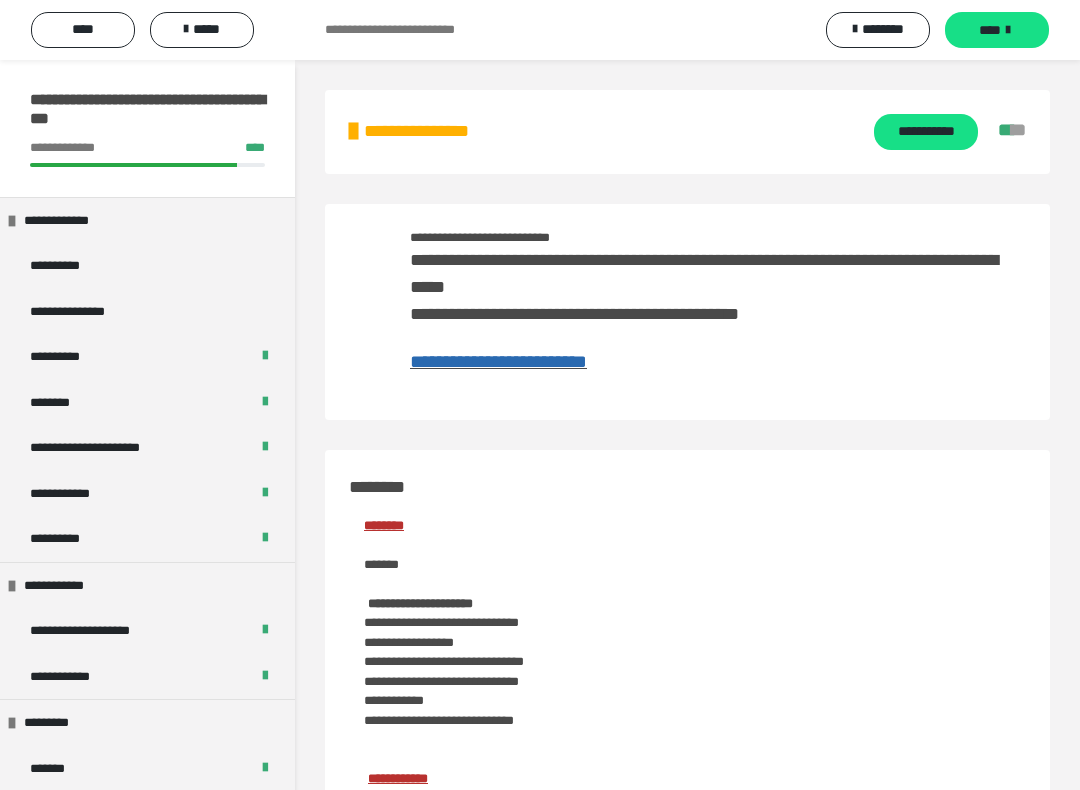 click at bounding box center (857, 3094) 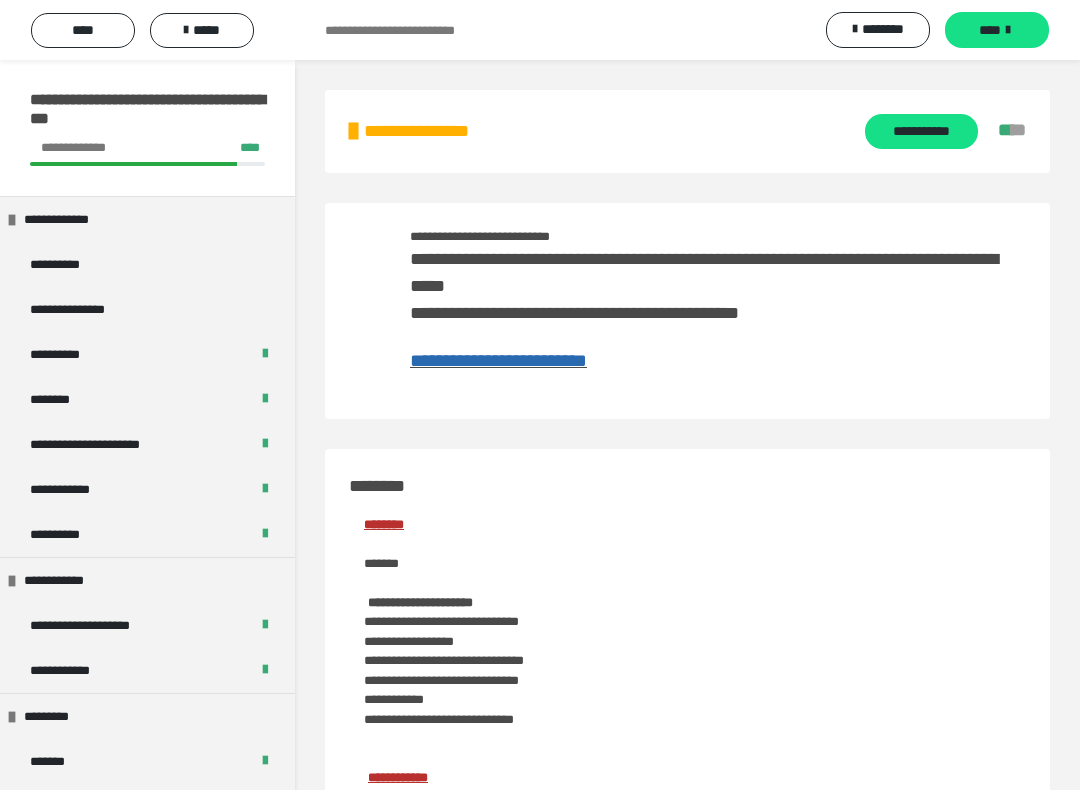 scroll, scrollTop: 0, scrollLeft: 0, axis: both 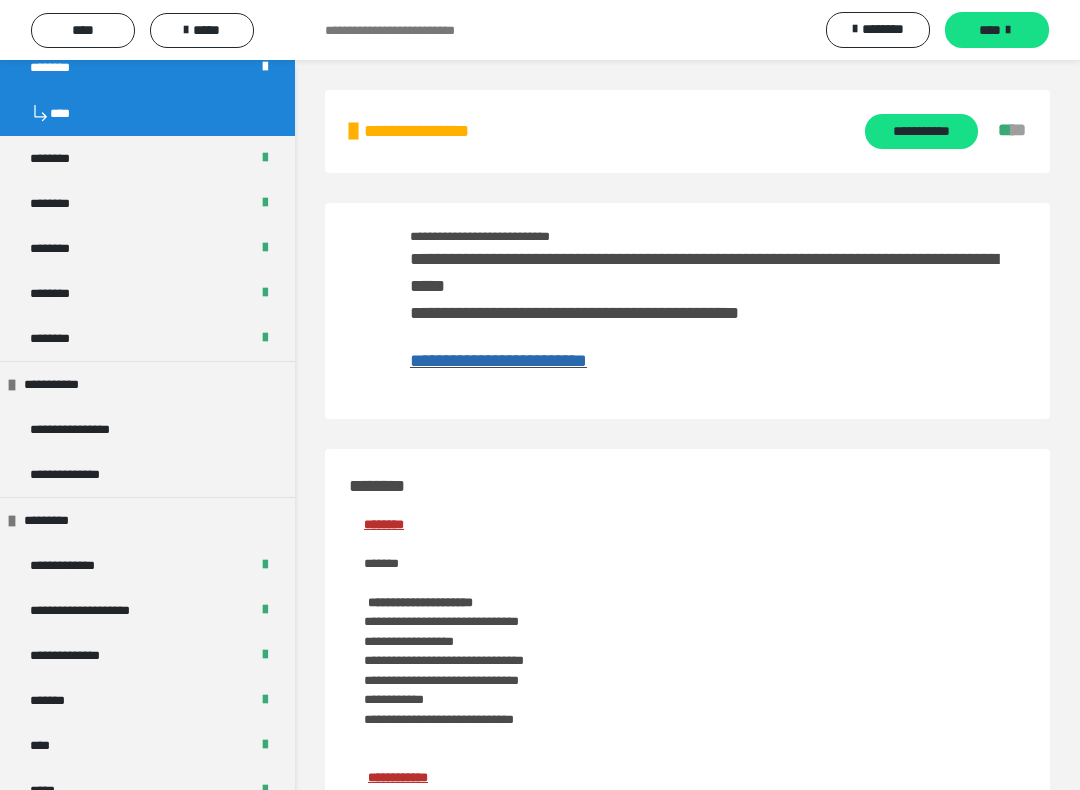 click 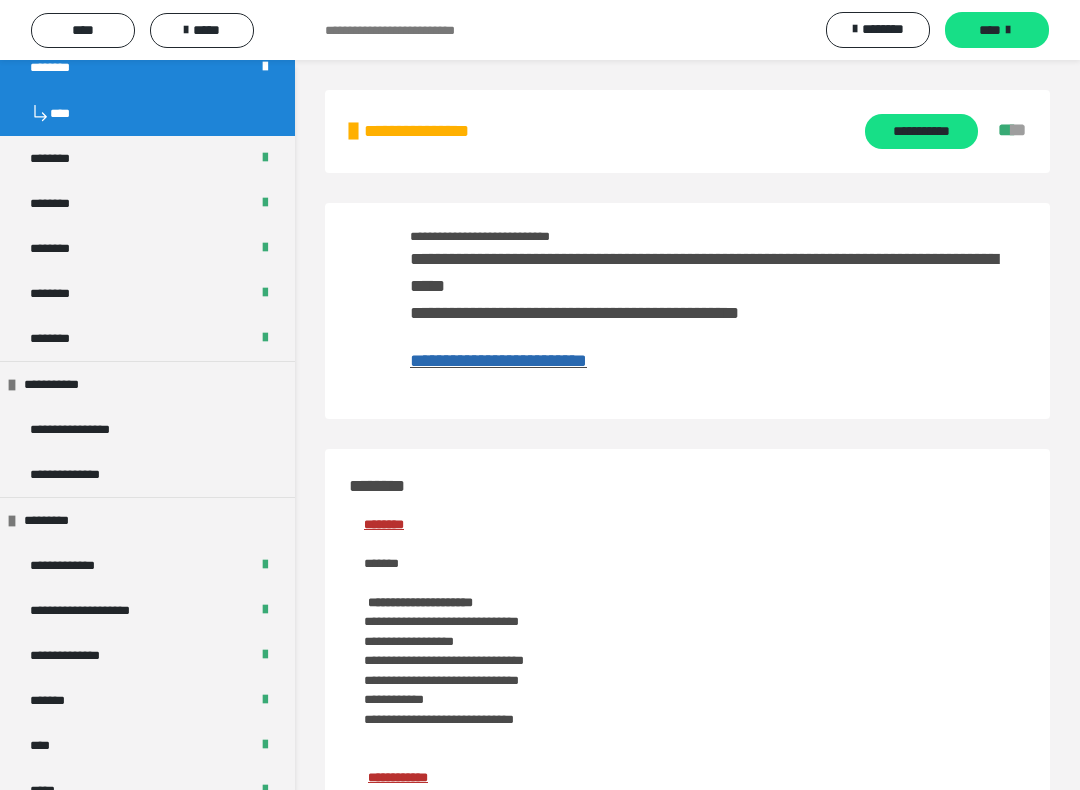 click at bounding box center [857, 3149] 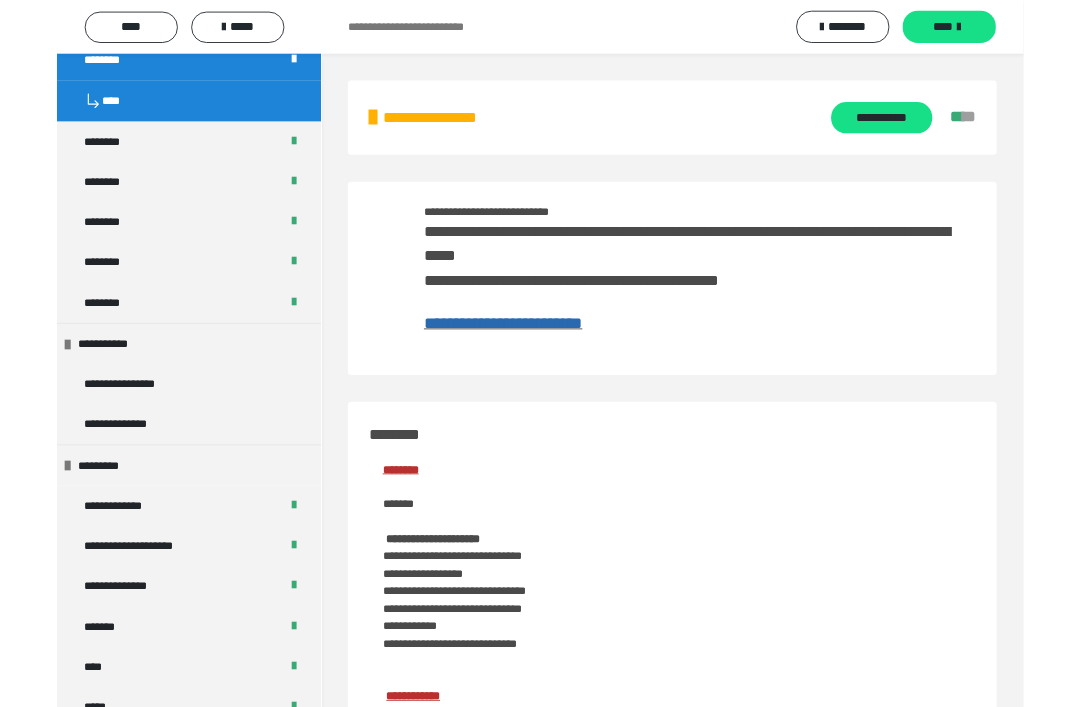 scroll, scrollTop: 2875, scrollLeft: 0, axis: vertical 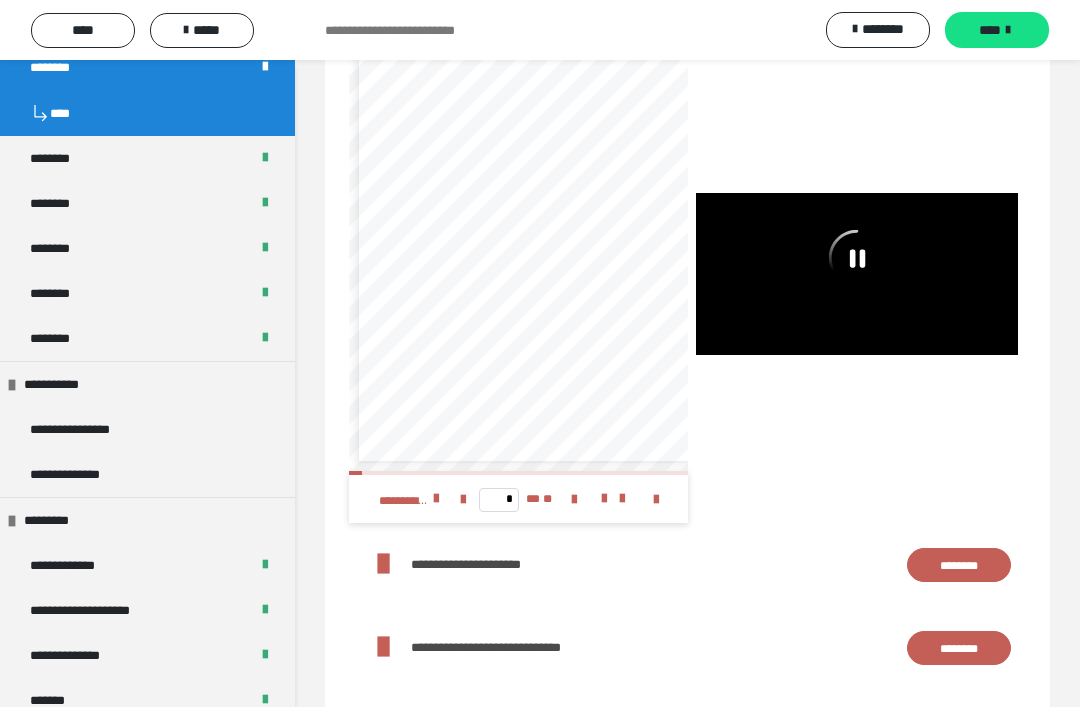 click 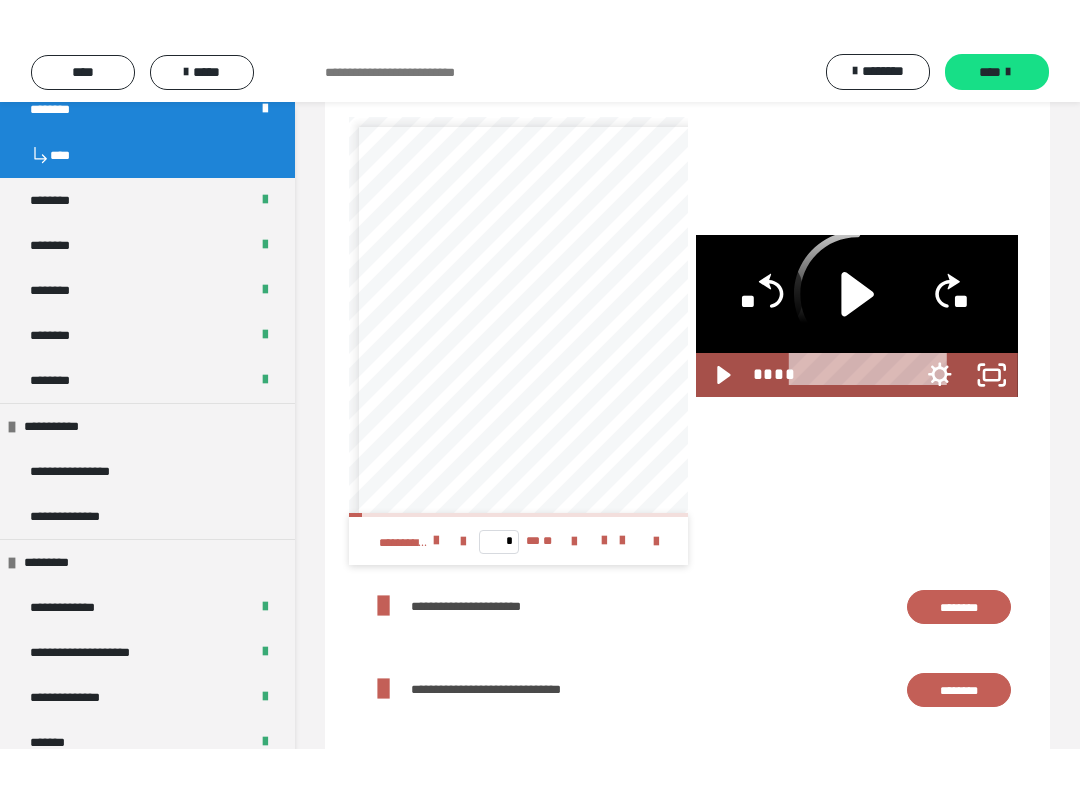 scroll, scrollTop: 0, scrollLeft: 0, axis: both 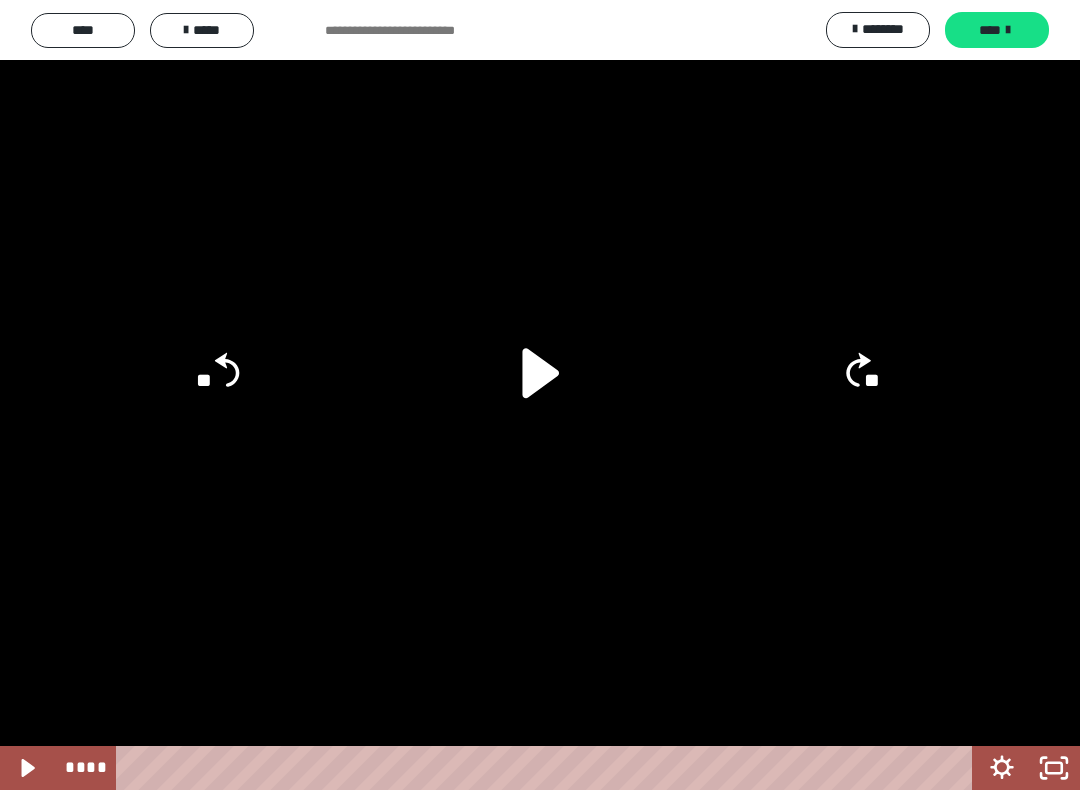 click 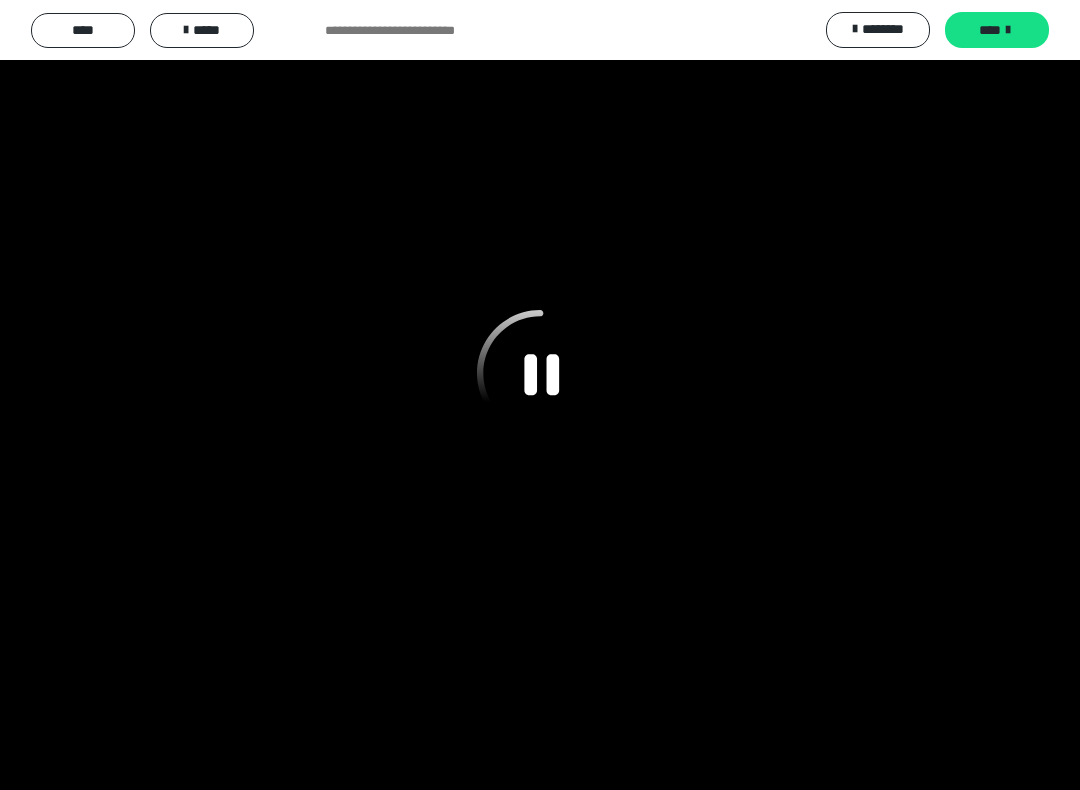 click at bounding box center [540, 395] 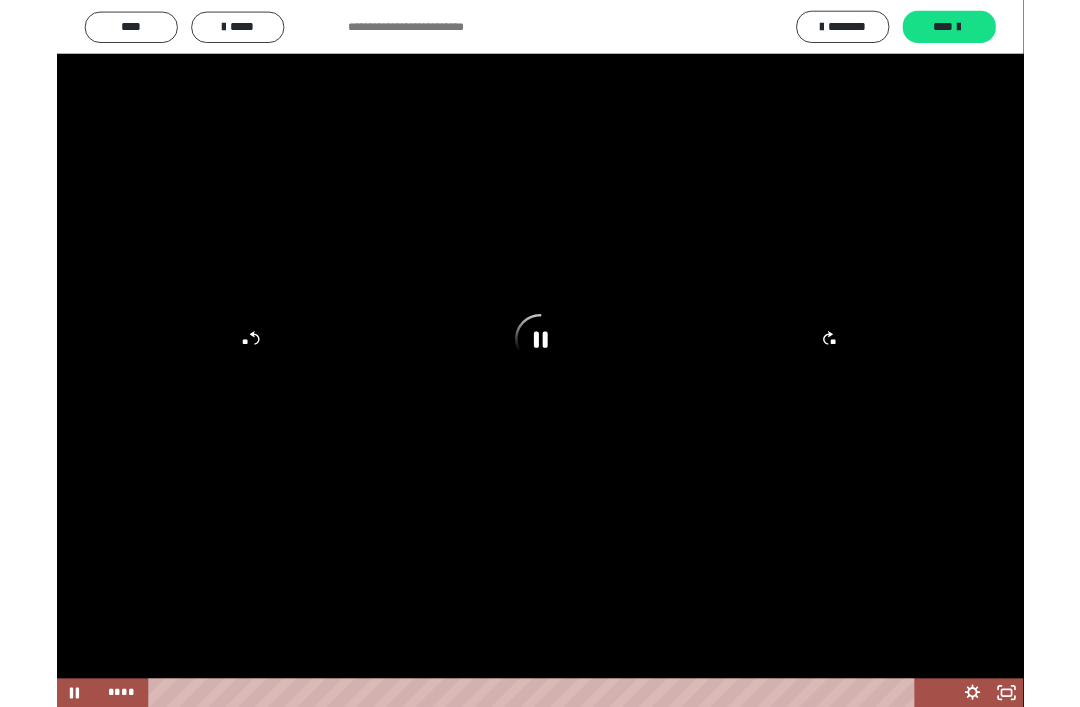 scroll, scrollTop: 2875, scrollLeft: 0, axis: vertical 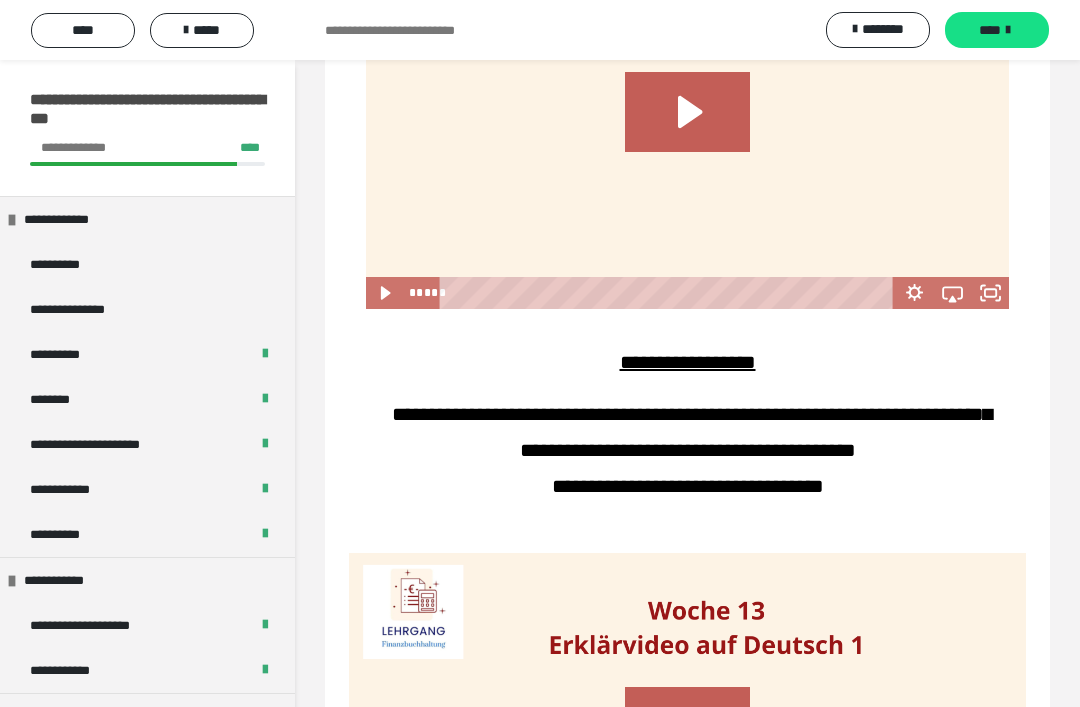 click 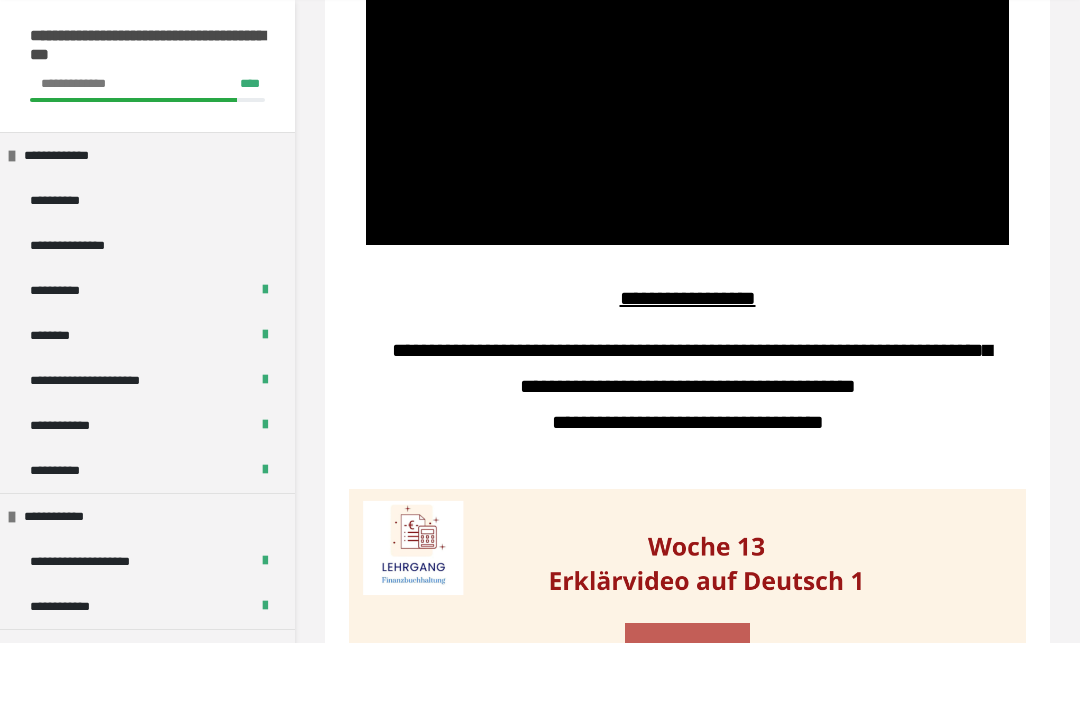 scroll, scrollTop: 1226, scrollLeft: 0, axis: vertical 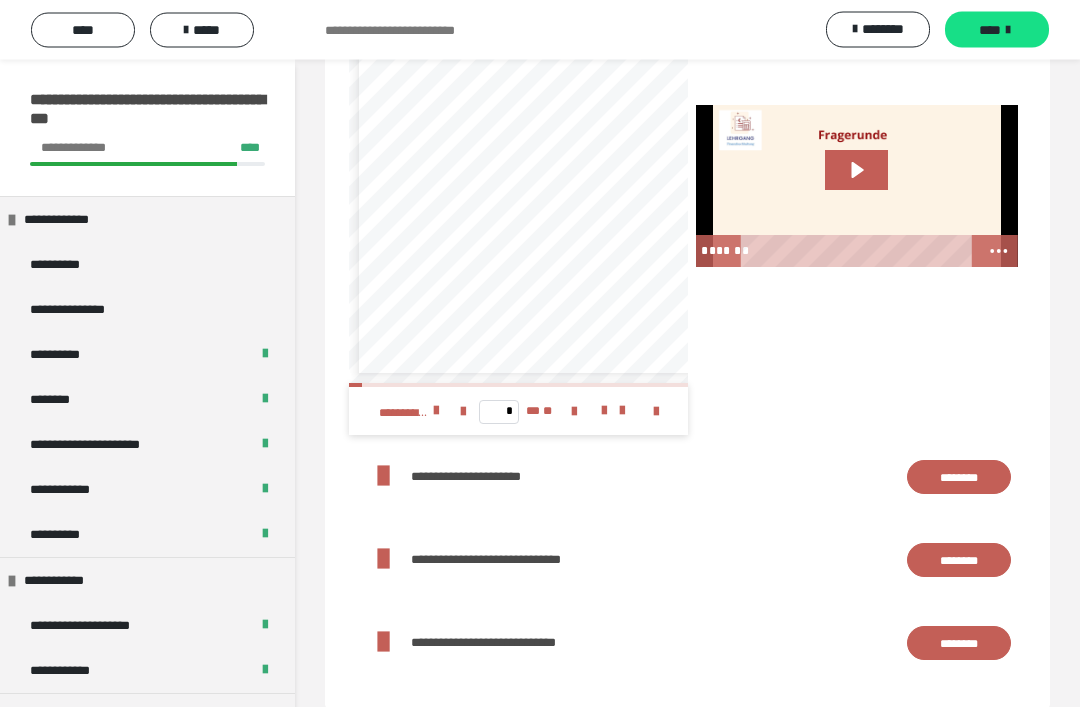 click 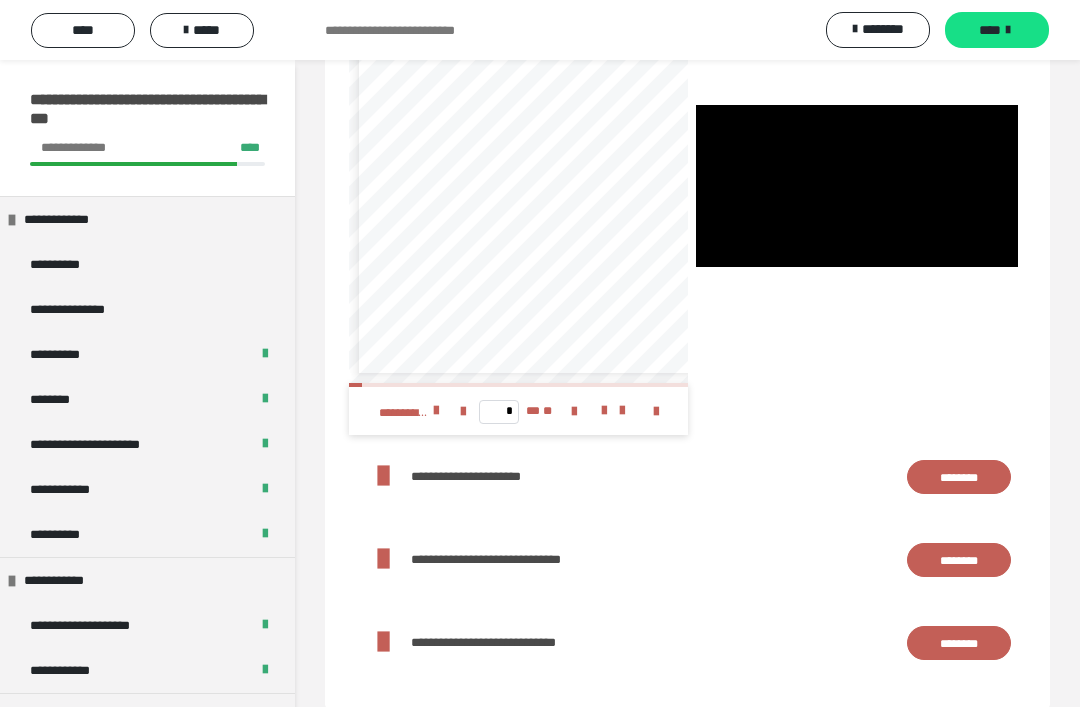 click at bounding box center [857, 186] 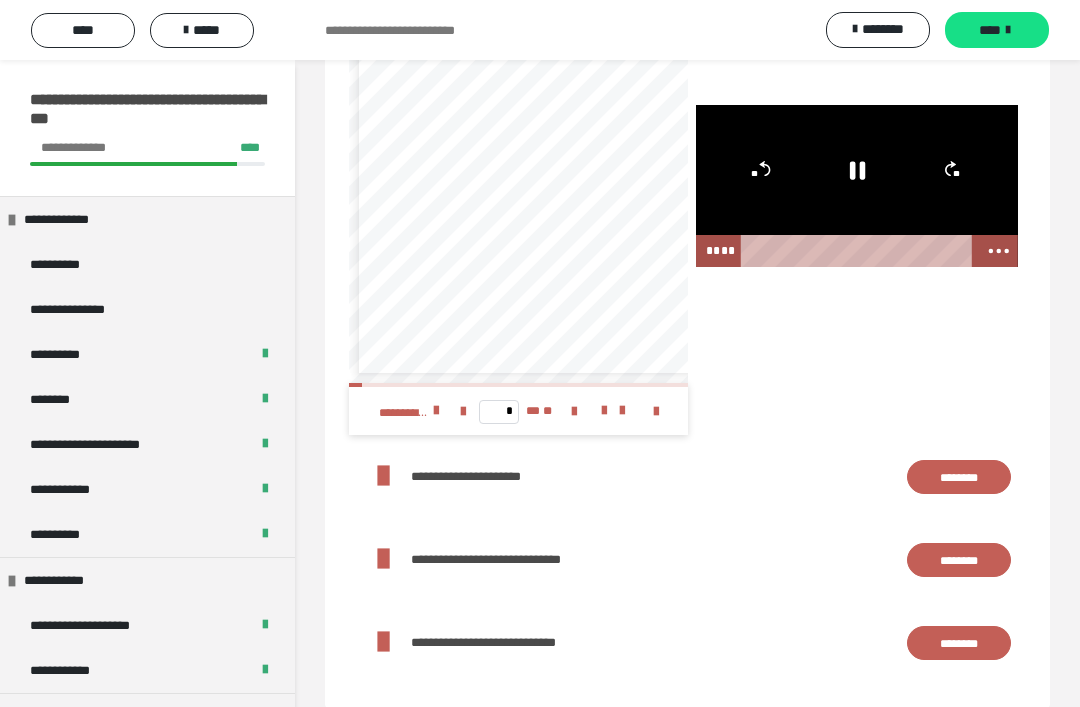 click 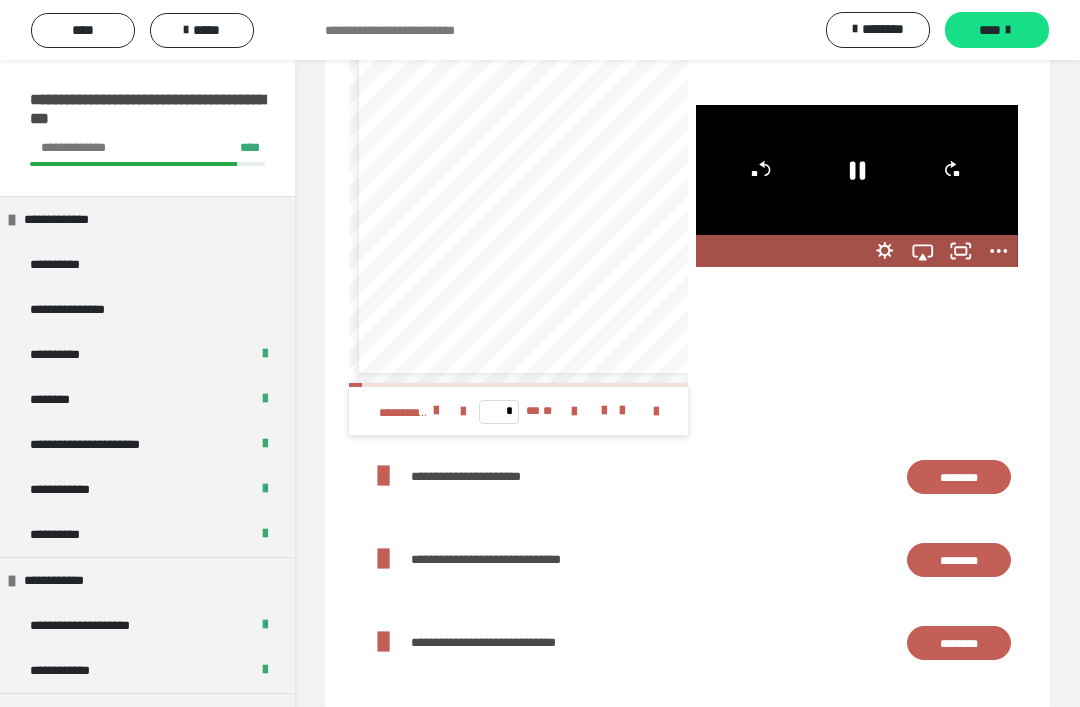 click 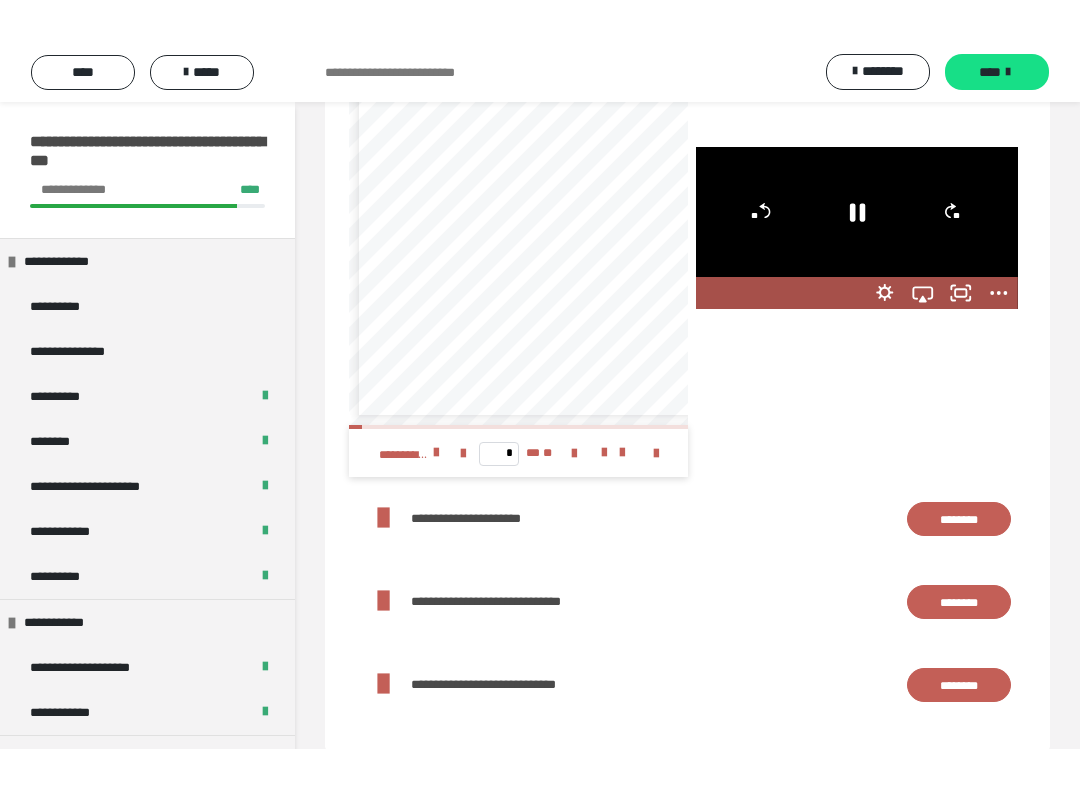 scroll, scrollTop: 0, scrollLeft: 0, axis: both 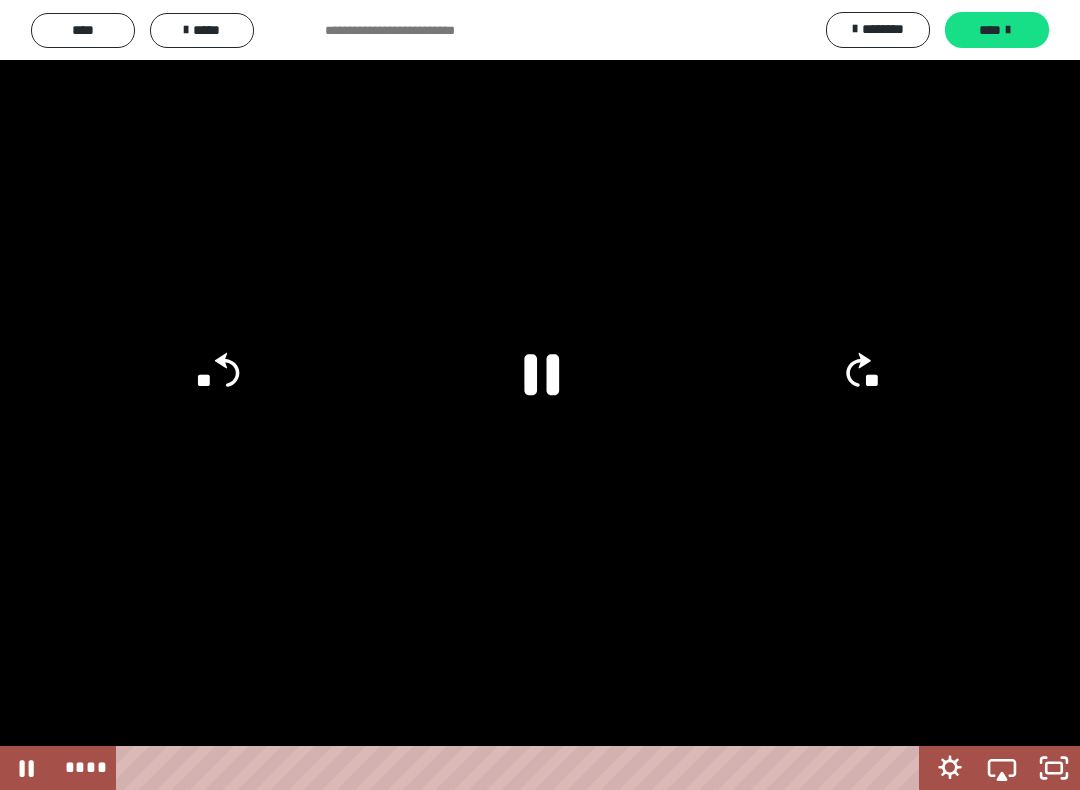 click at bounding box center (540, 395) 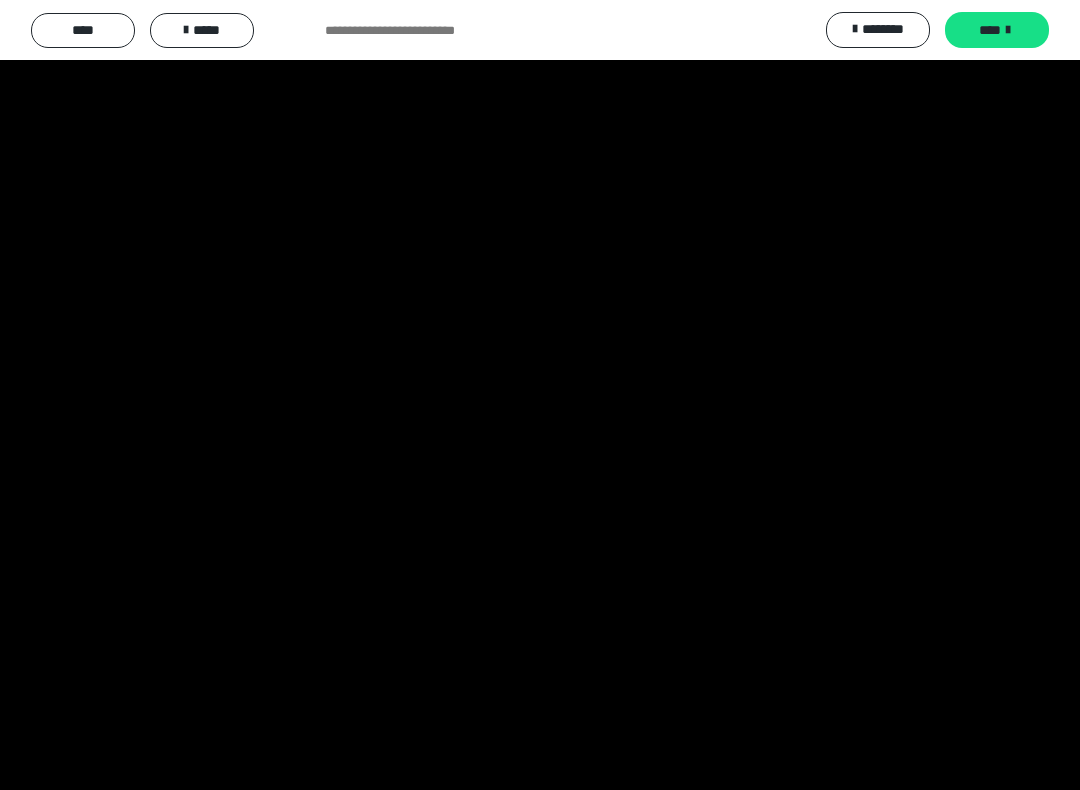 click at bounding box center (540, 395) 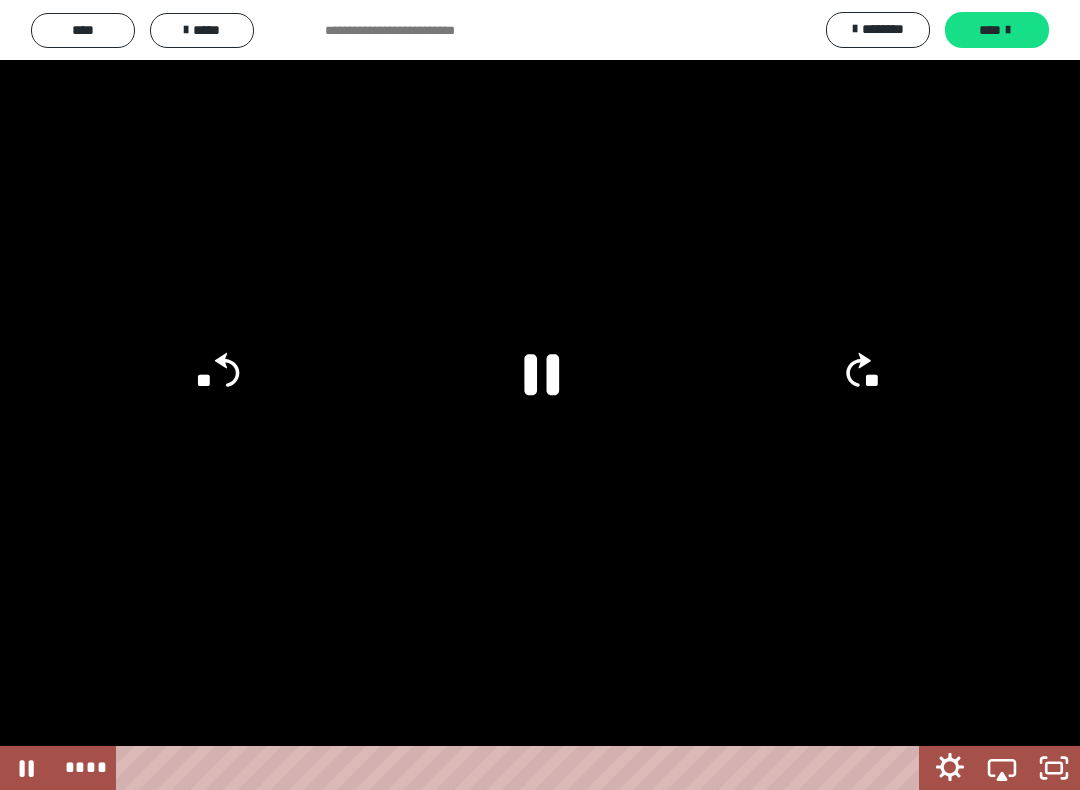 click 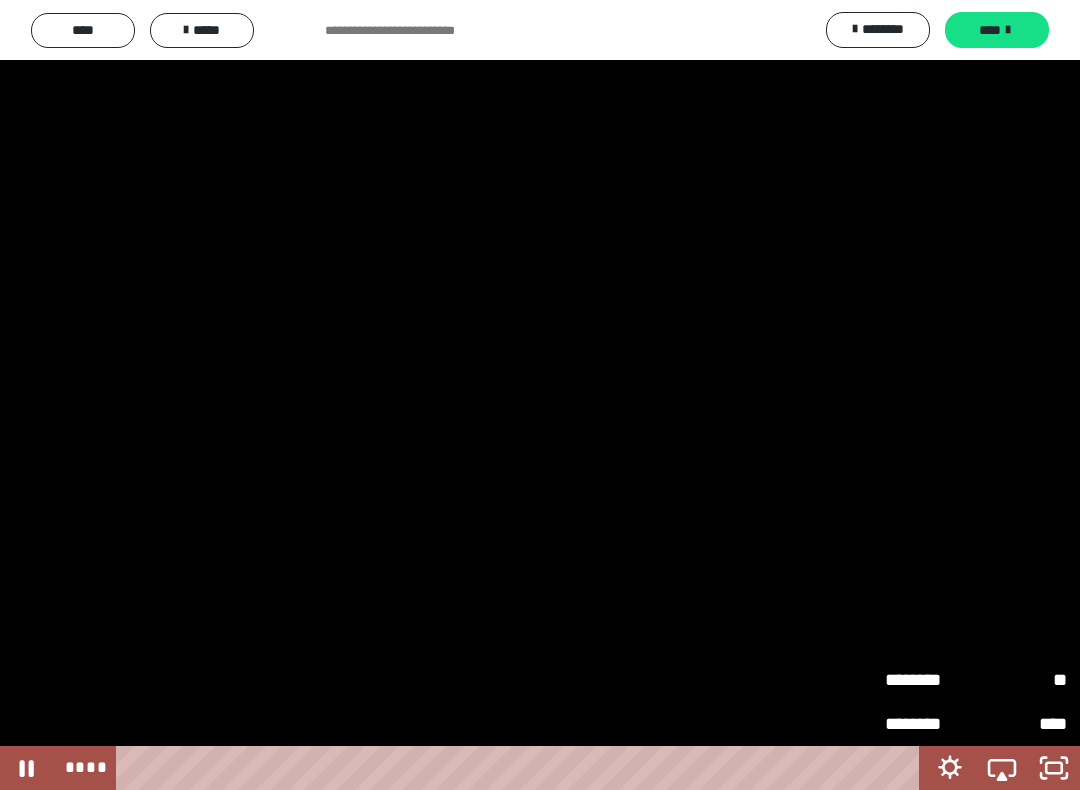 click on "********" at bounding box center [930, 680] 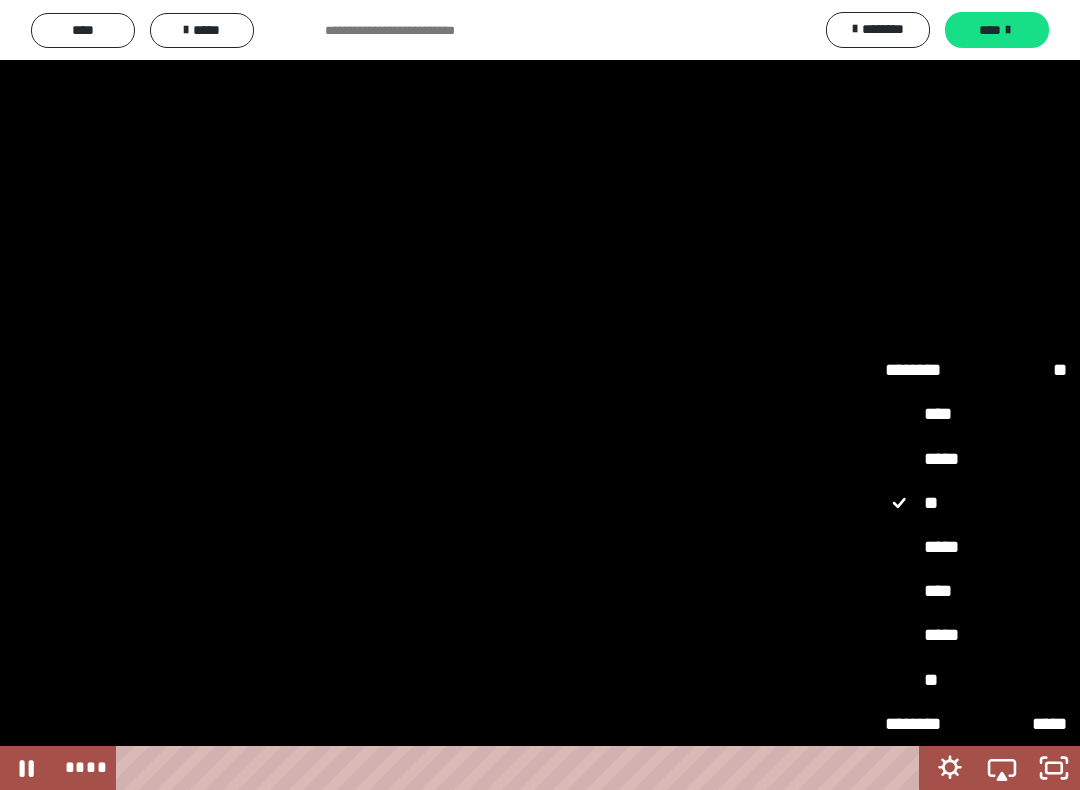 click on "*****" at bounding box center [976, 547] 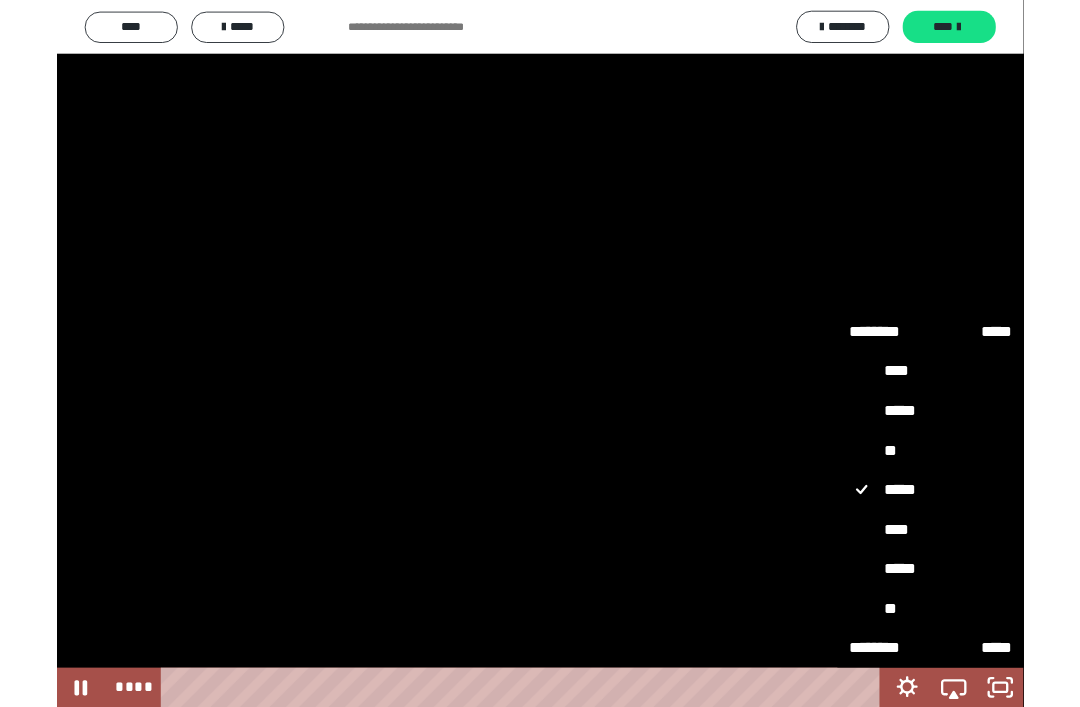 scroll, scrollTop: 2875, scrollLeft: 0, axis: vertical 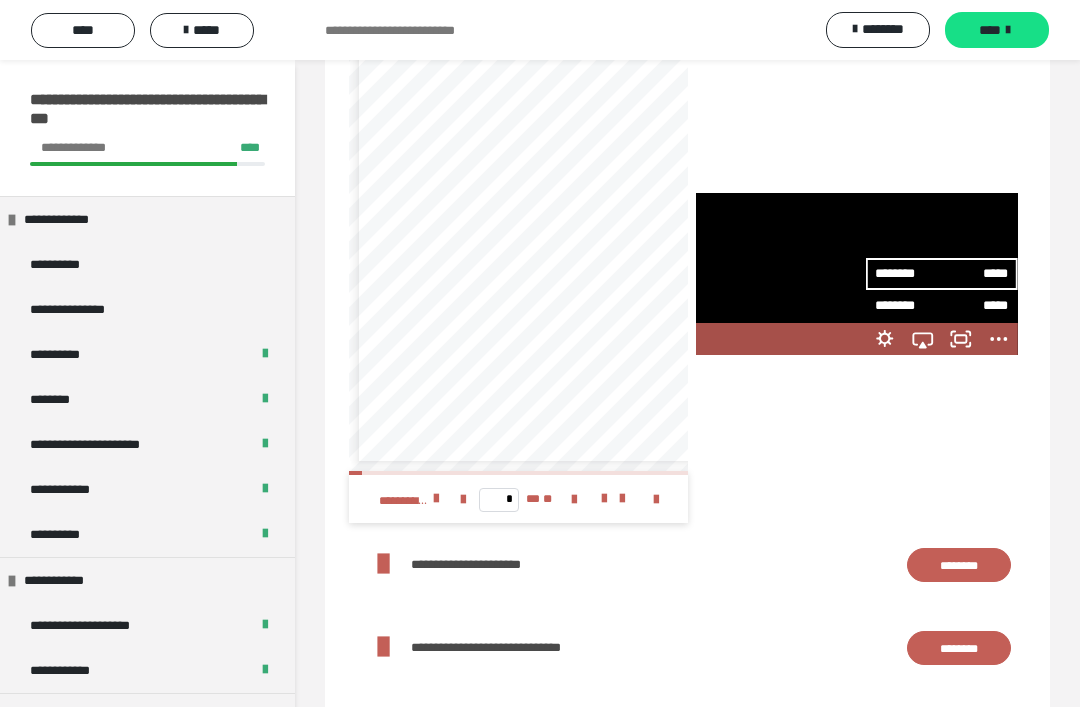click at bounding box center (857, 274) 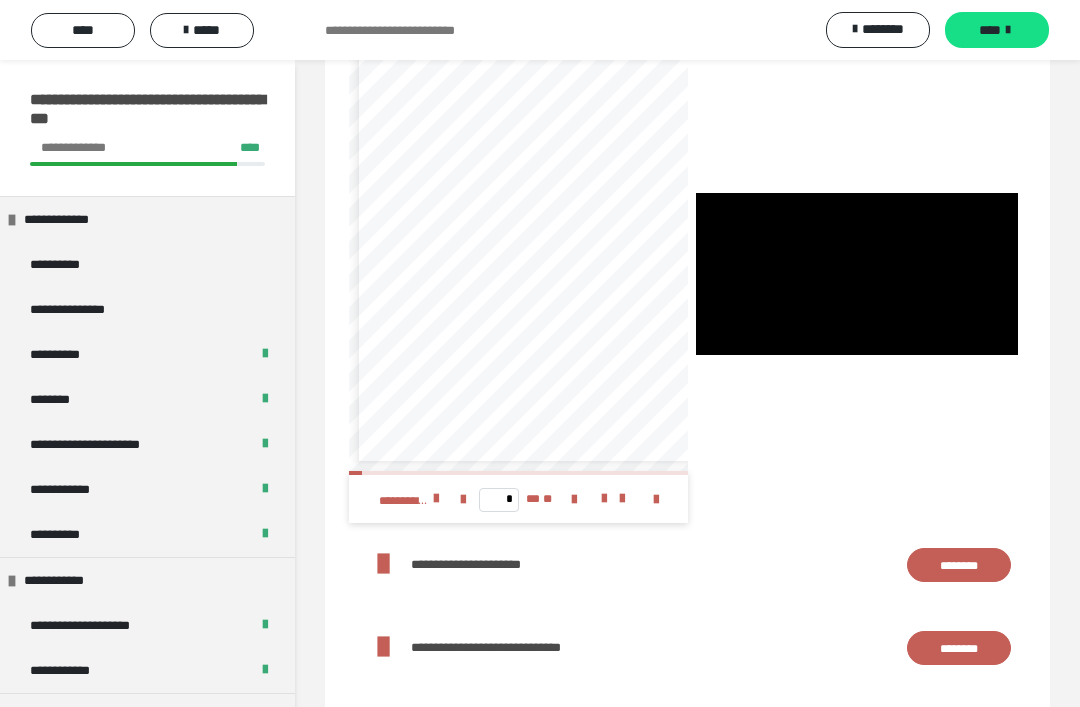 click at bounding box center [857, 274] 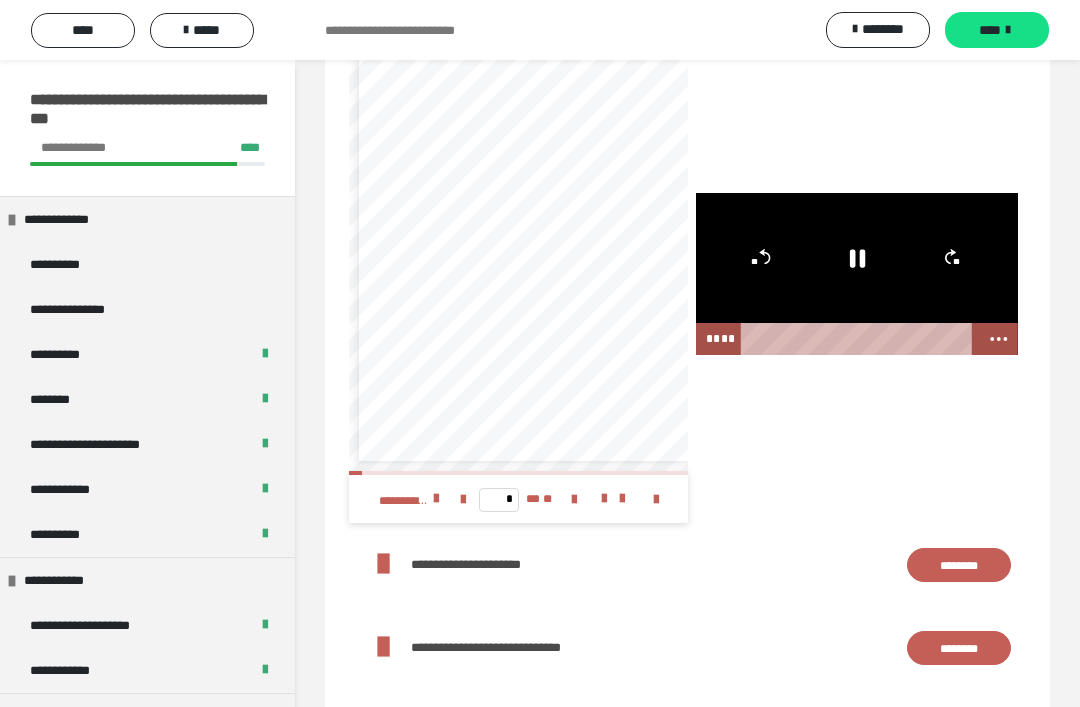 click 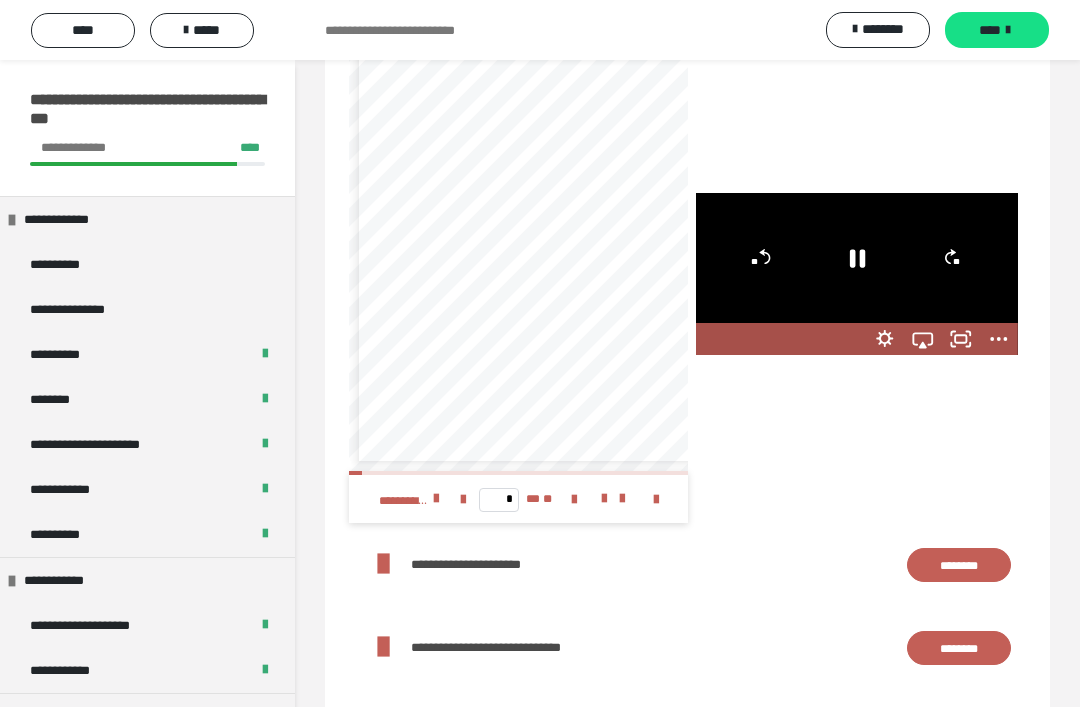 click 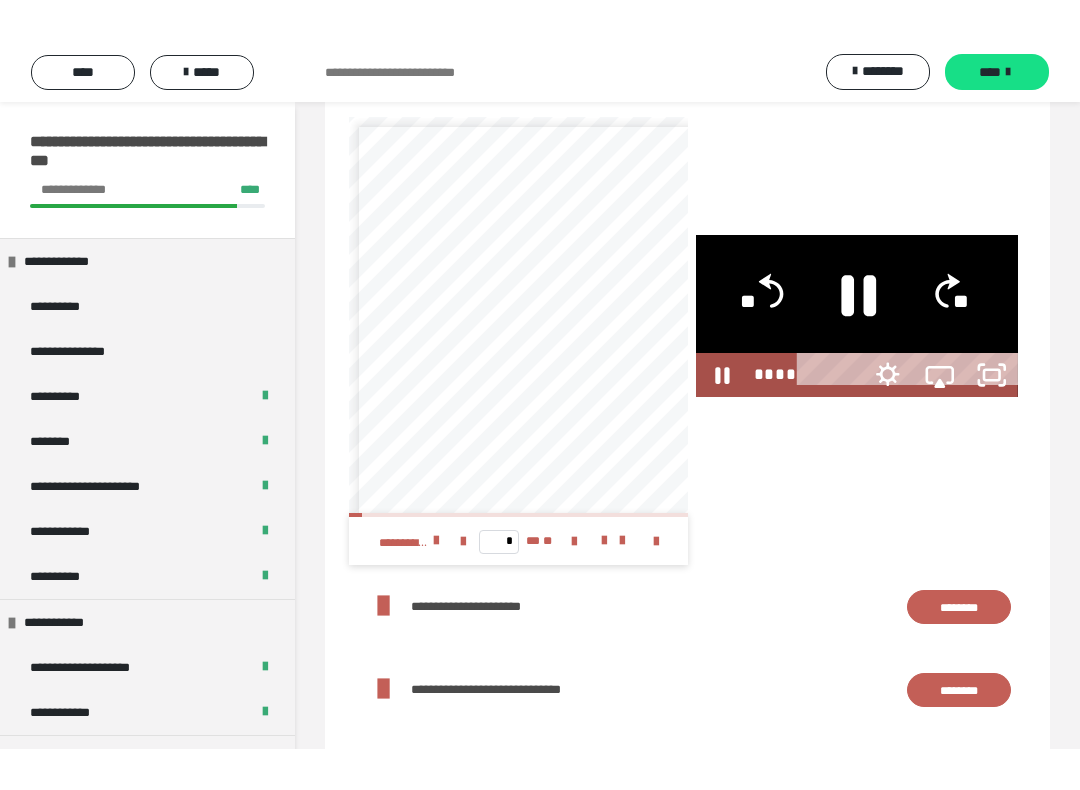 scroll, scrollTop: 0, scrollLeft: 0, axis: both 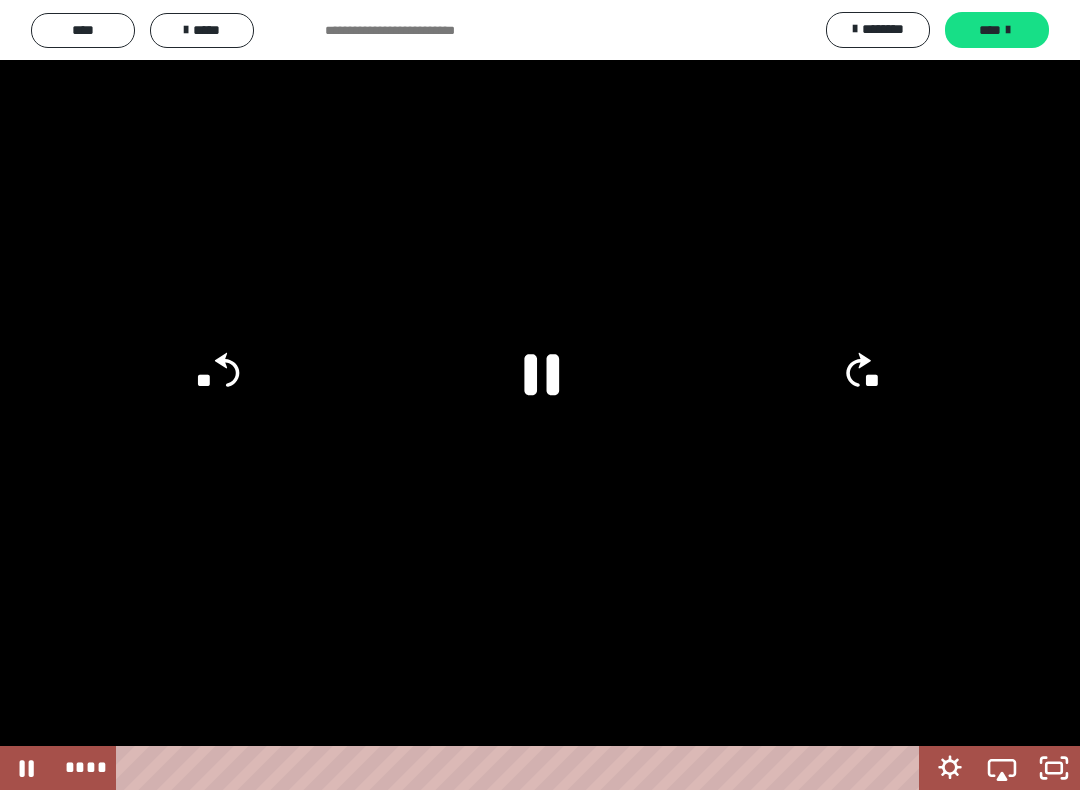 click at bounding box center [540, 395] 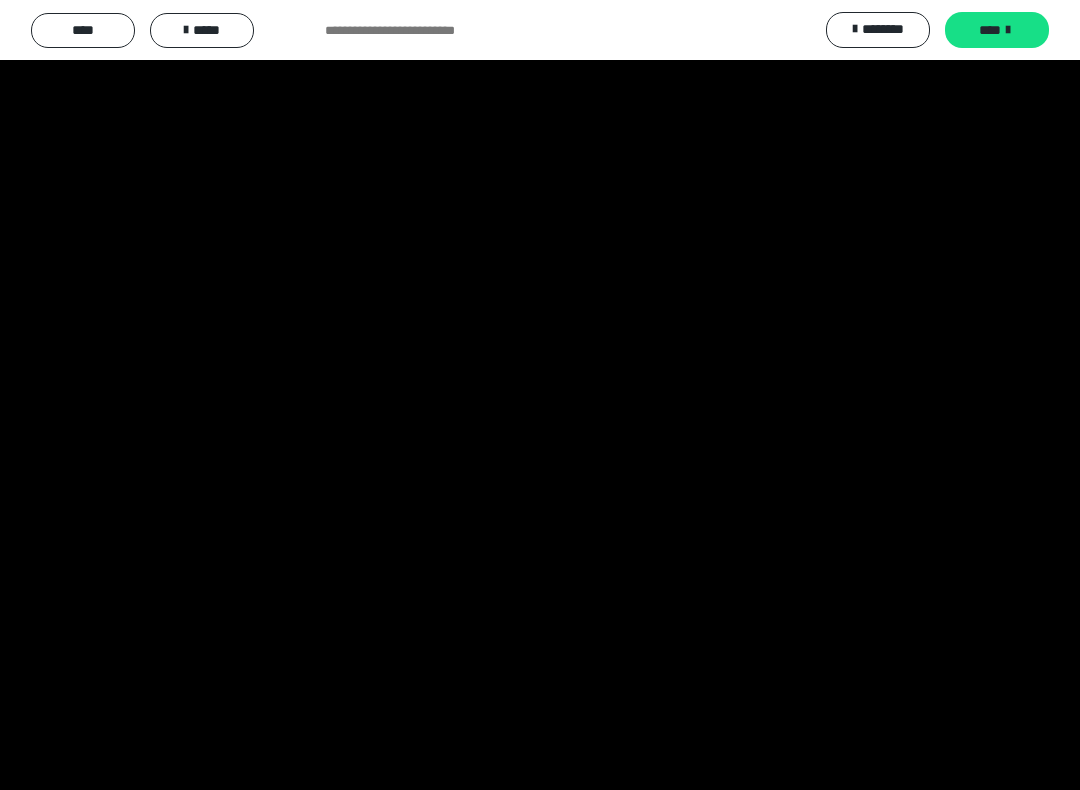 click at bounding box center (540, 395) 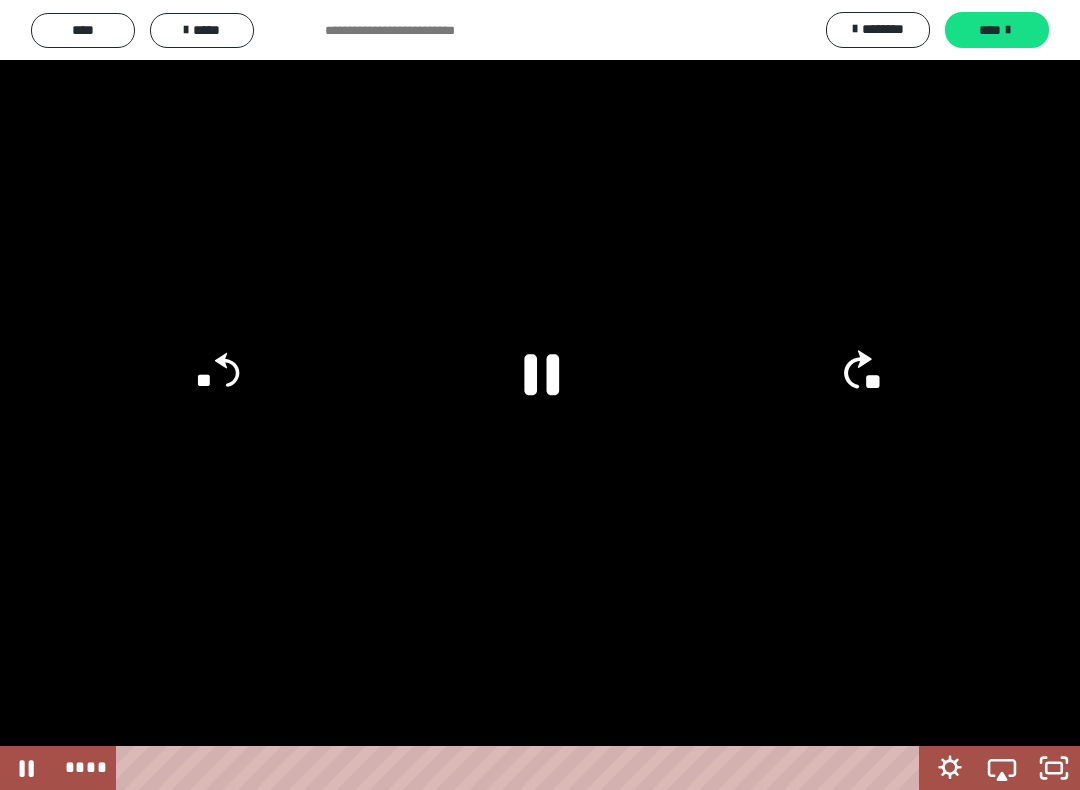 click on "**" 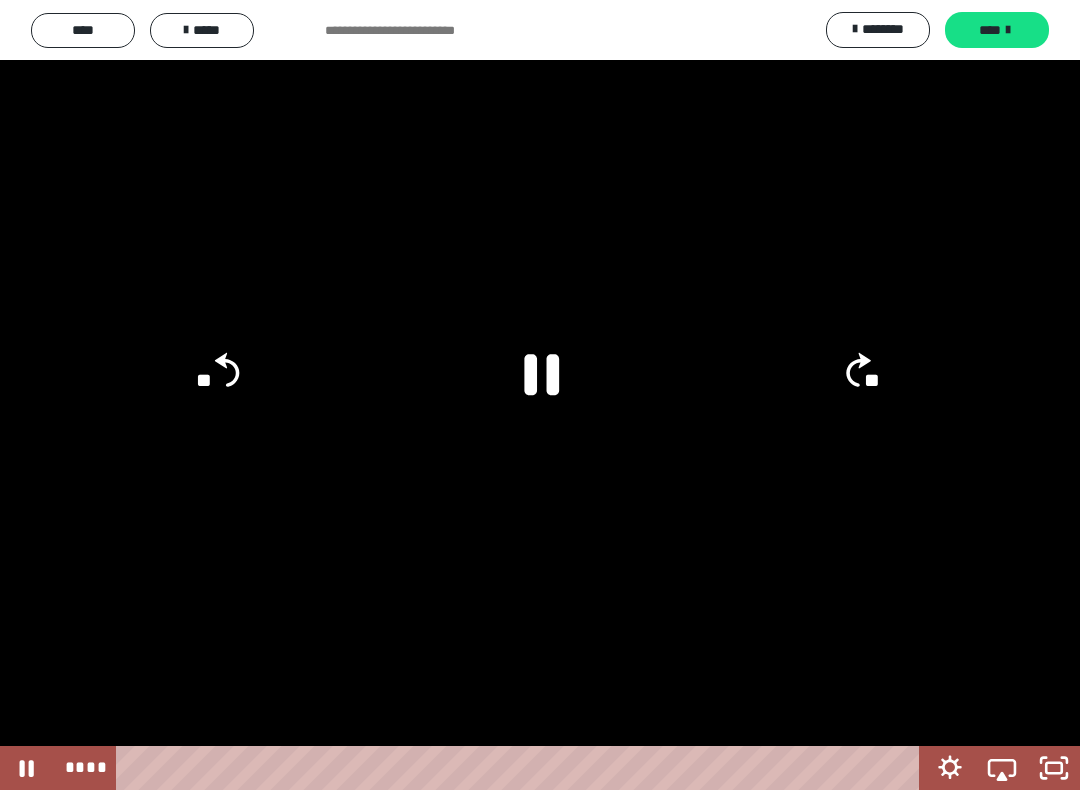 click 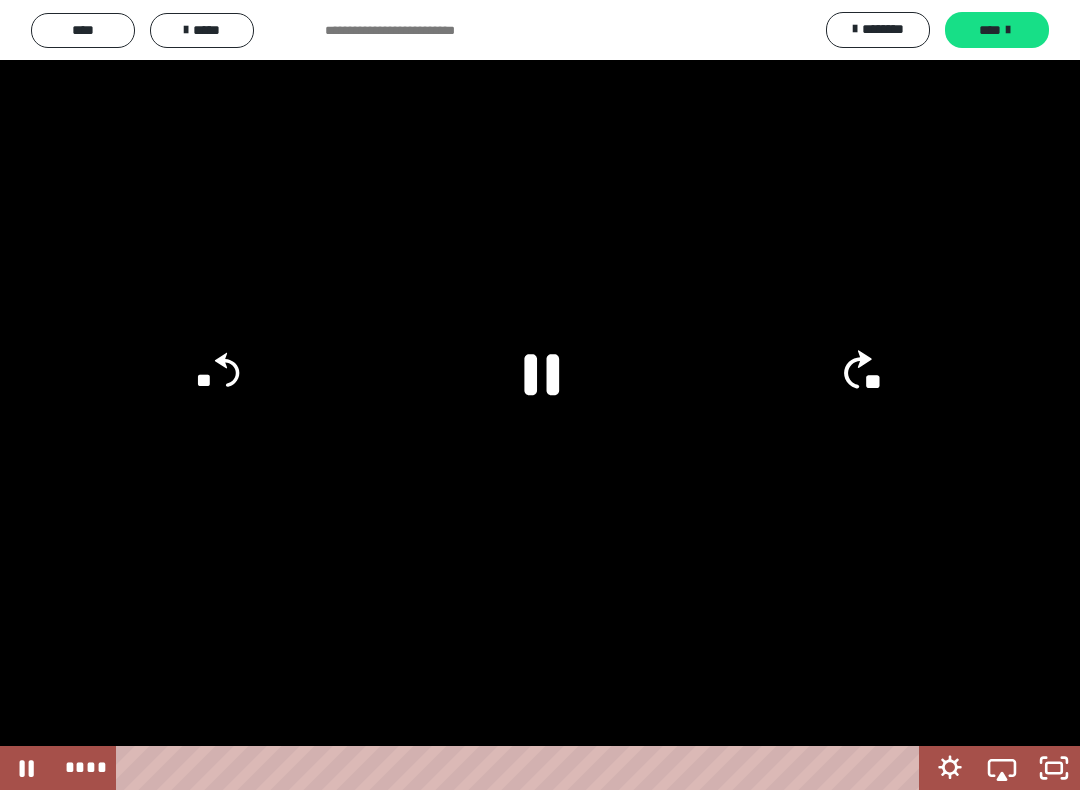 click on "**" 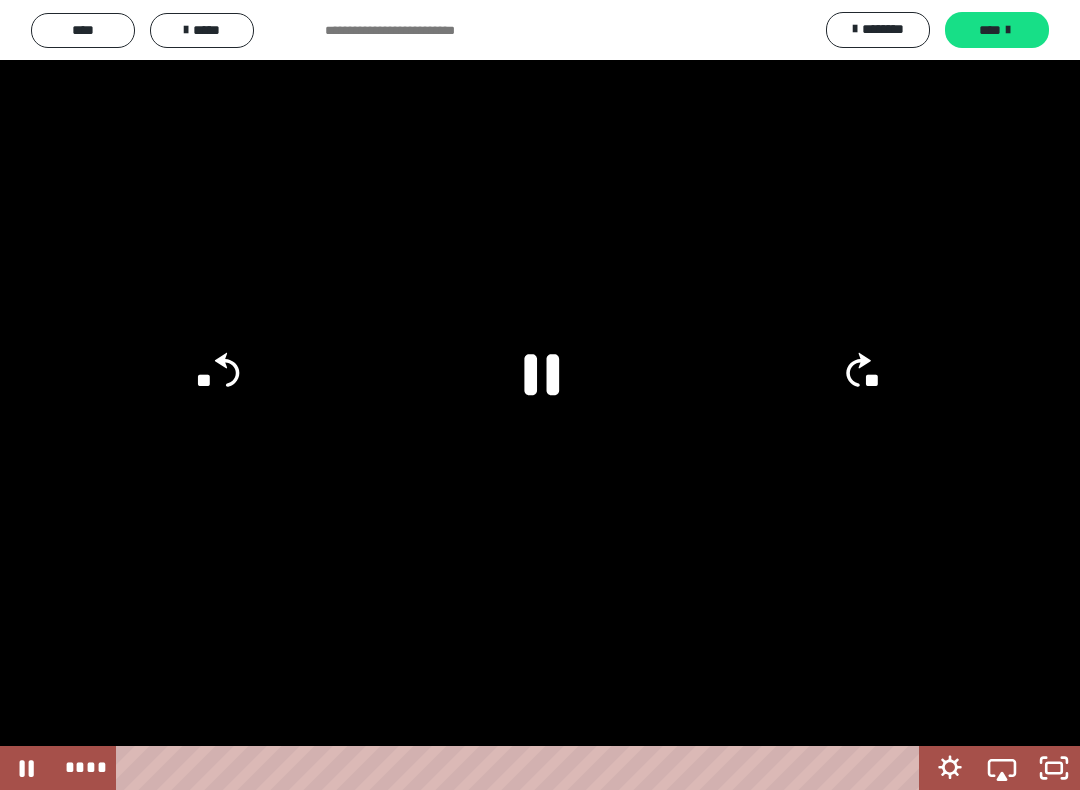 click 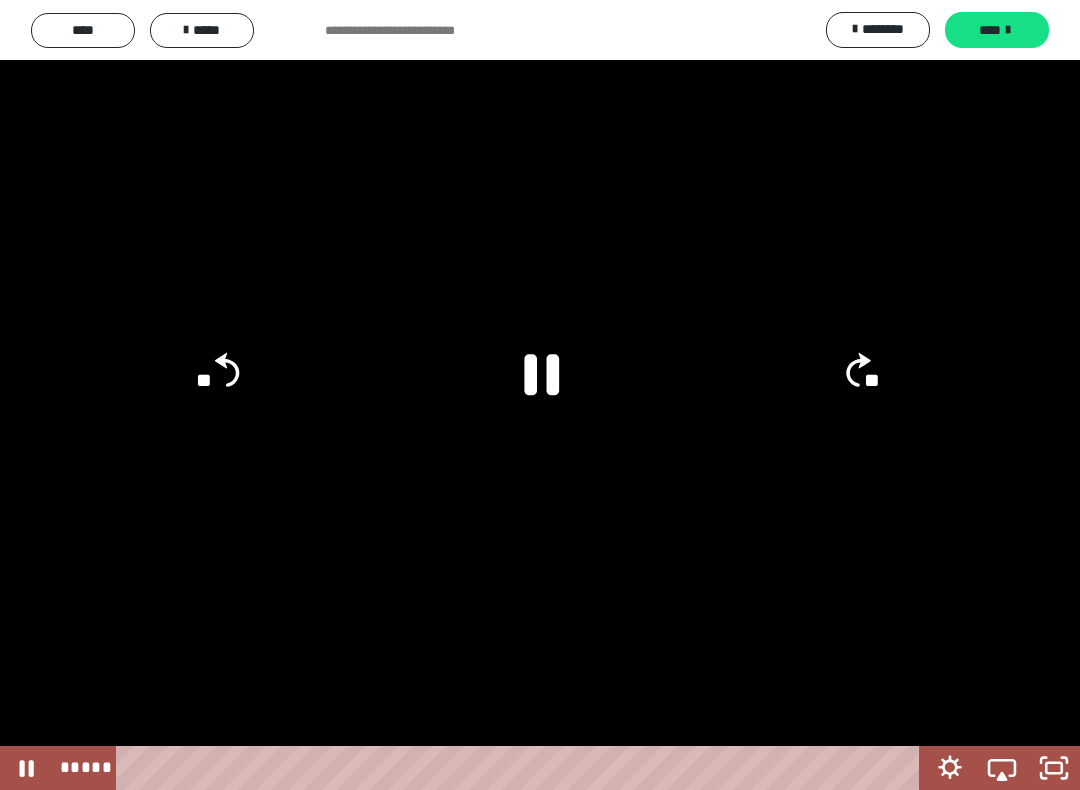 click on "**" 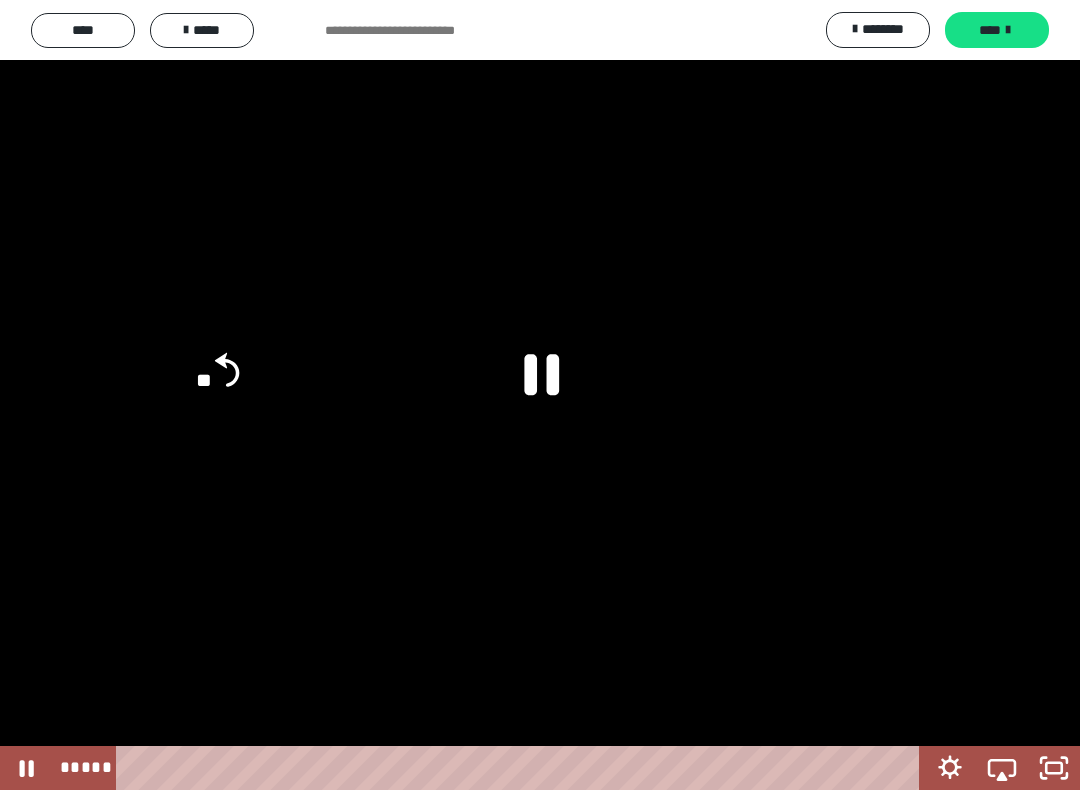 click on "**" 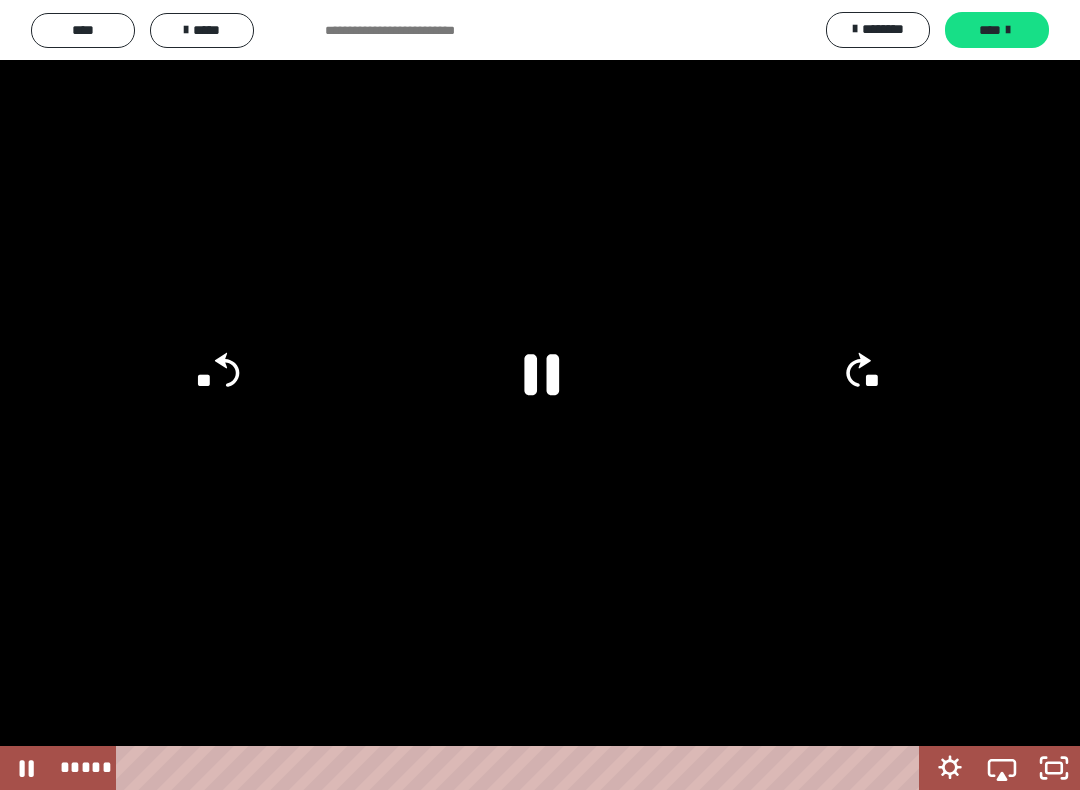click on "**" 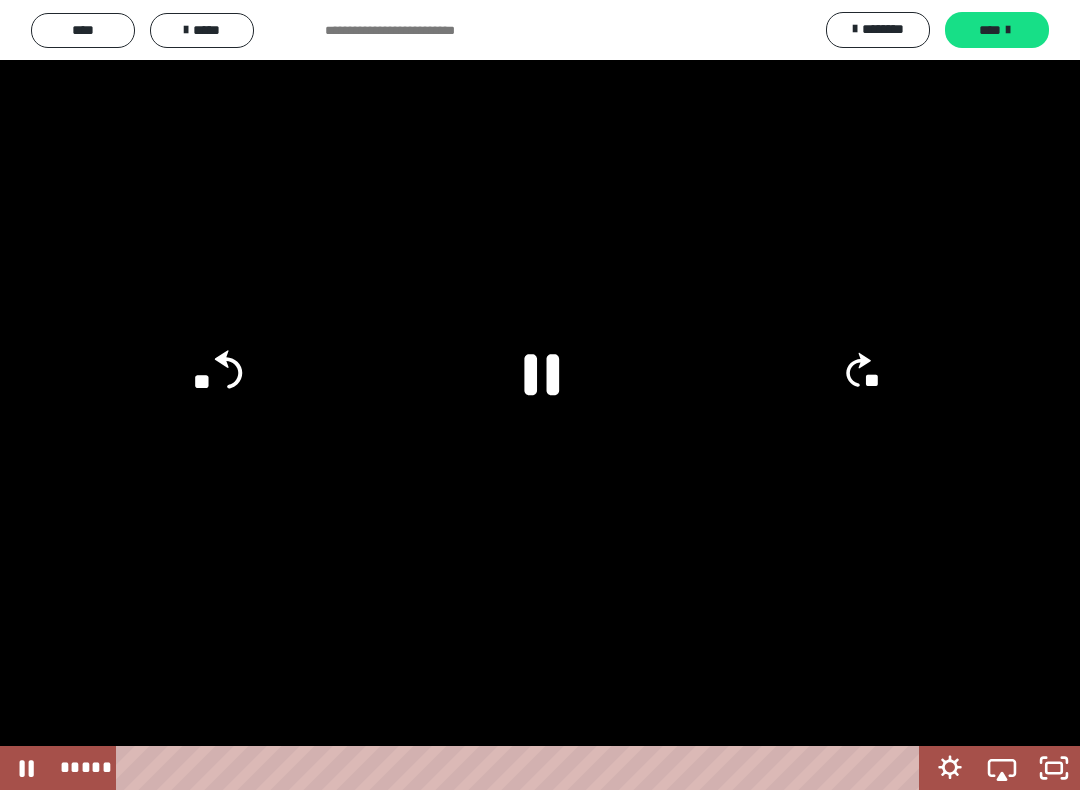 click on "**" 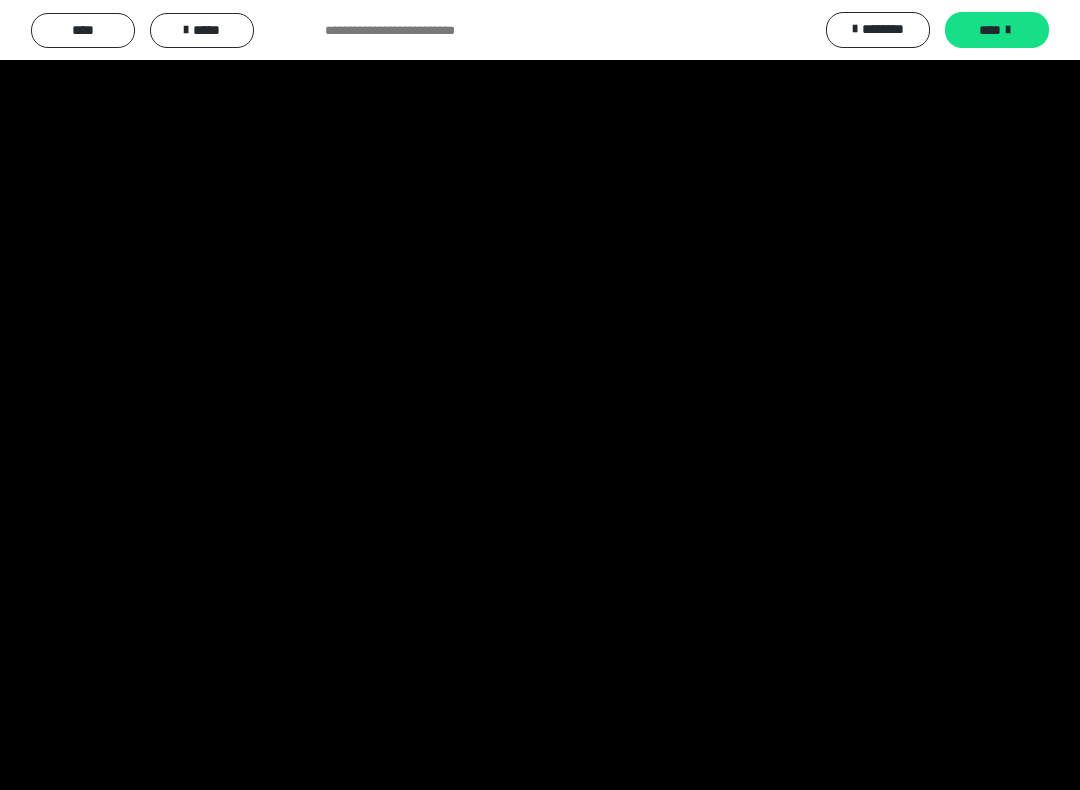 click at bounding box center [540, 395] 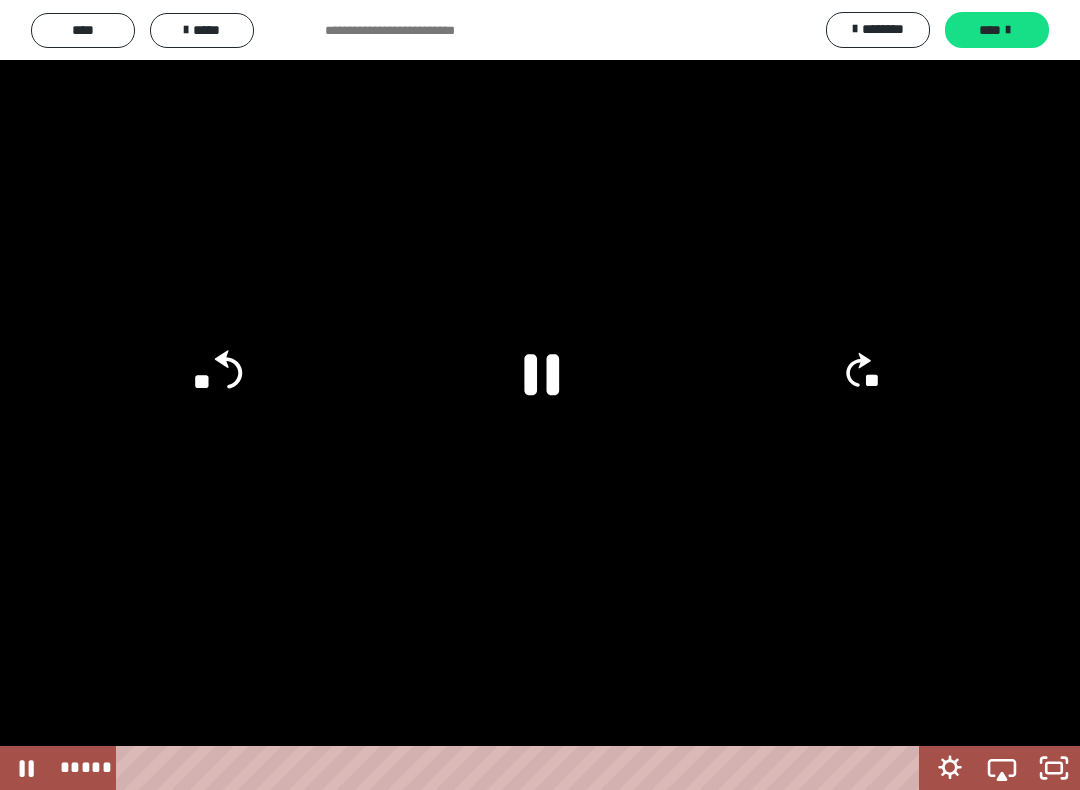 click on "**" 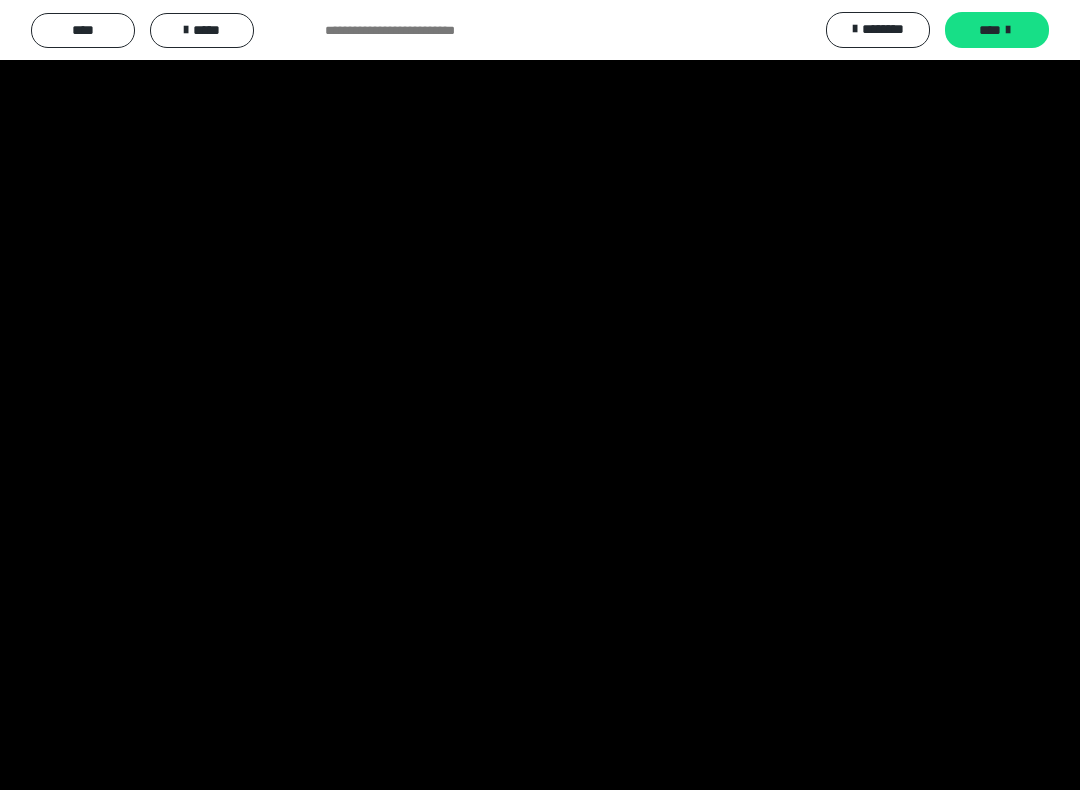 click at bounding box center [540, 395] 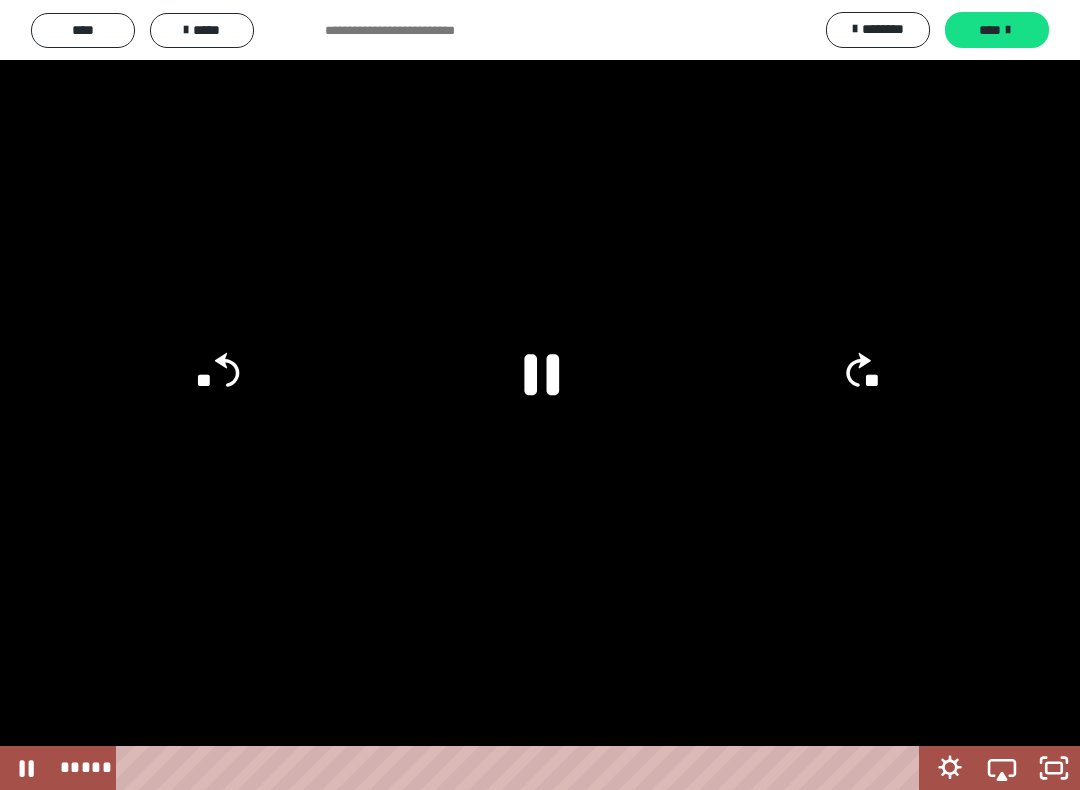 click 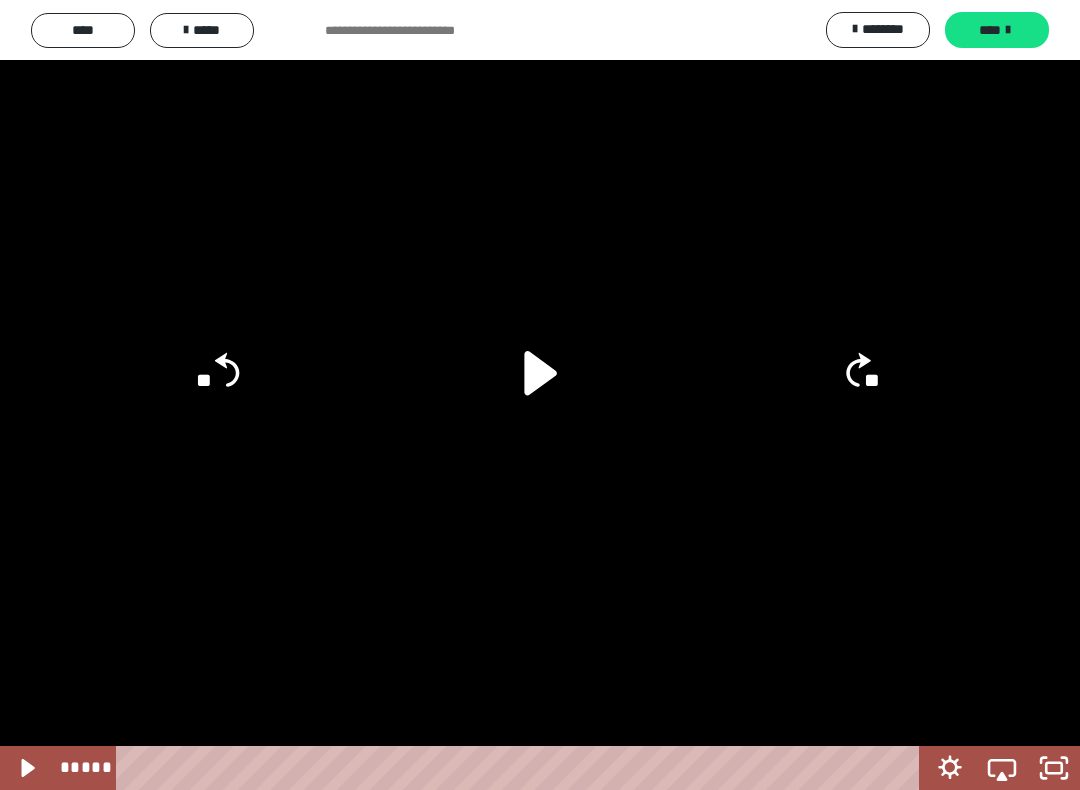 click at bounding box center (540, 395) 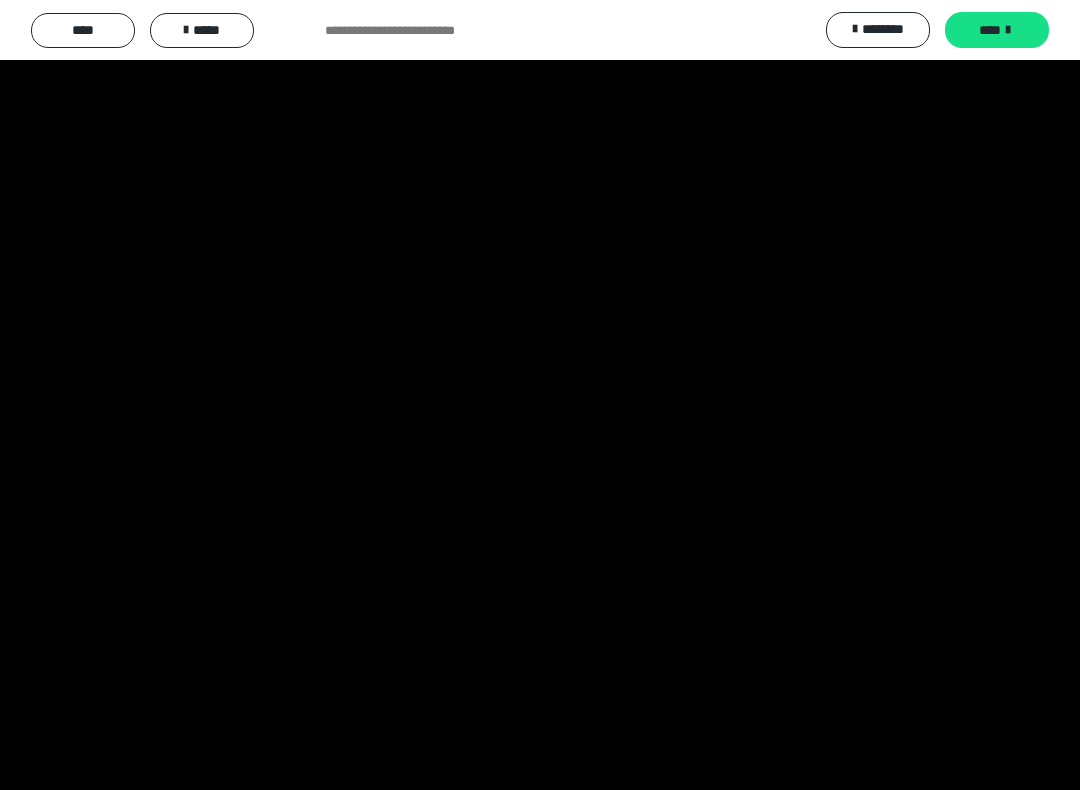 click at bounding box center [540, 395] 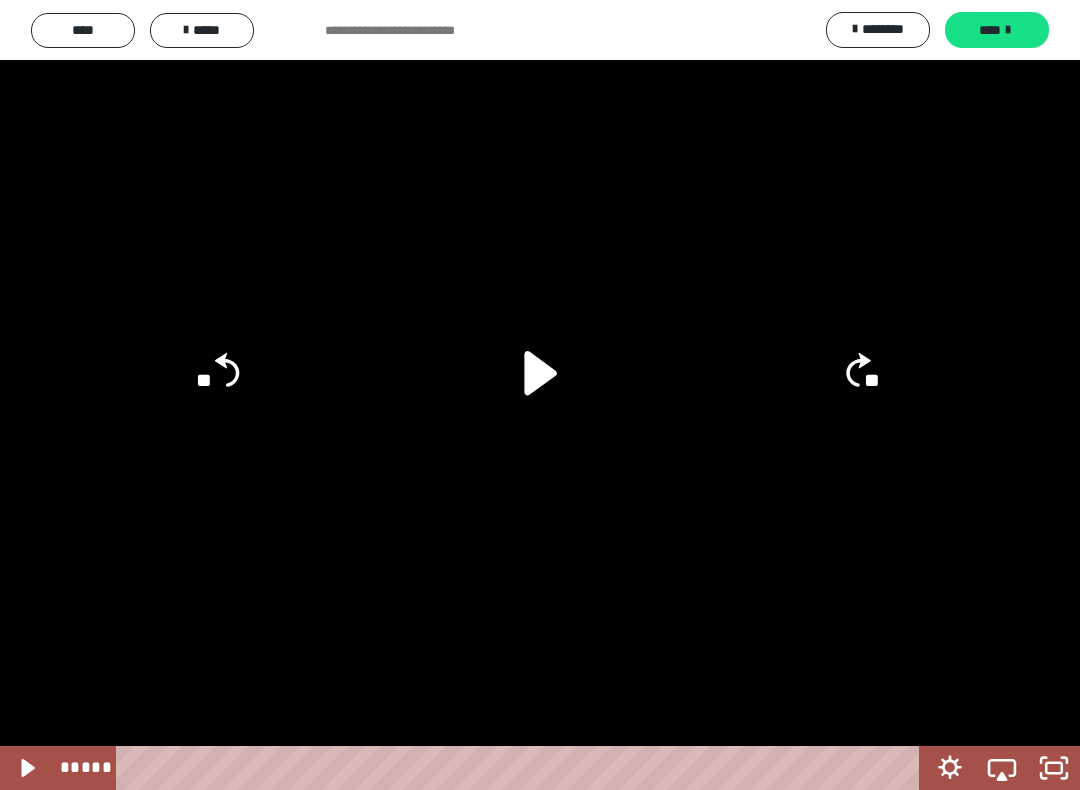 click 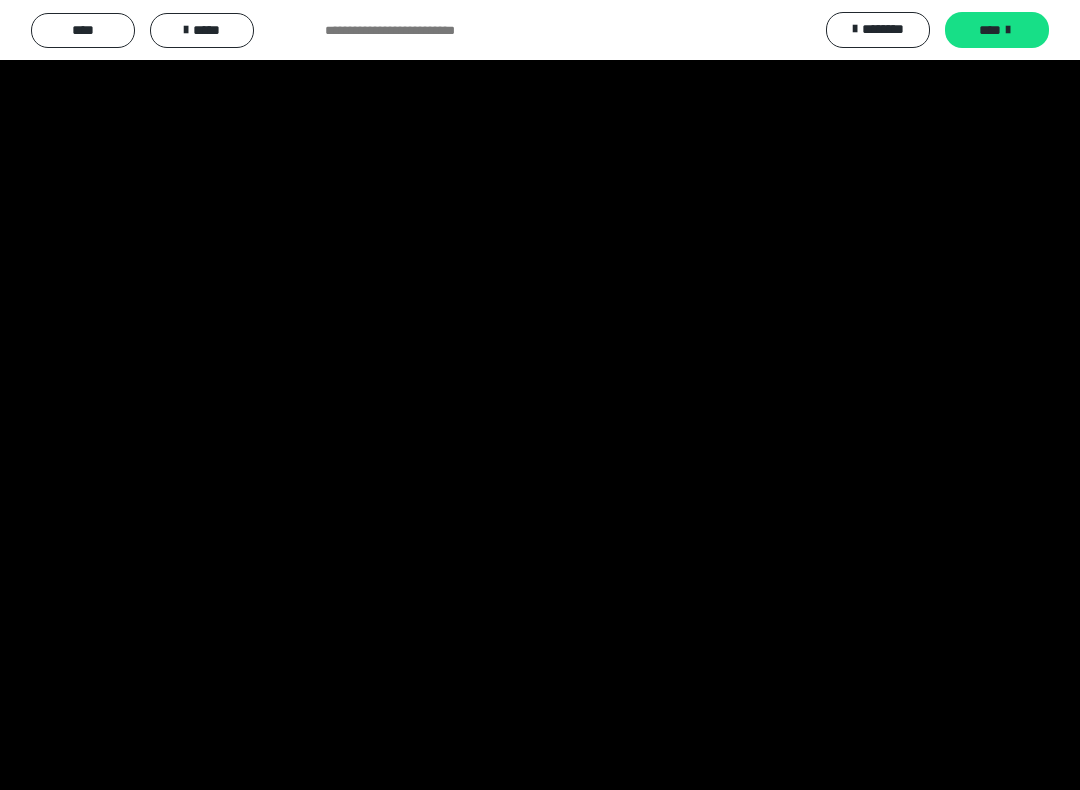 click at bounding box center [540, 395] 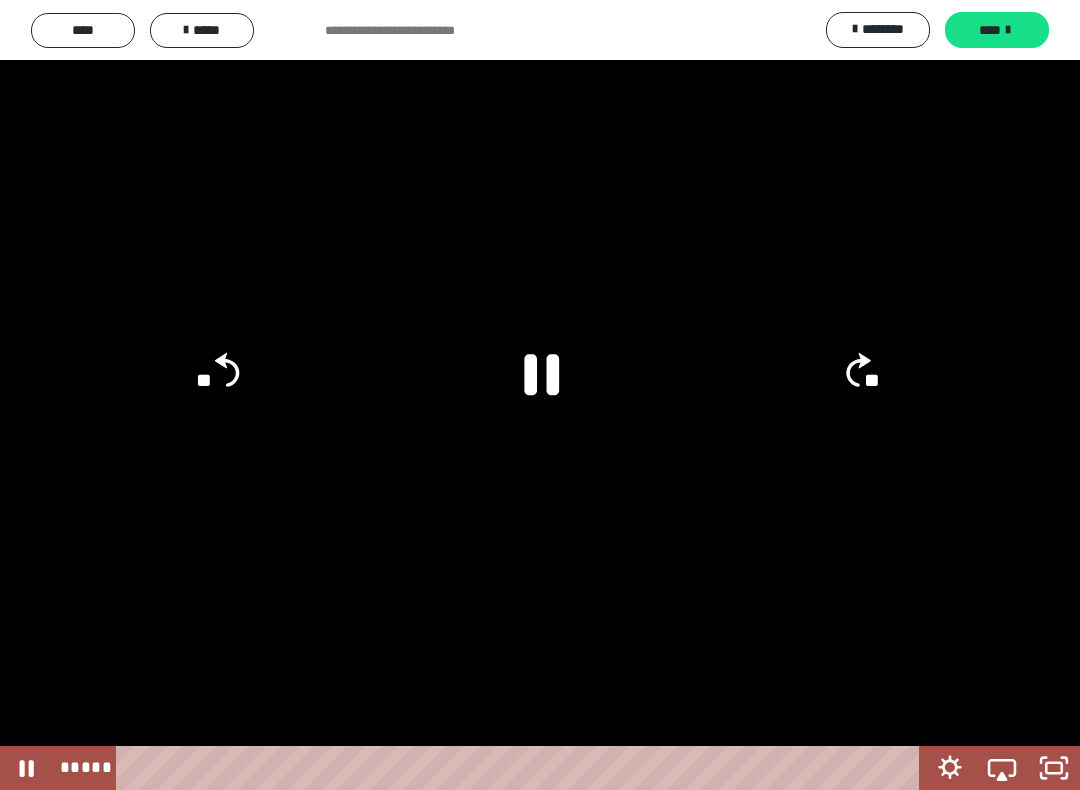 click 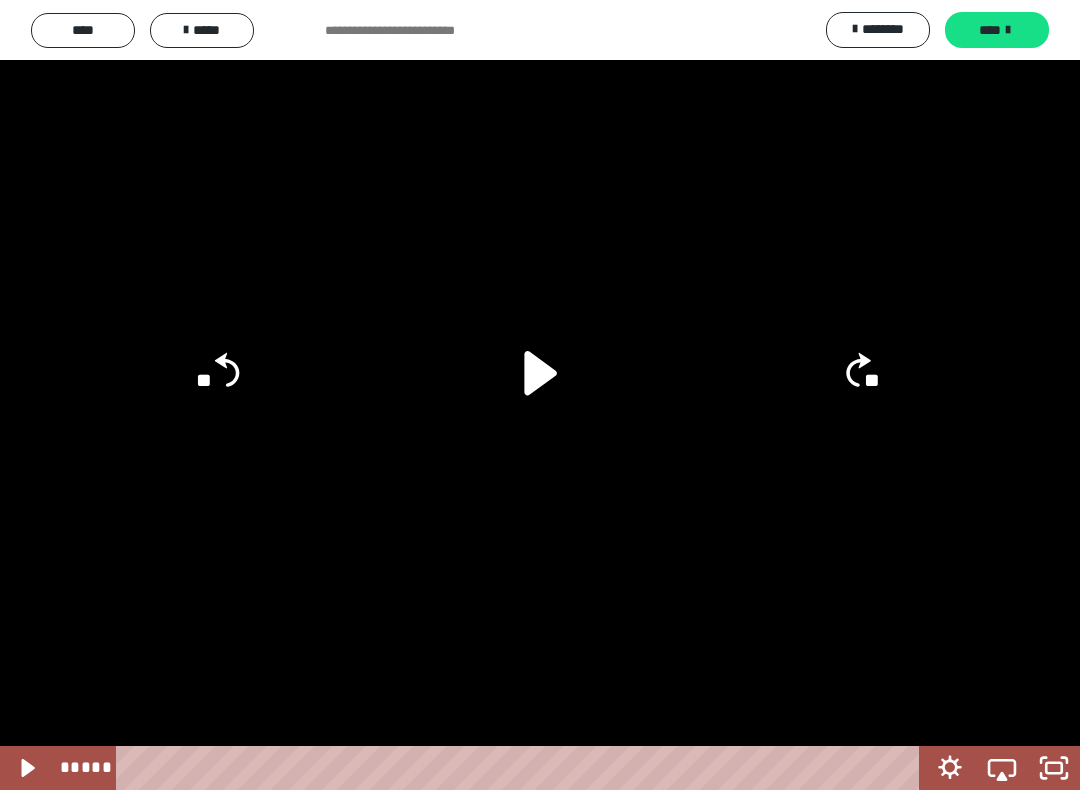 click on "**" 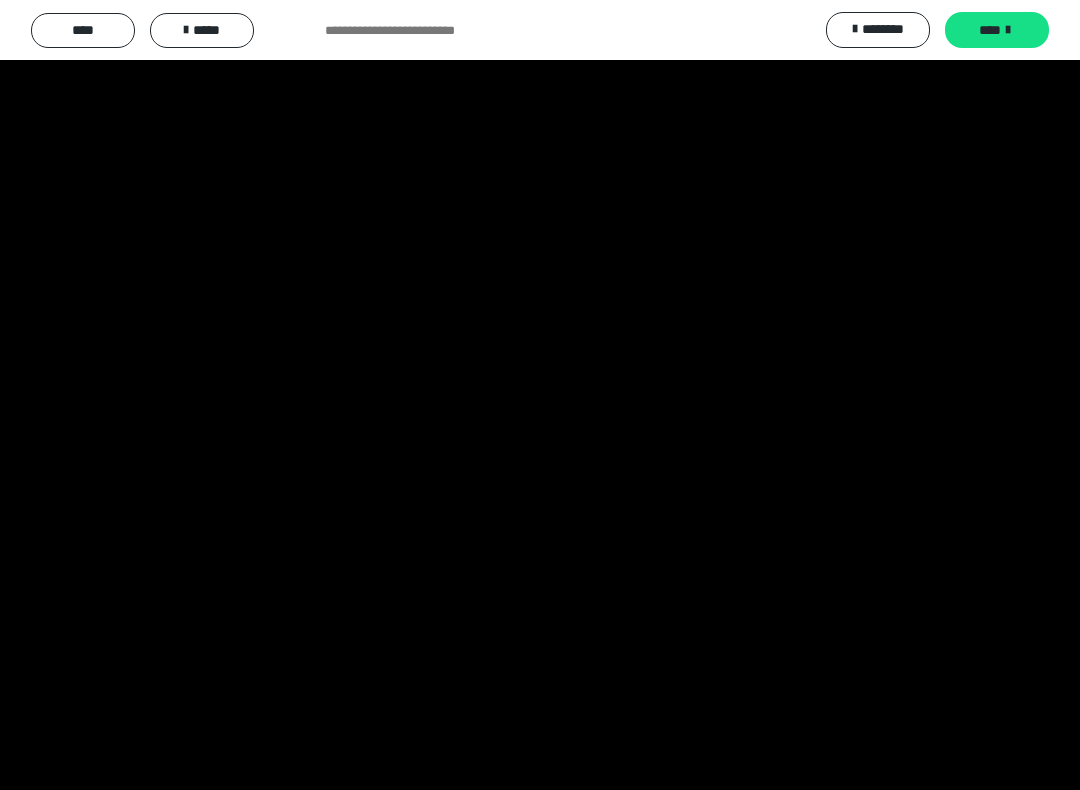 click at bounding box center (540, 395) 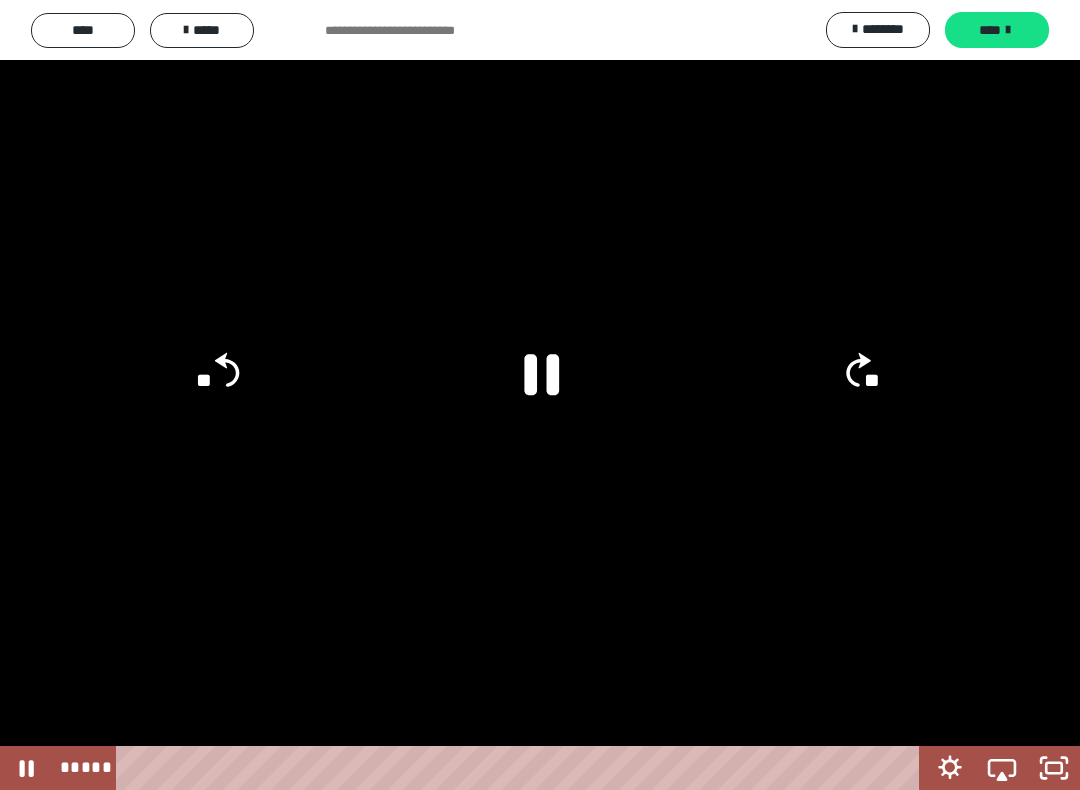 click on "**" 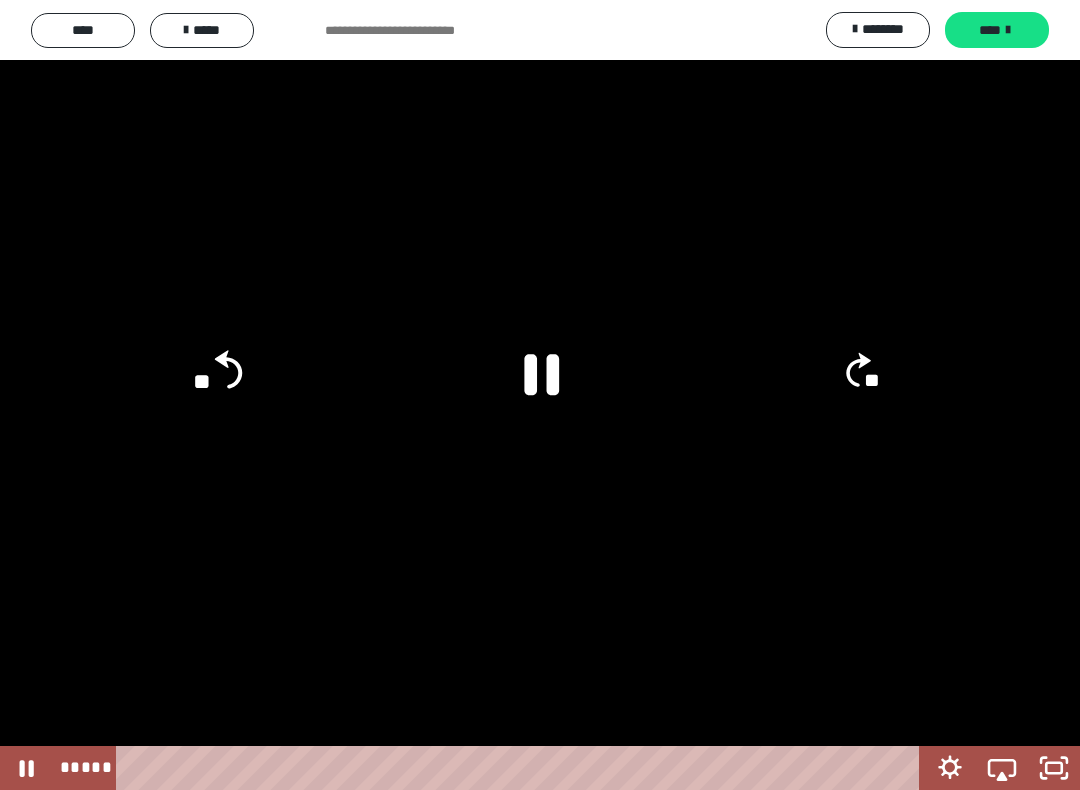 click on "**" 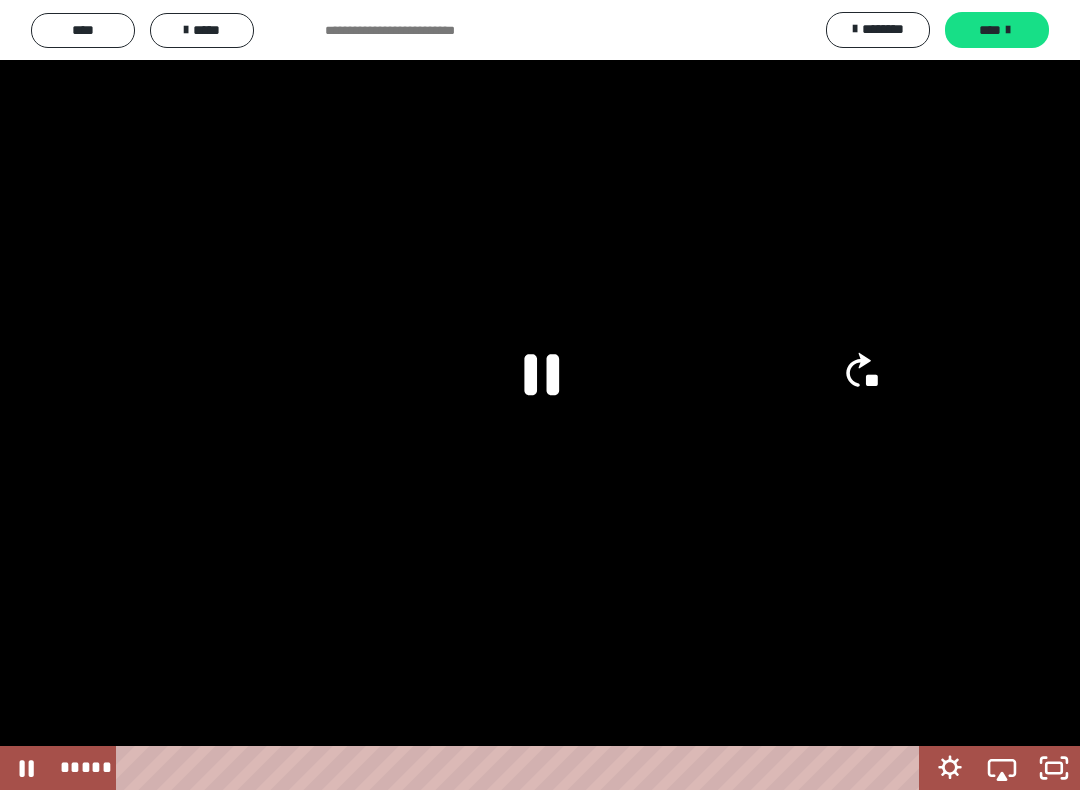 click on "**" 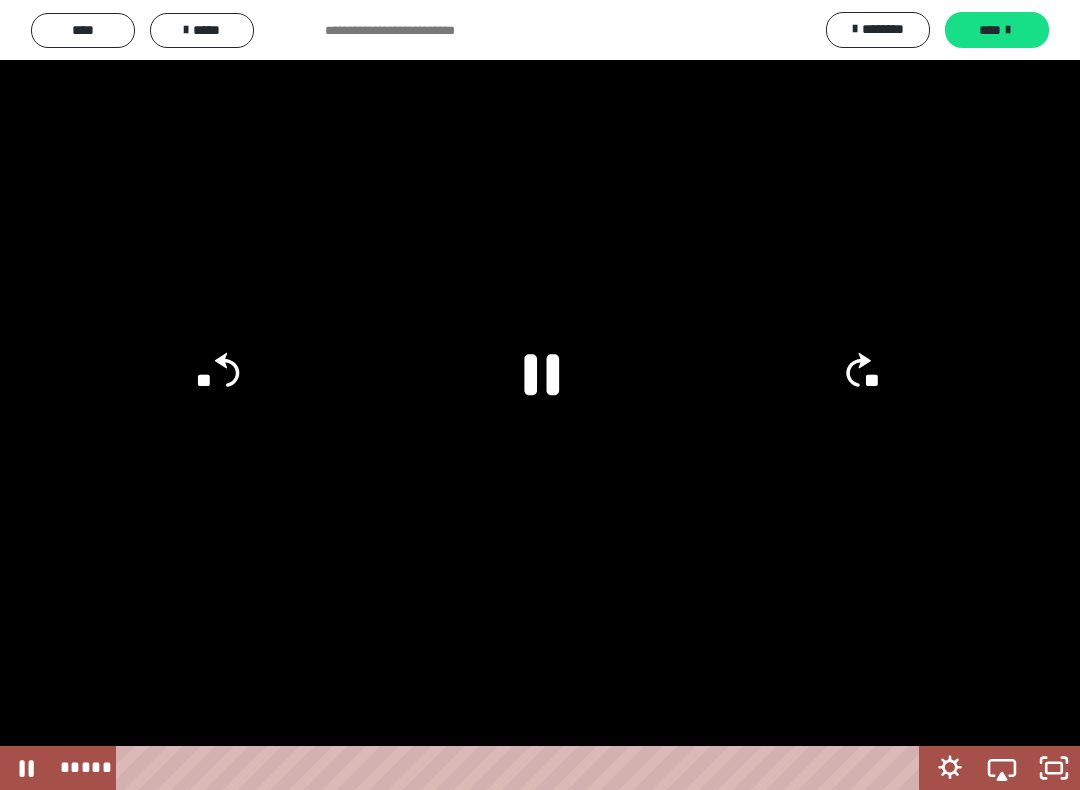 click on "**" 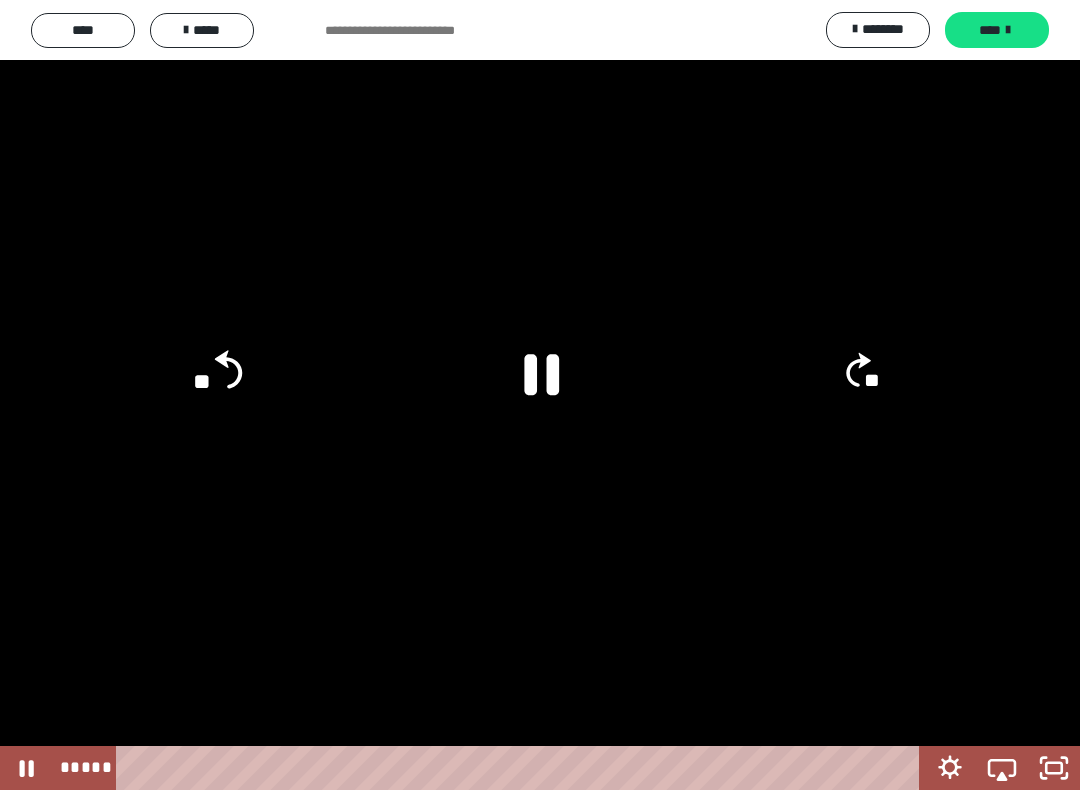 click on "**" 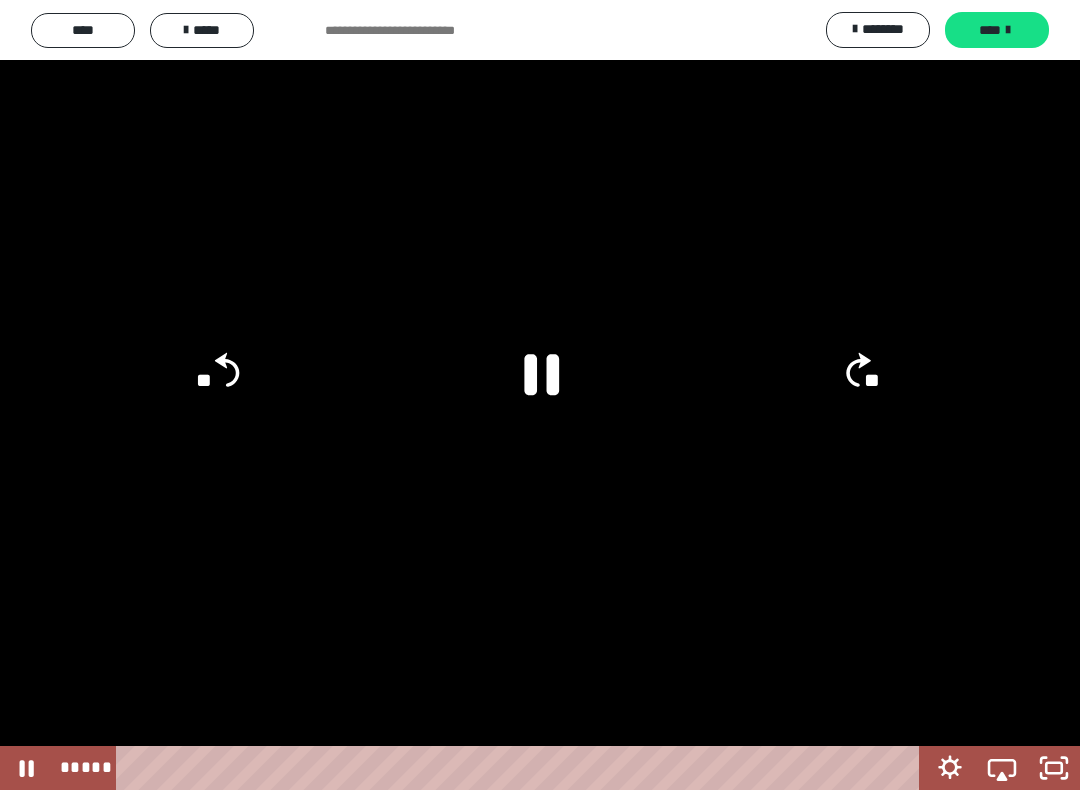 click 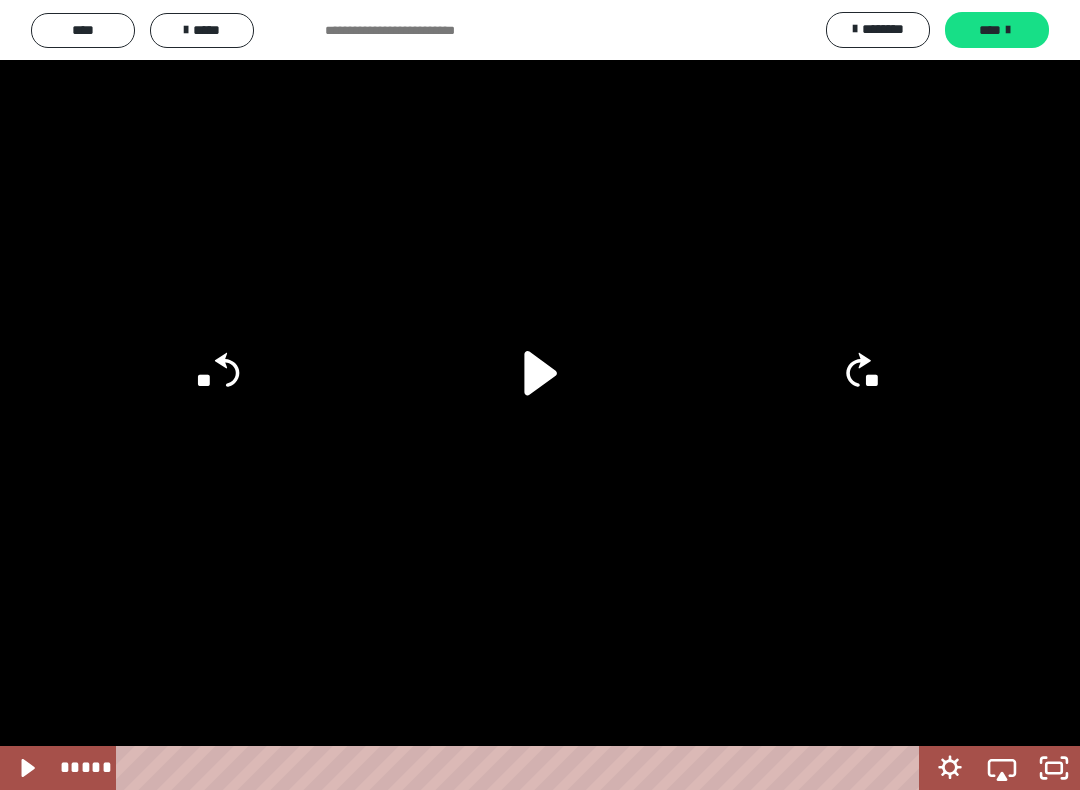 click 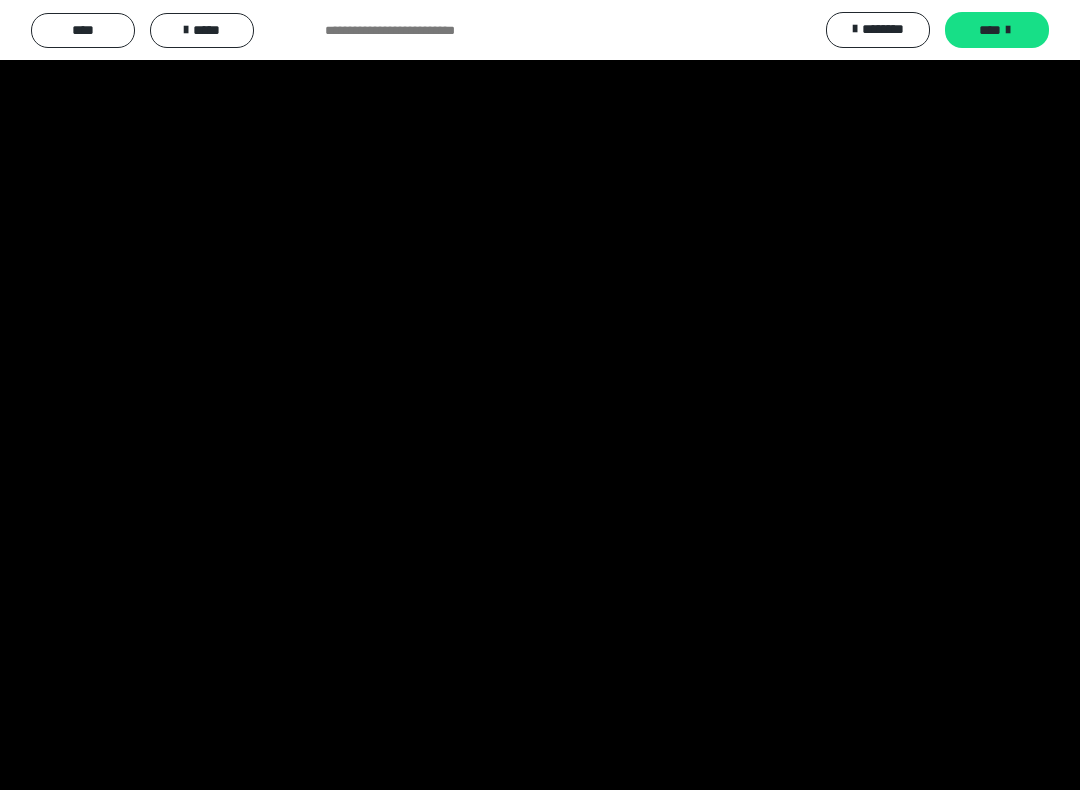 click at bounding box center (540, 395) 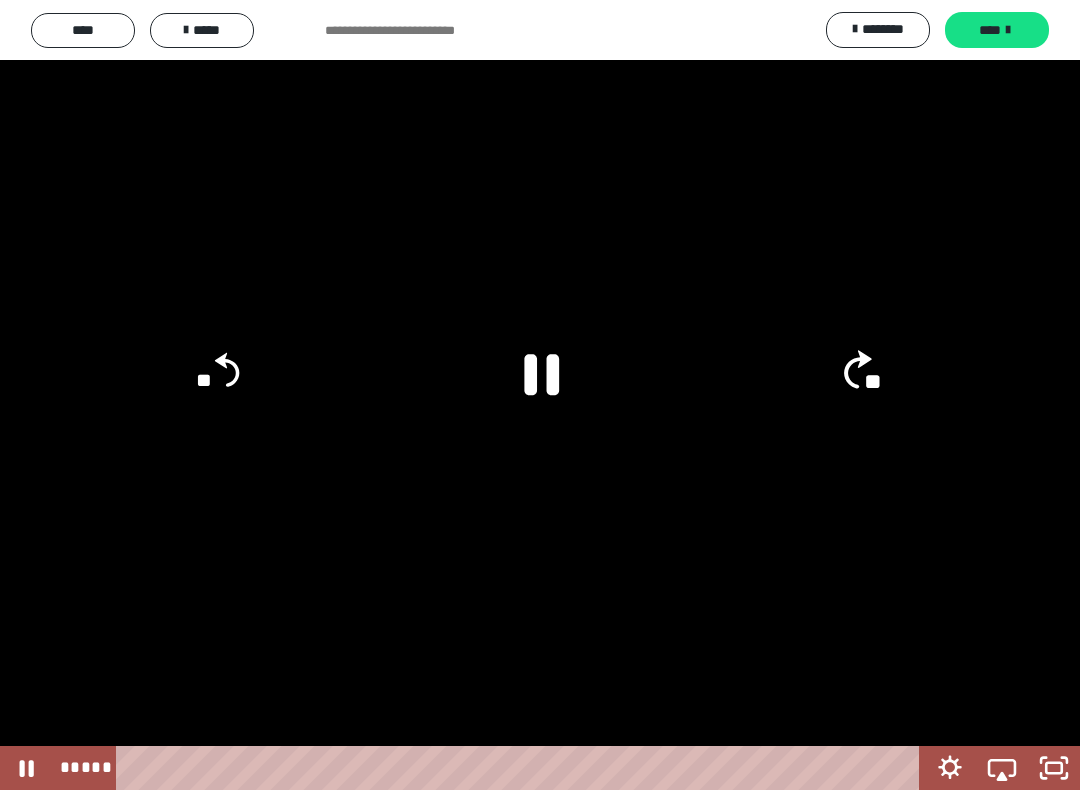 click on "**" 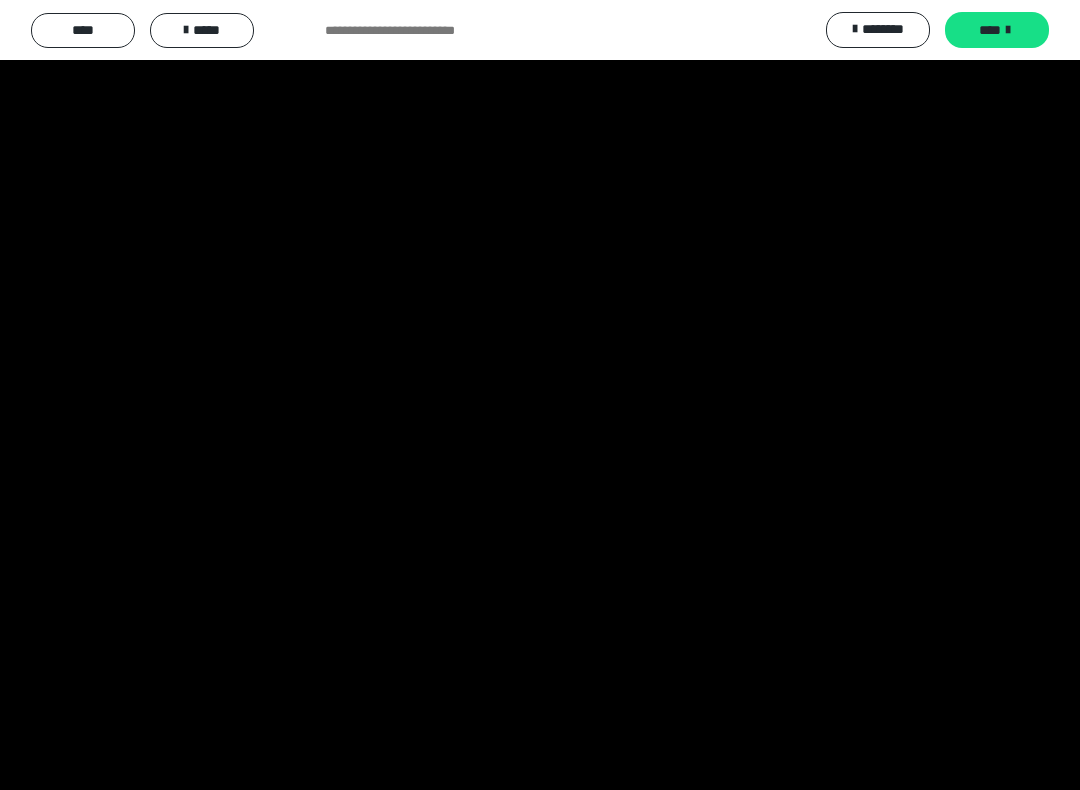 click at bounding box center [540, 395] 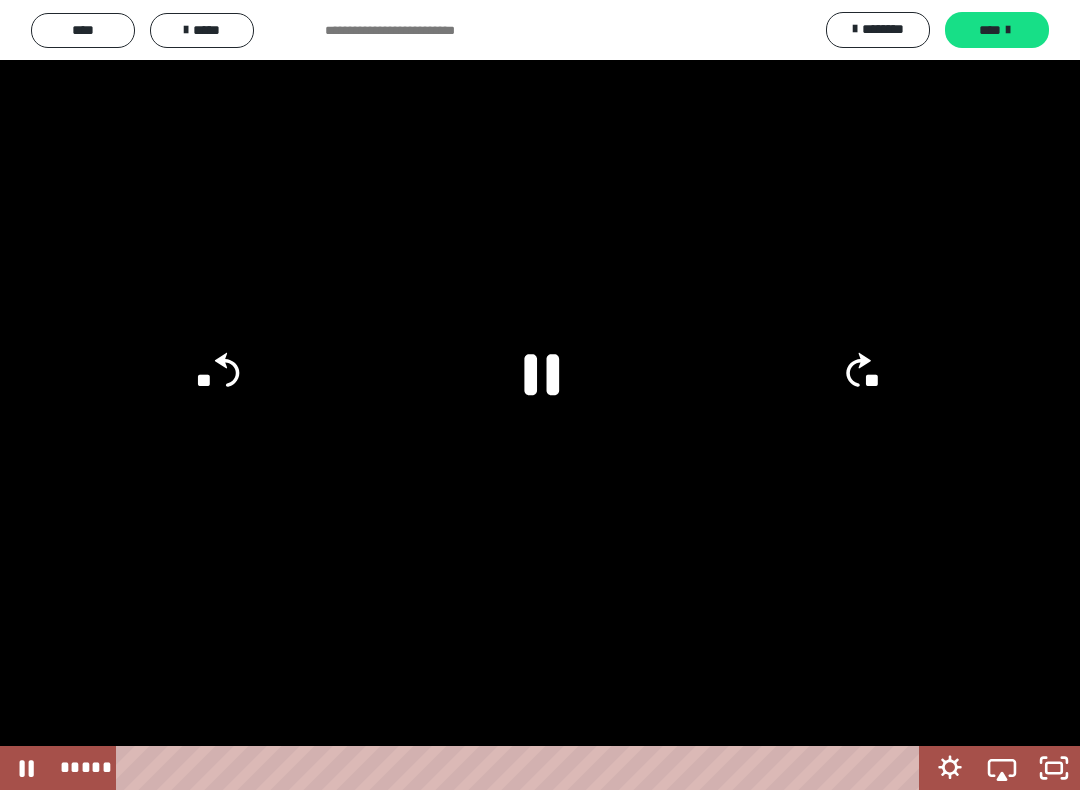 click on "**" 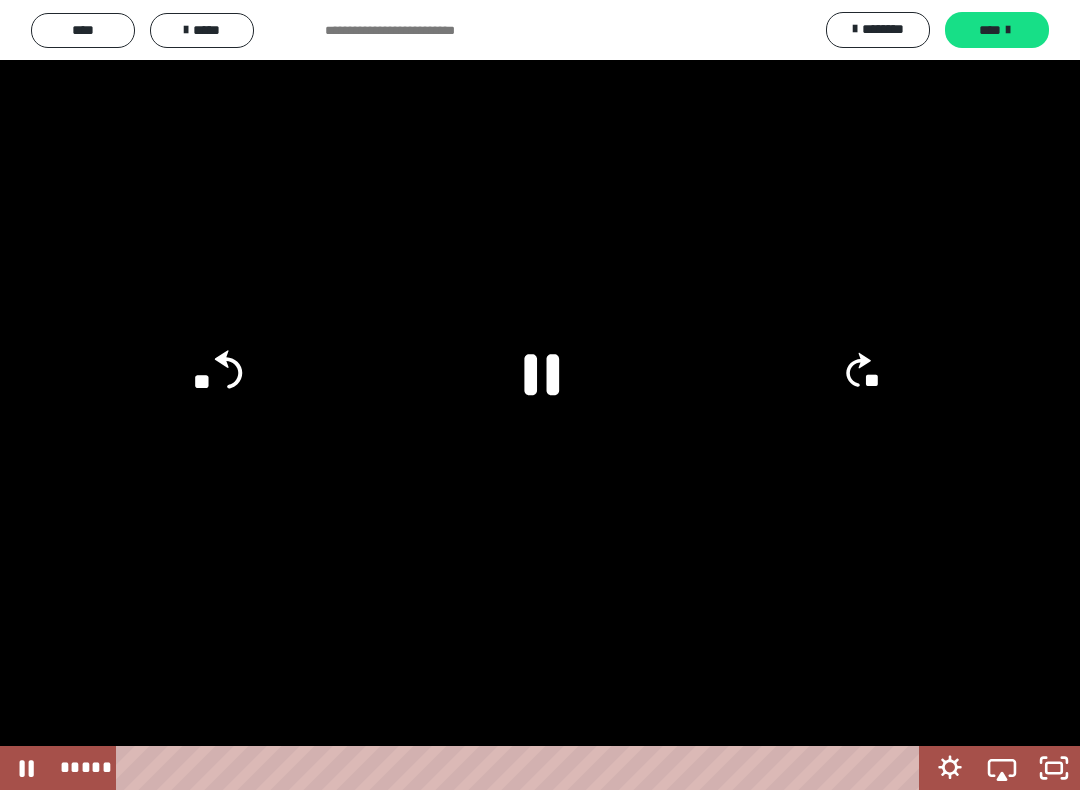 click on "**" 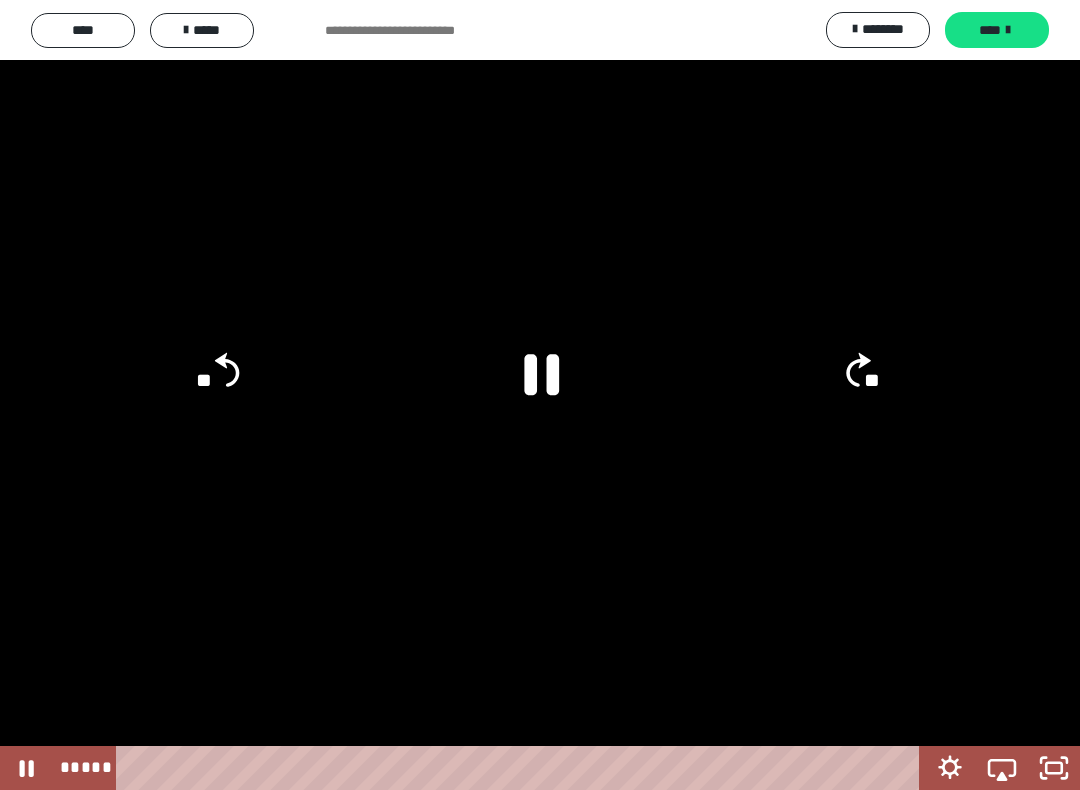 click on "**" 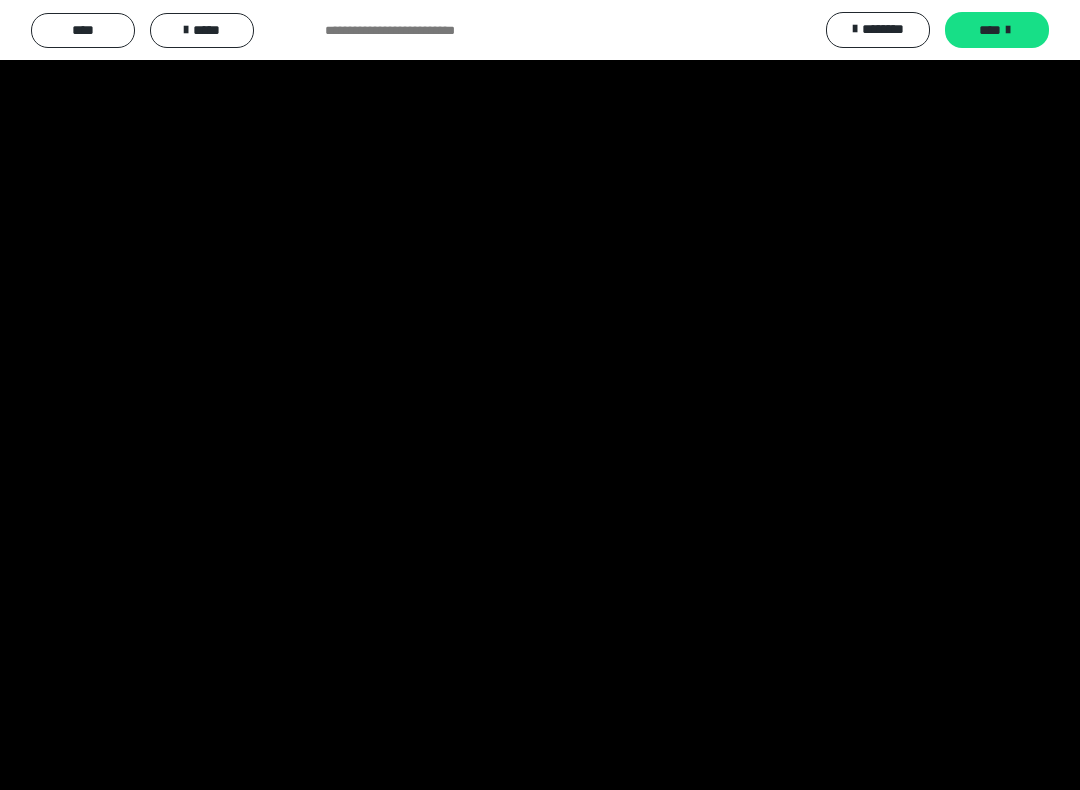 click at bounding box center (540, 395) 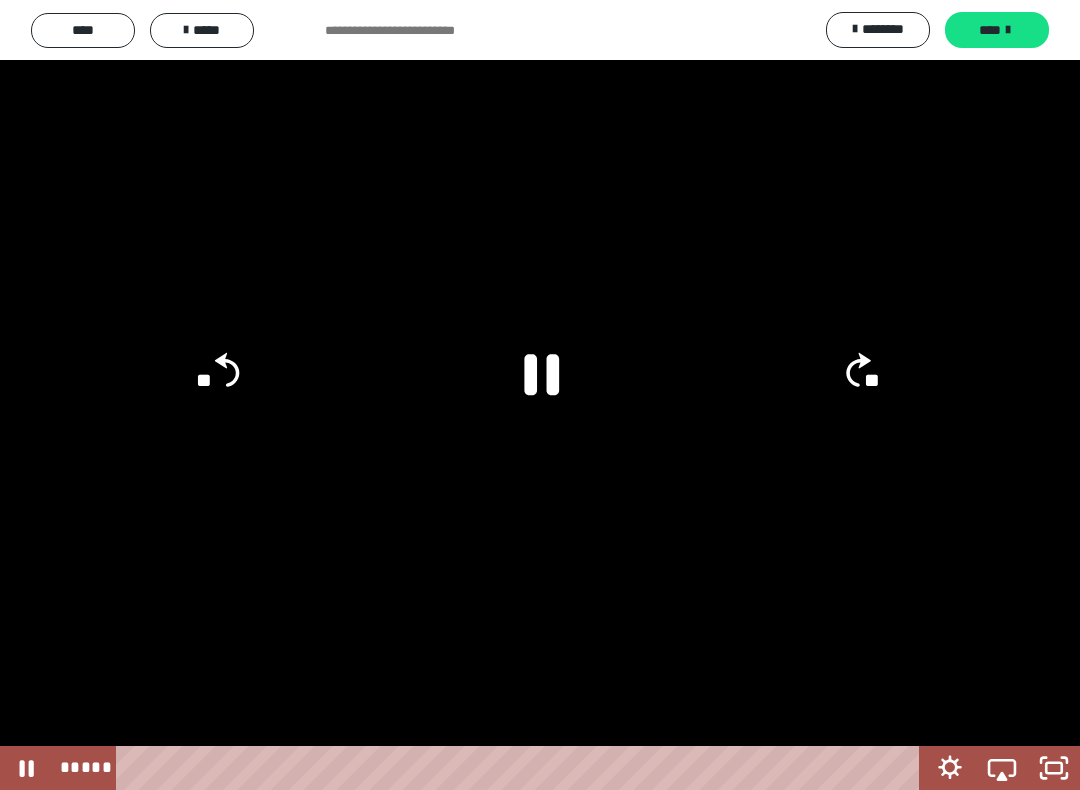 click on "**" 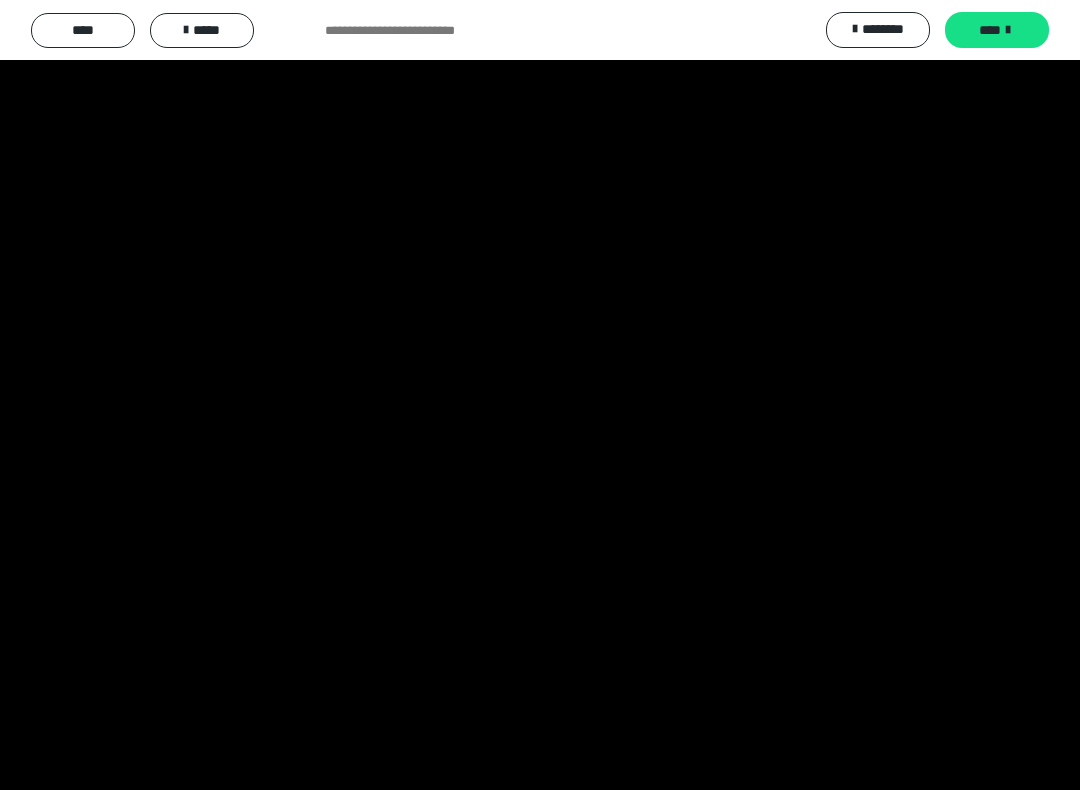 click at bounding box center (540, 395) 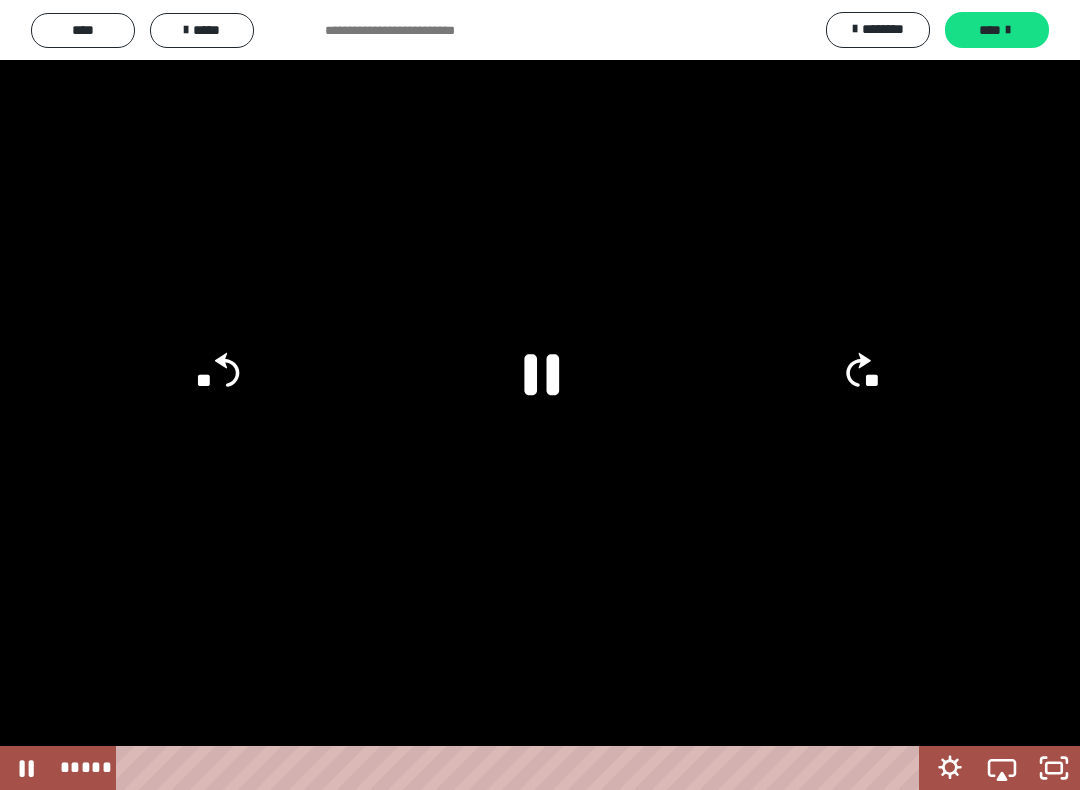 click on "**" 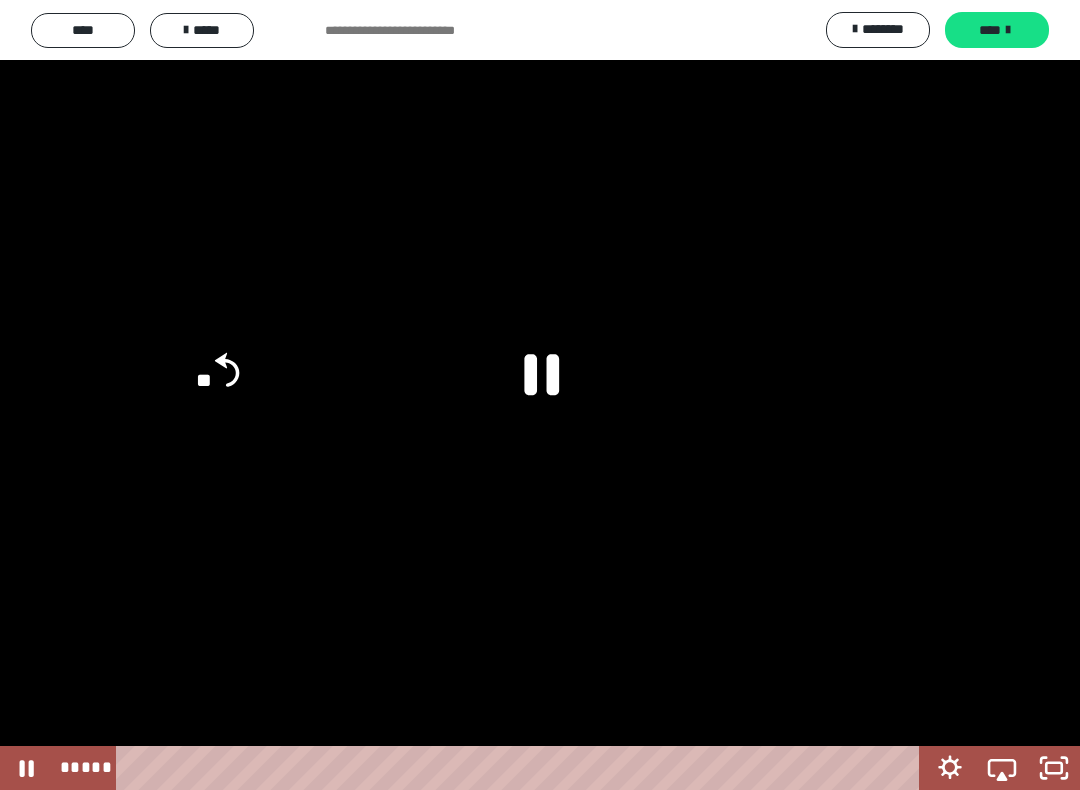 click on "**" 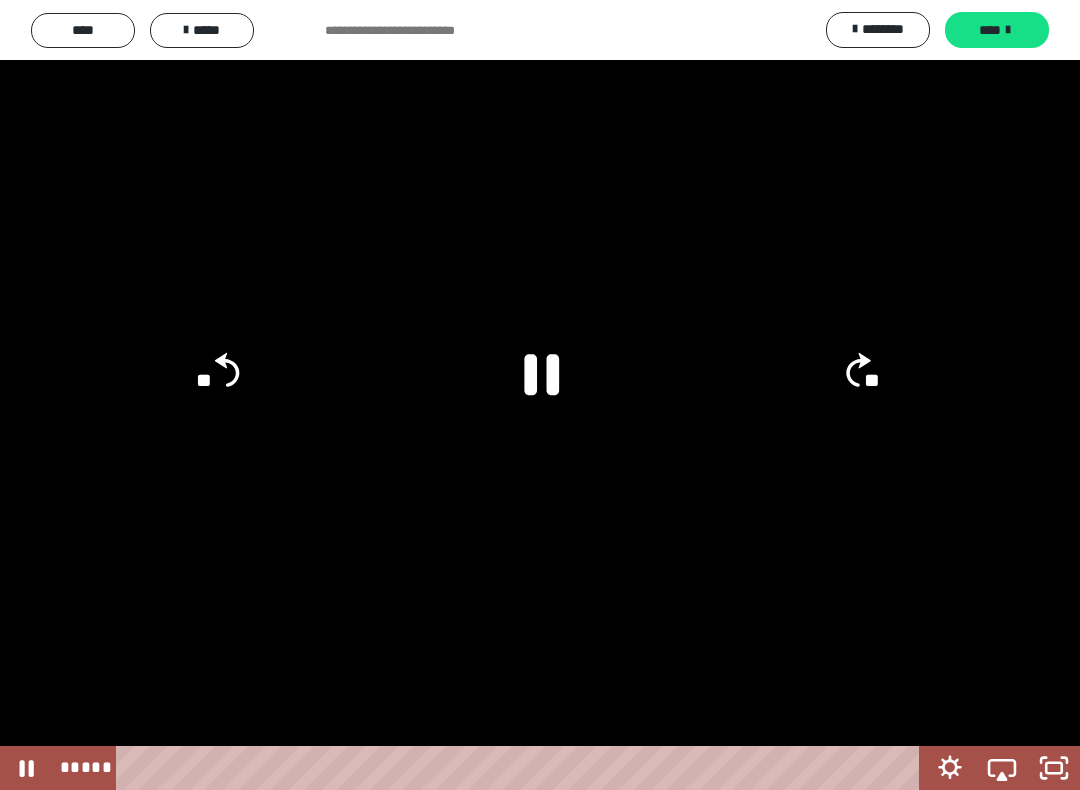 click on "**" 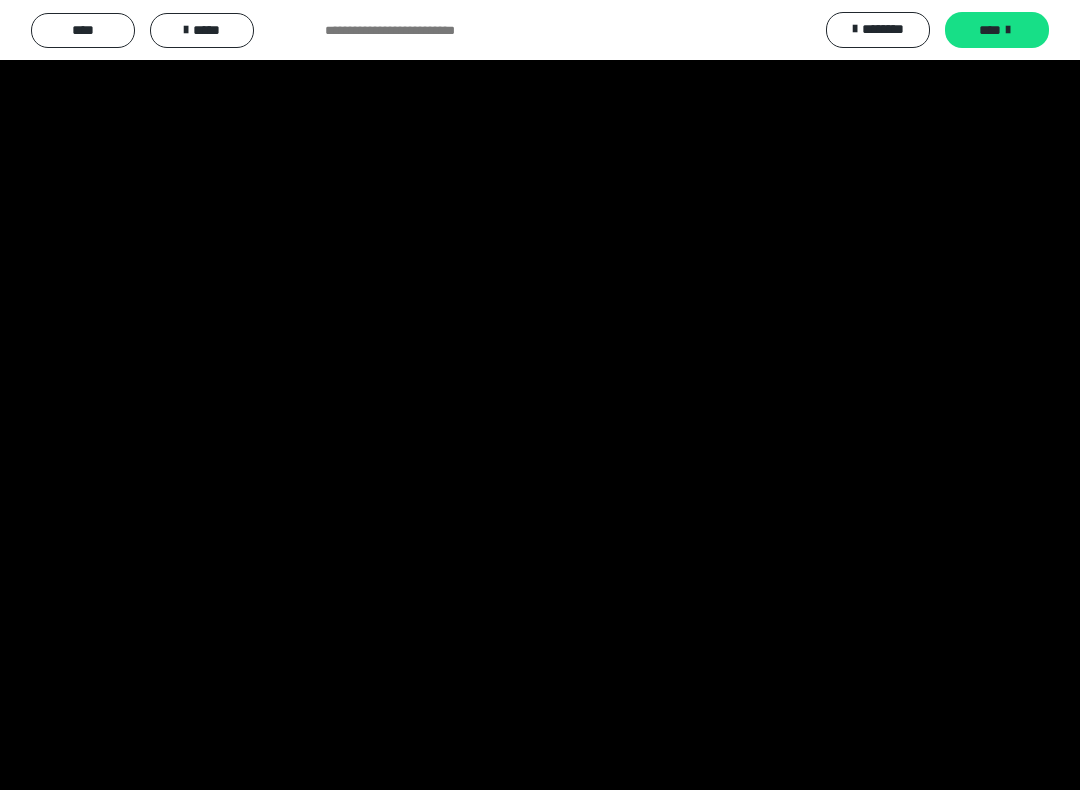 click at bounding box center (540, 395) 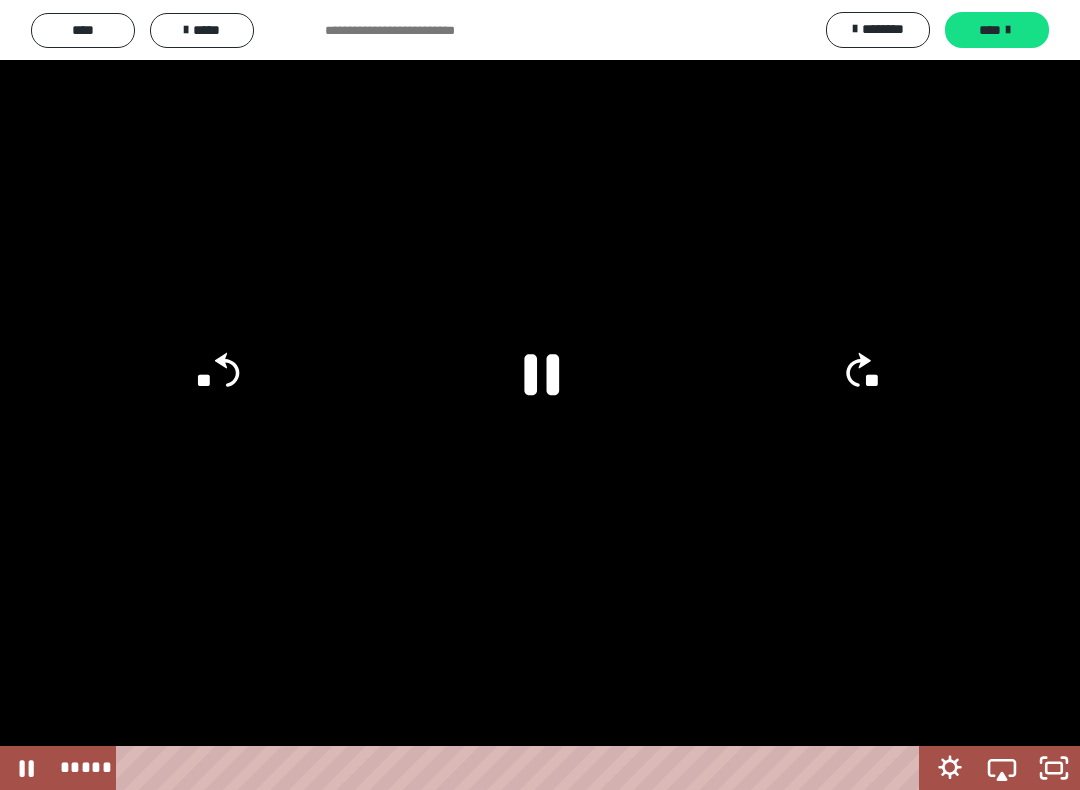 click on "**" 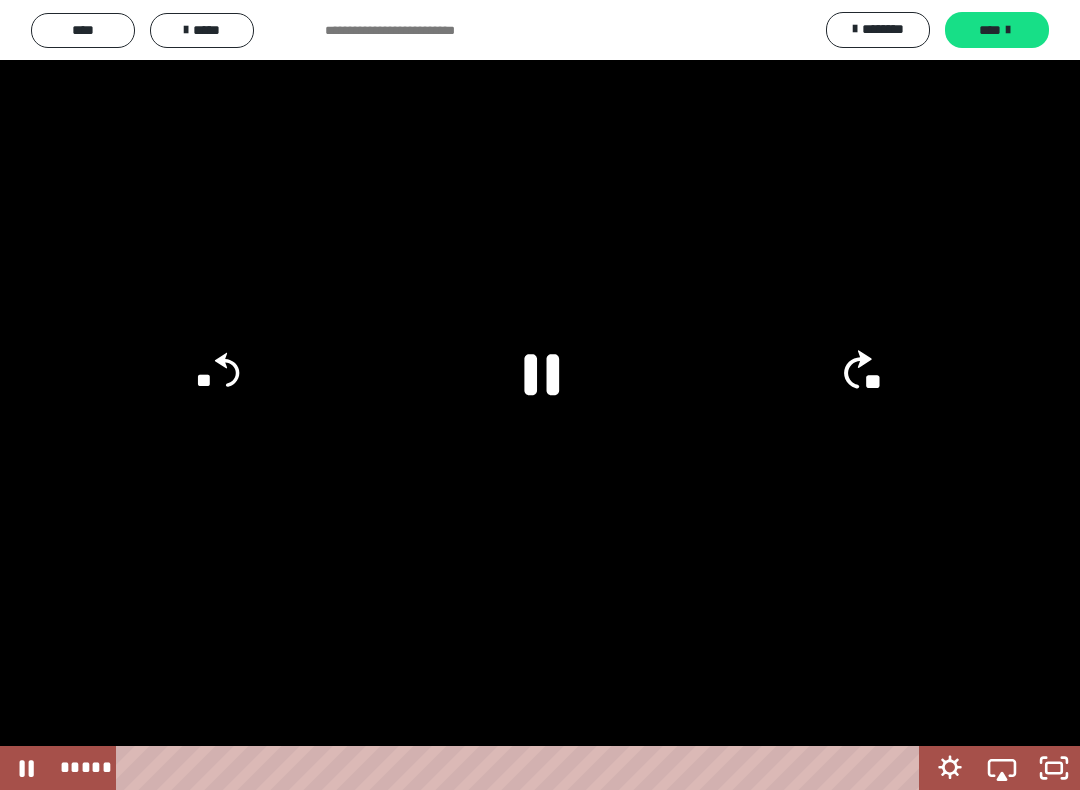 click on "**" 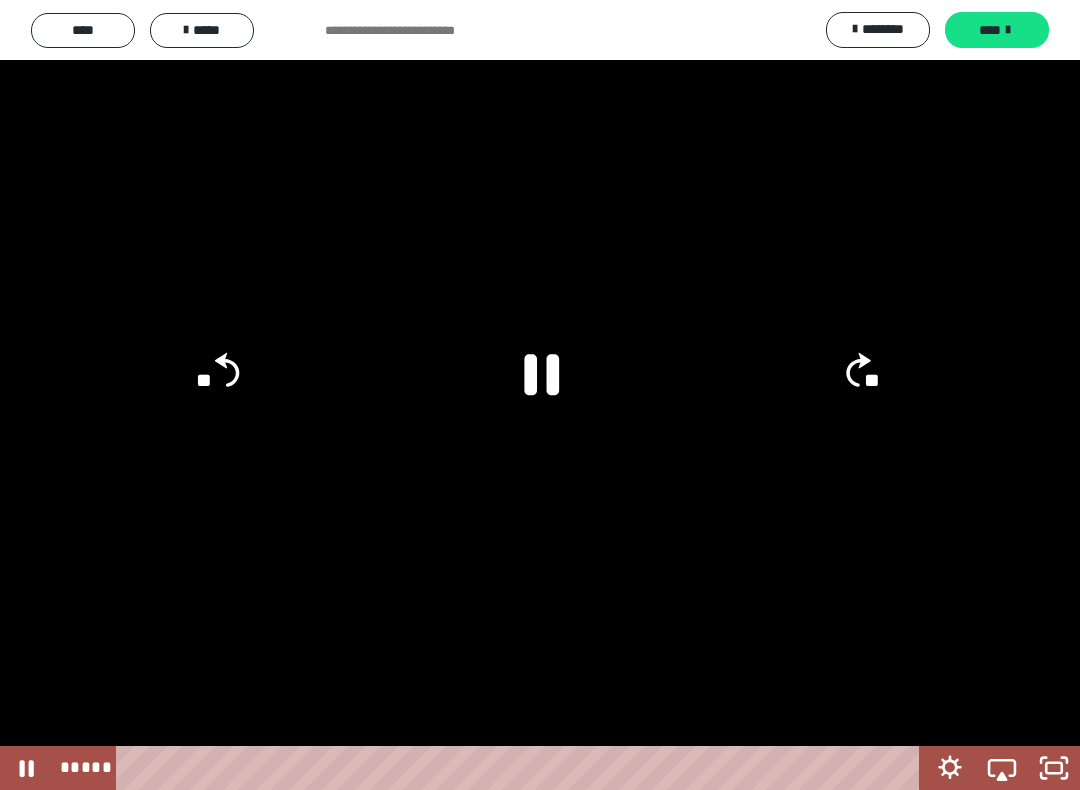 click on "**" 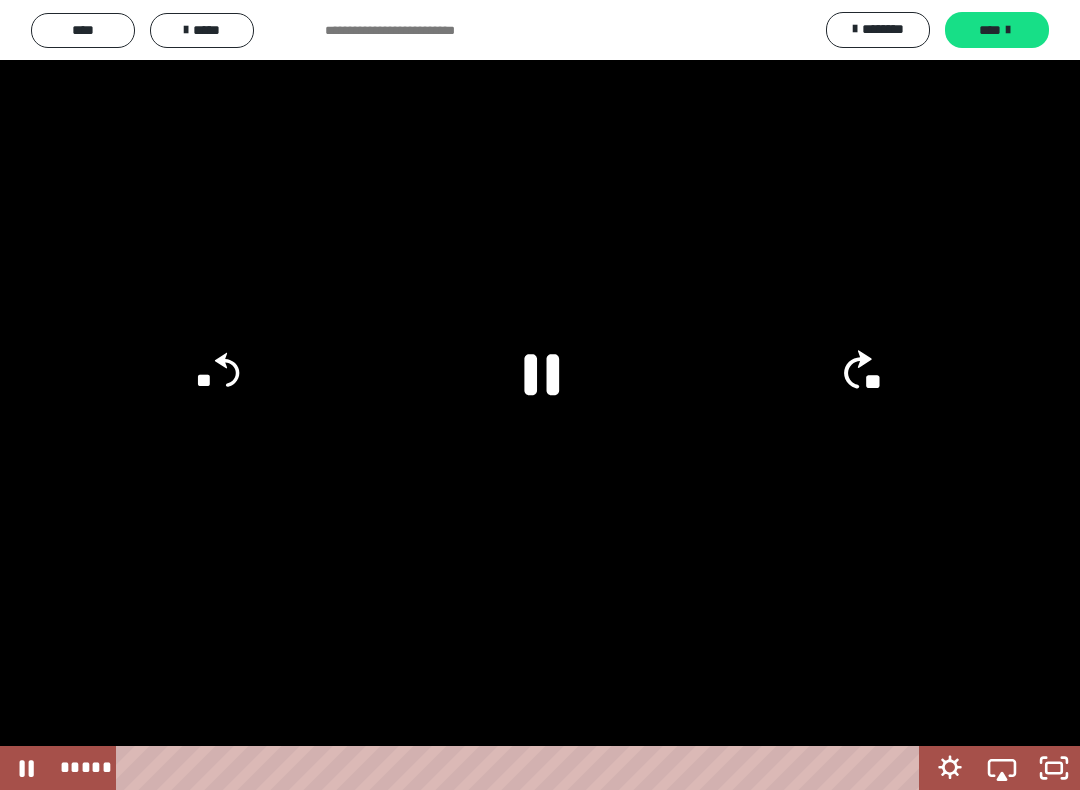 click on "**" 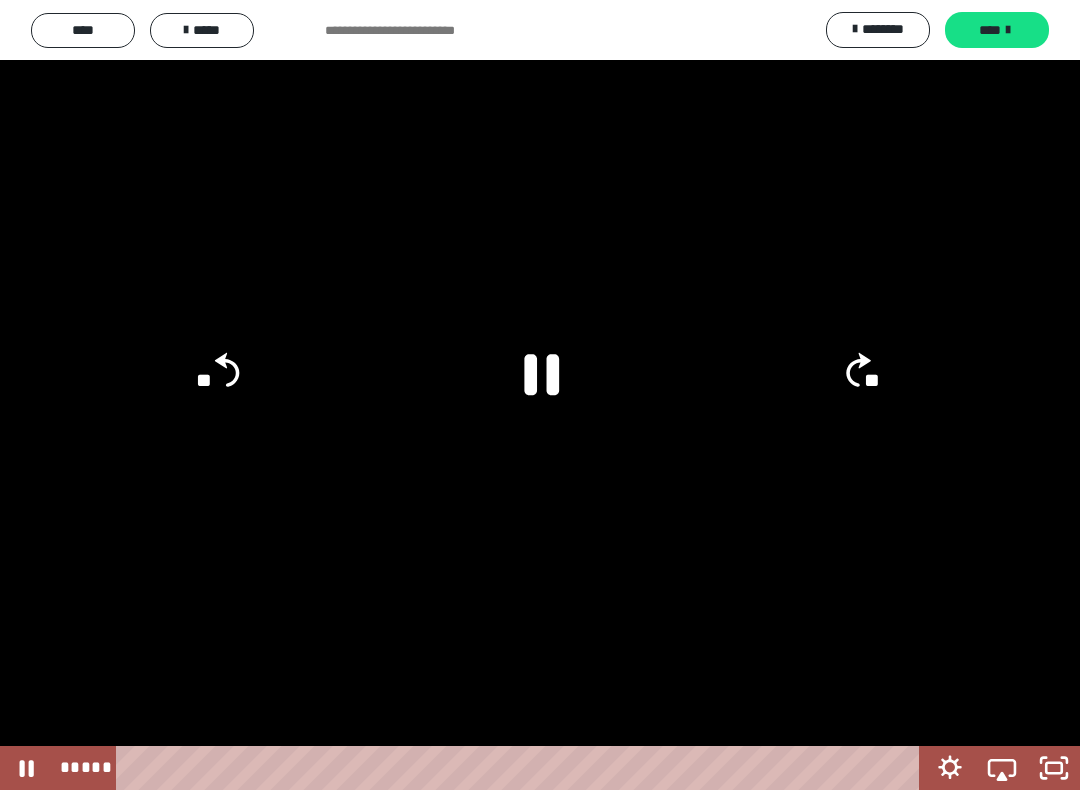 click on "**" 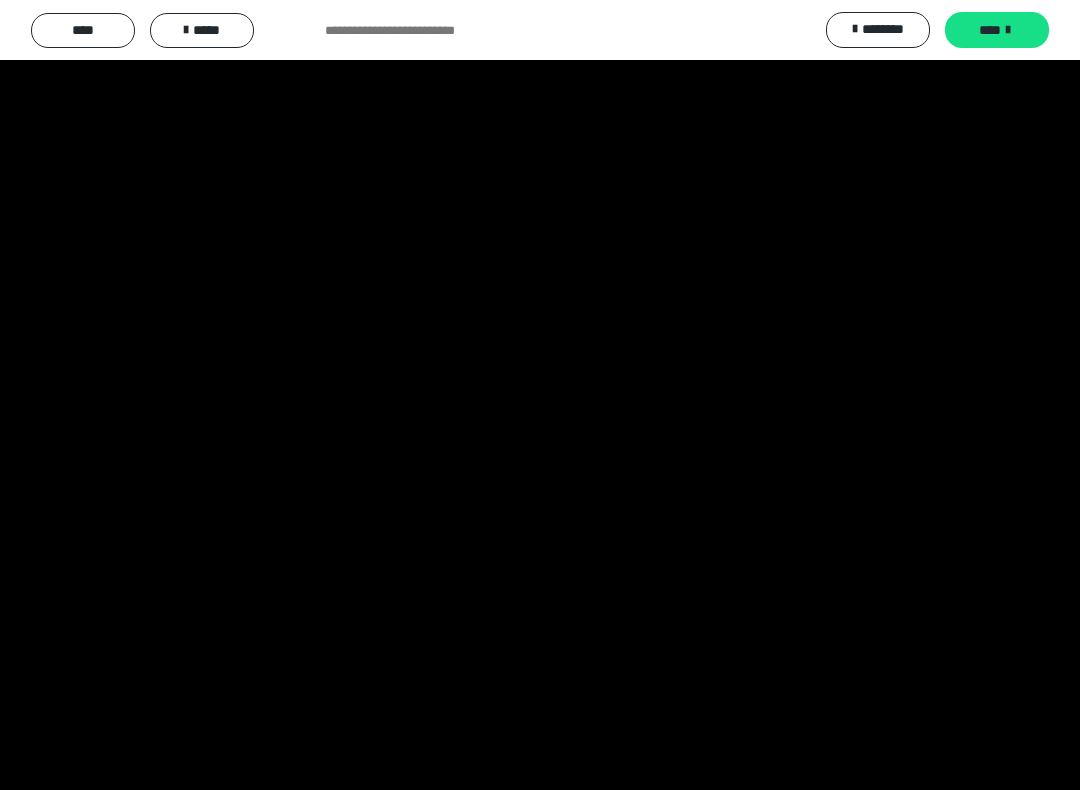 click at bounding box center [540, 395] 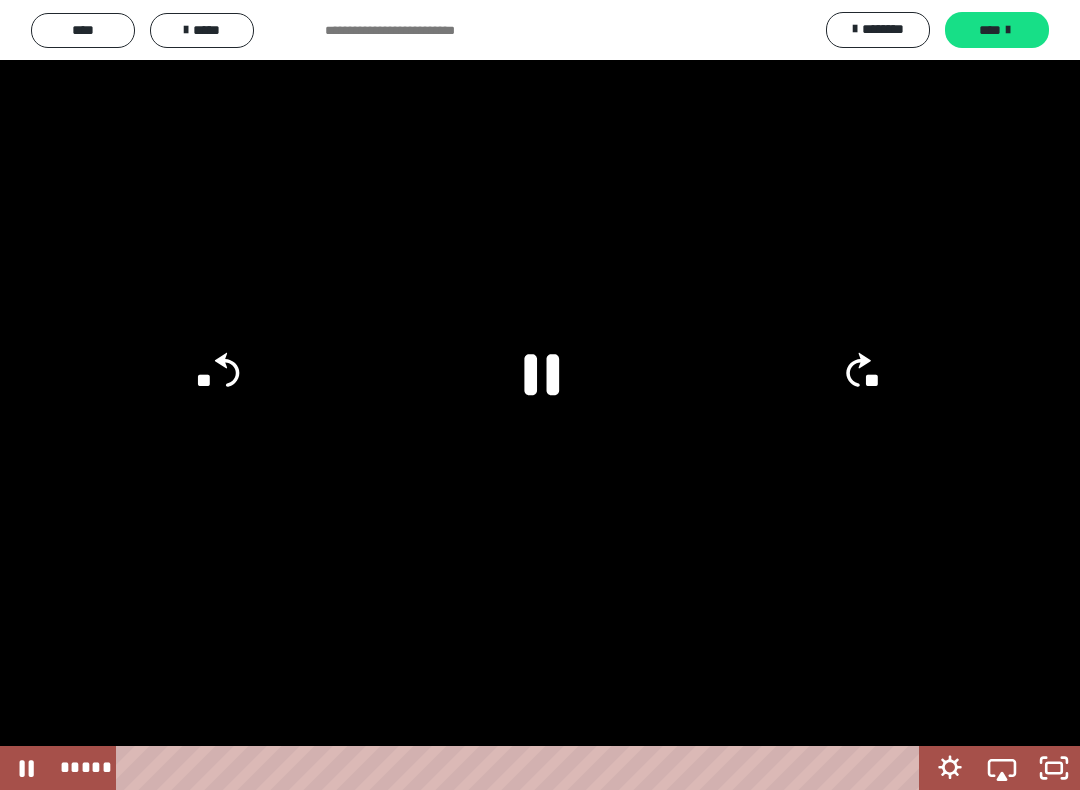 click 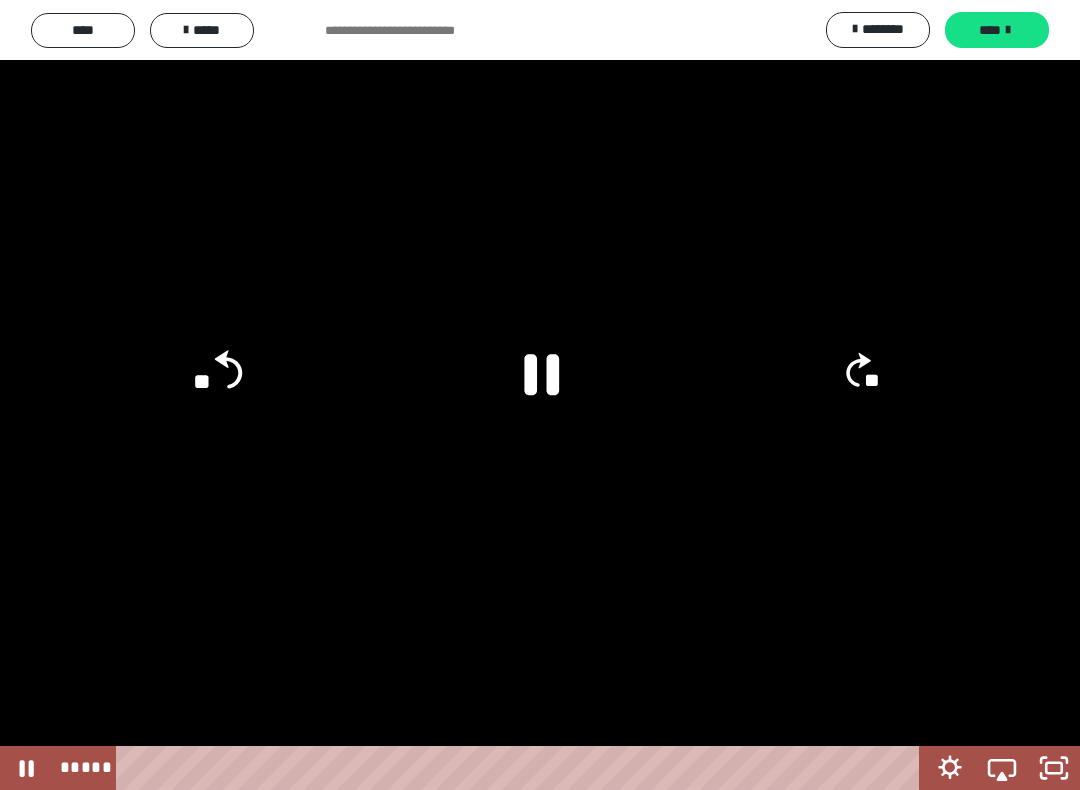 click on "**" 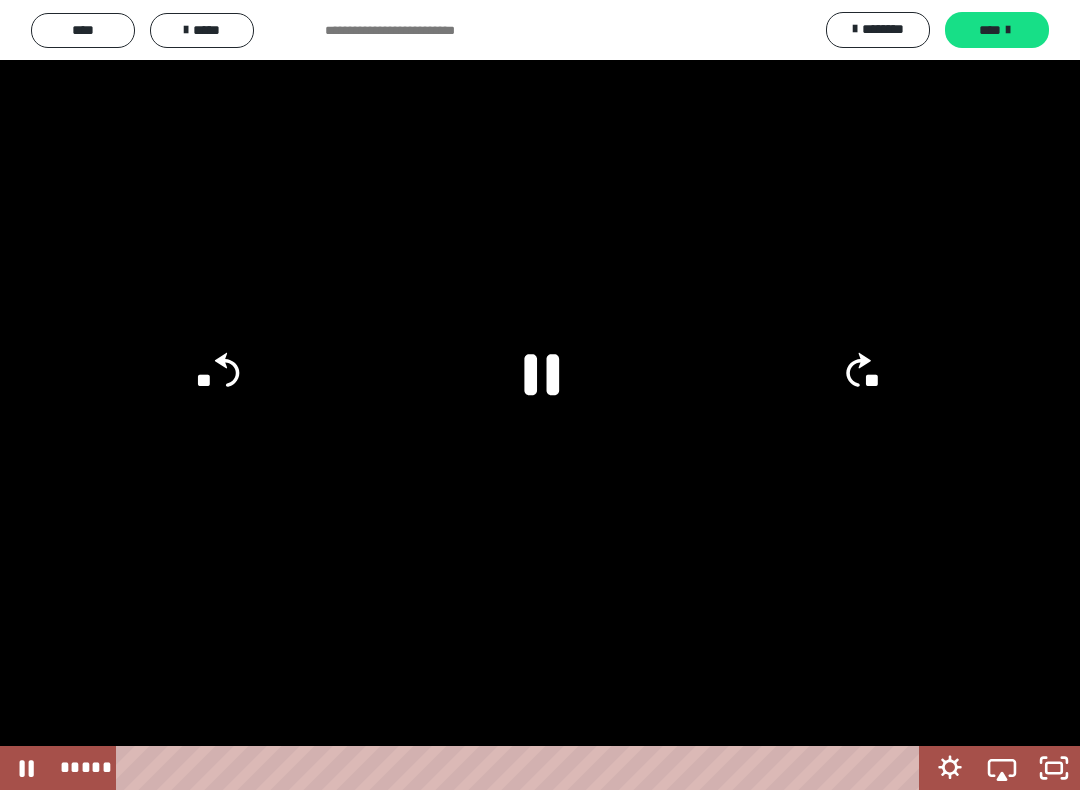 click on "**" 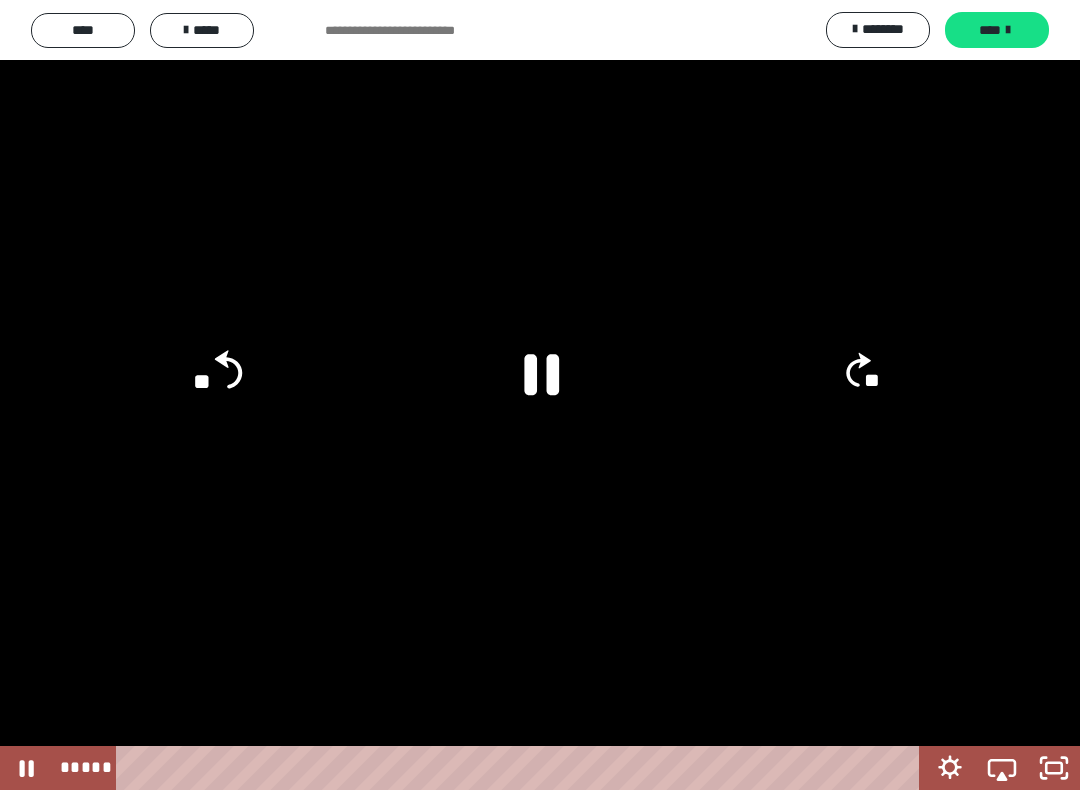 click on "**" 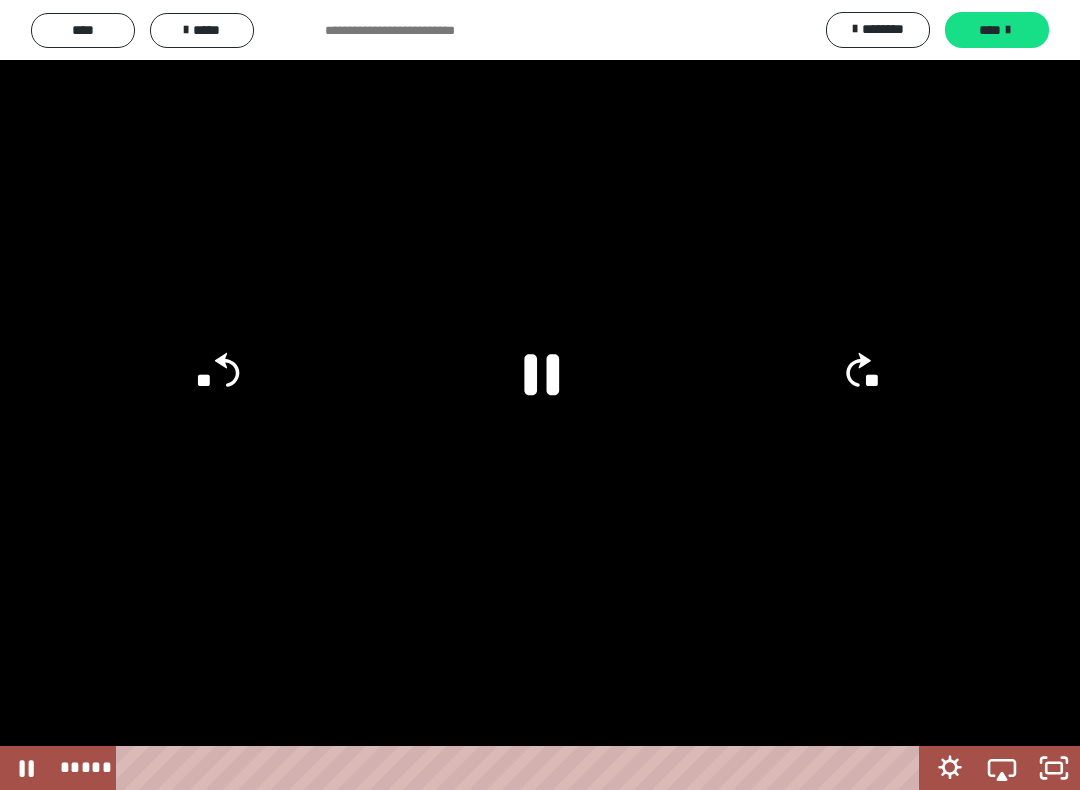 click on "**" 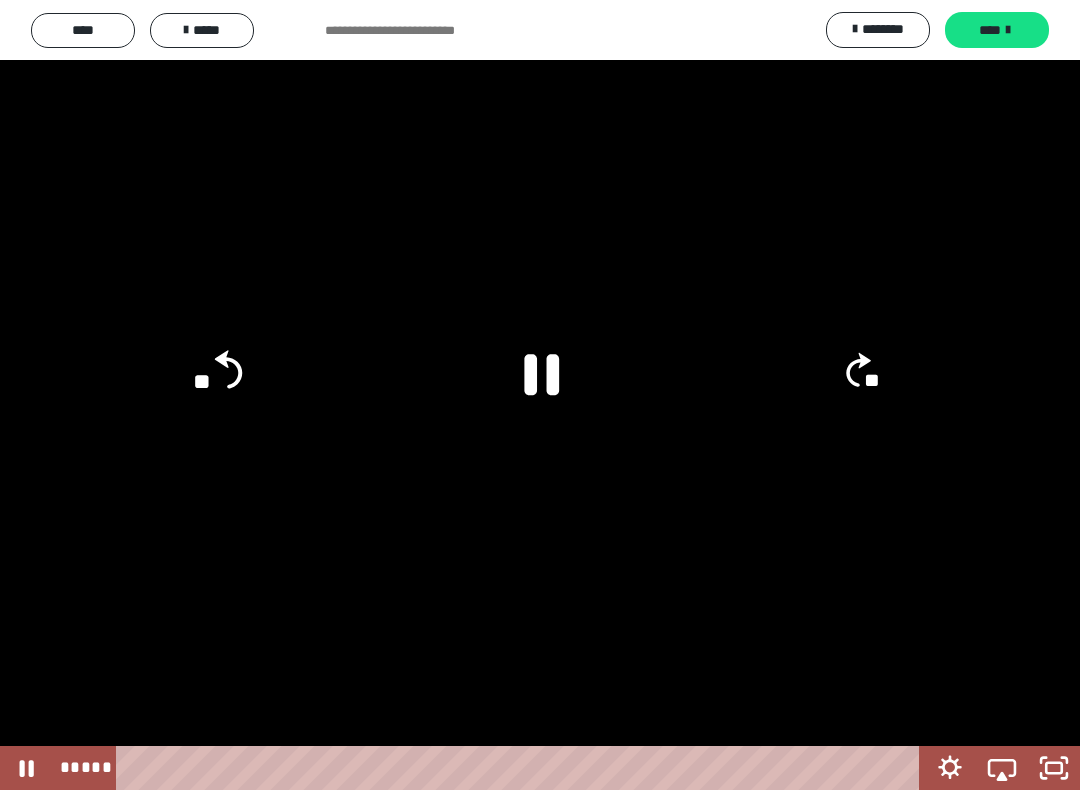 click on "**" 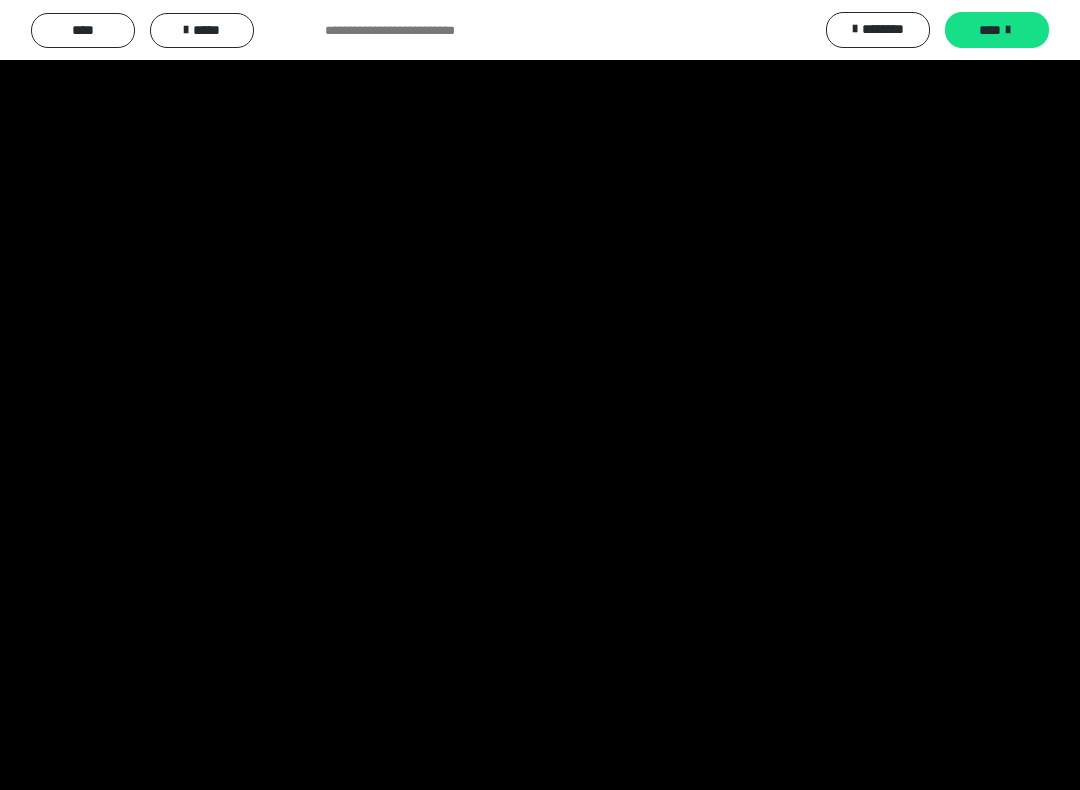 click at bounding box center [540, 395] 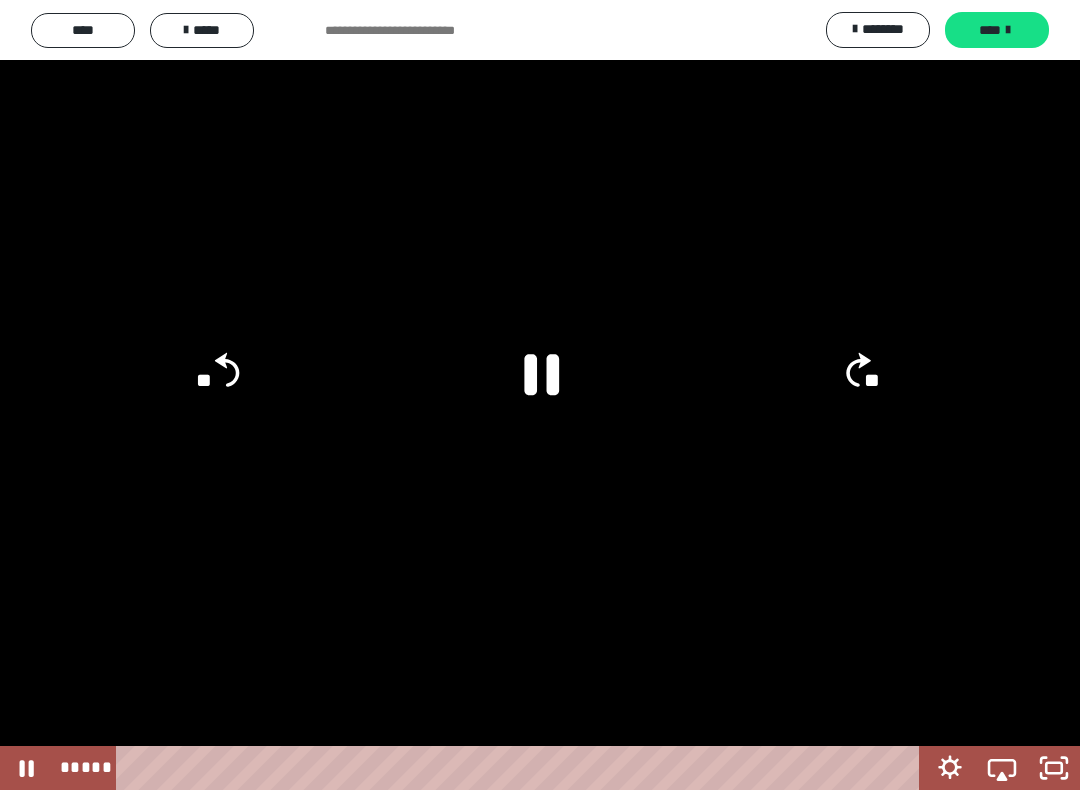 click on "**" 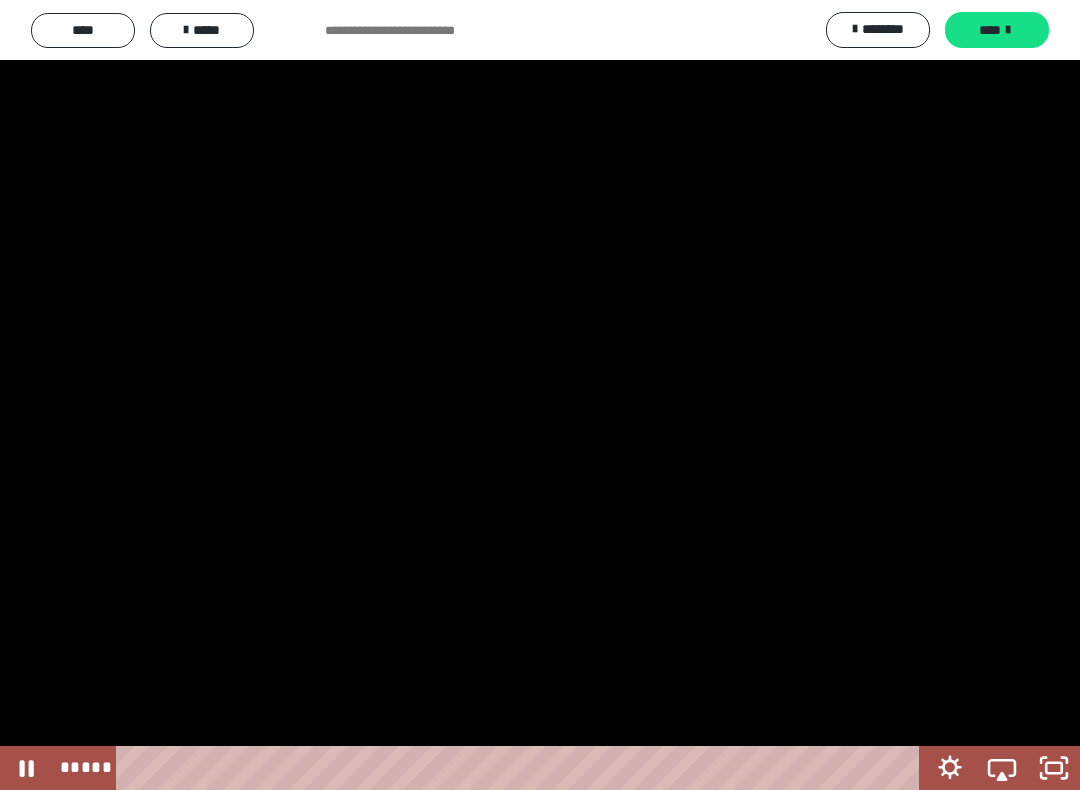 click at bounding box center [540, 395] 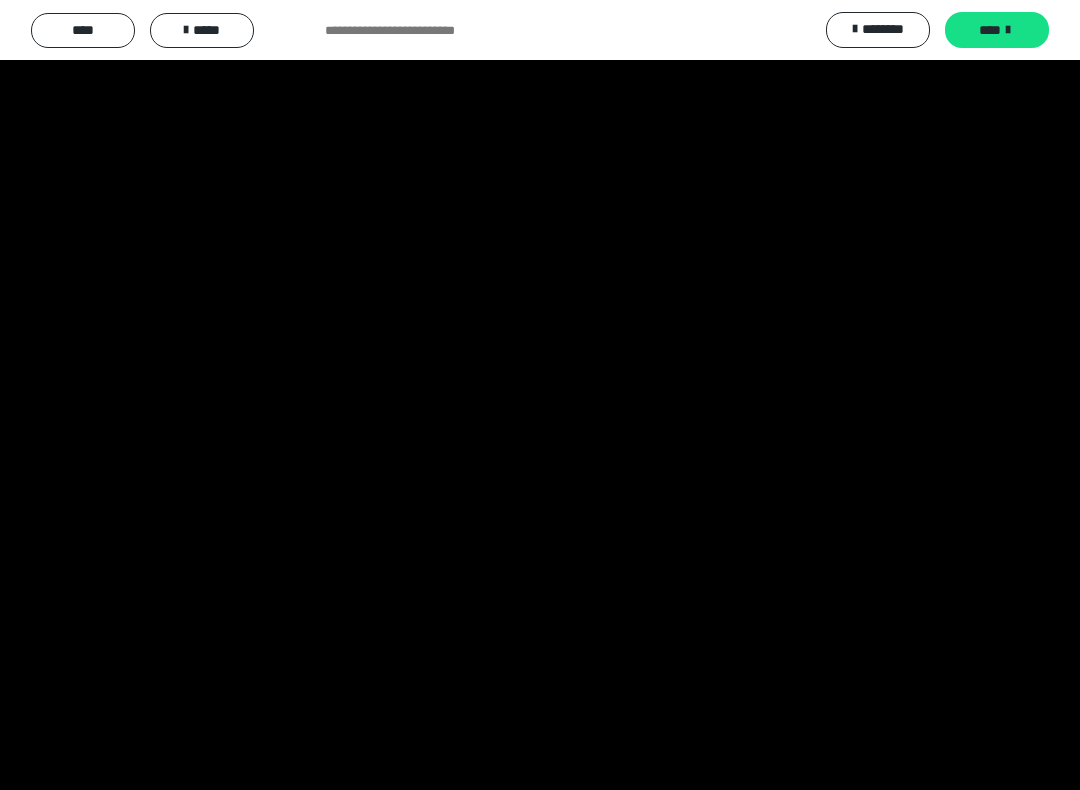 click at bounding box center [540, 395] 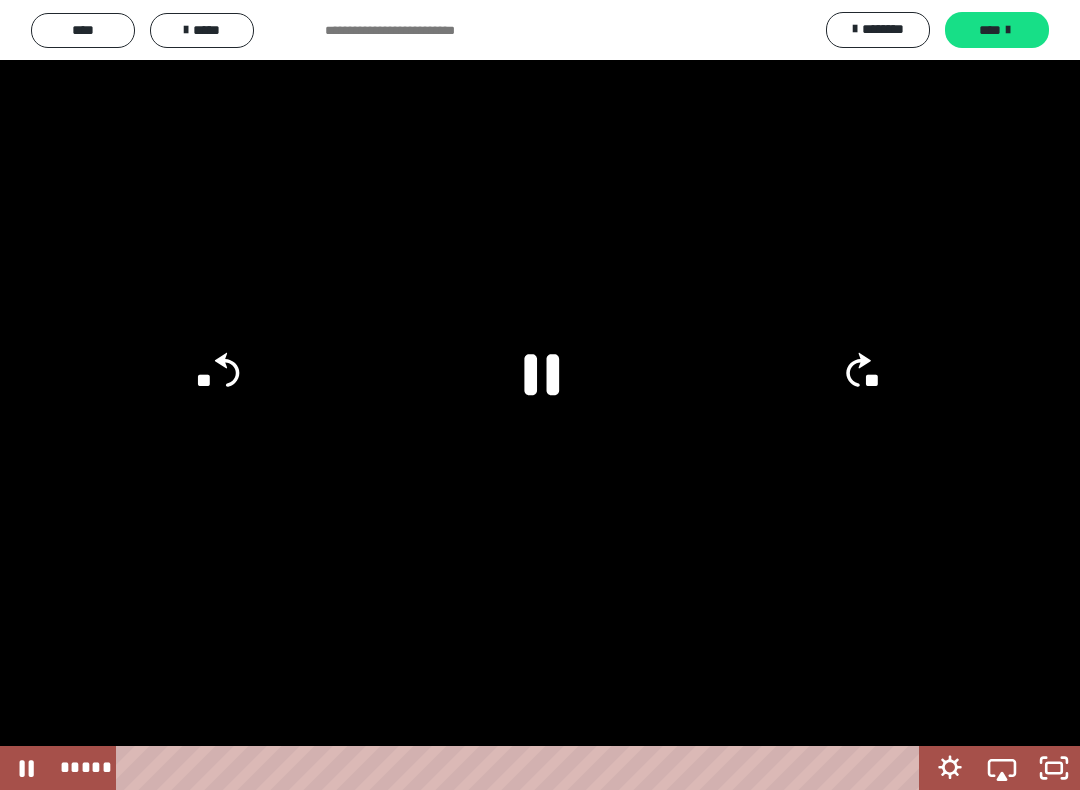 click on "**" 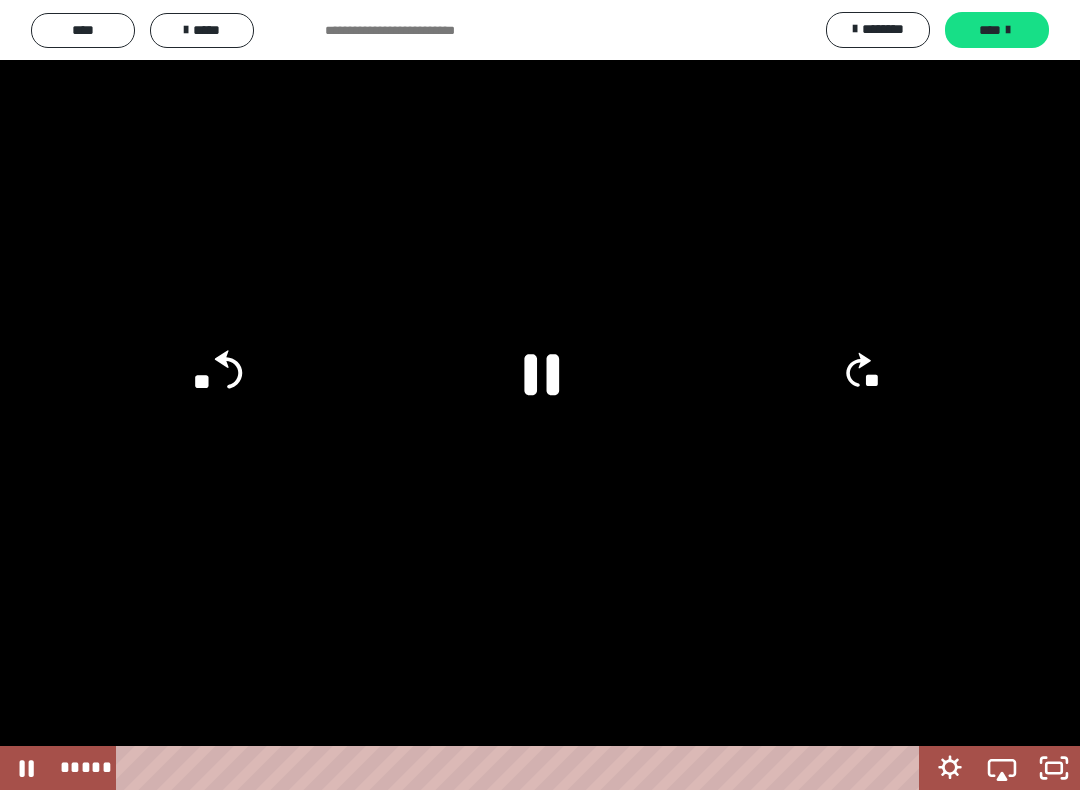 click on "**" 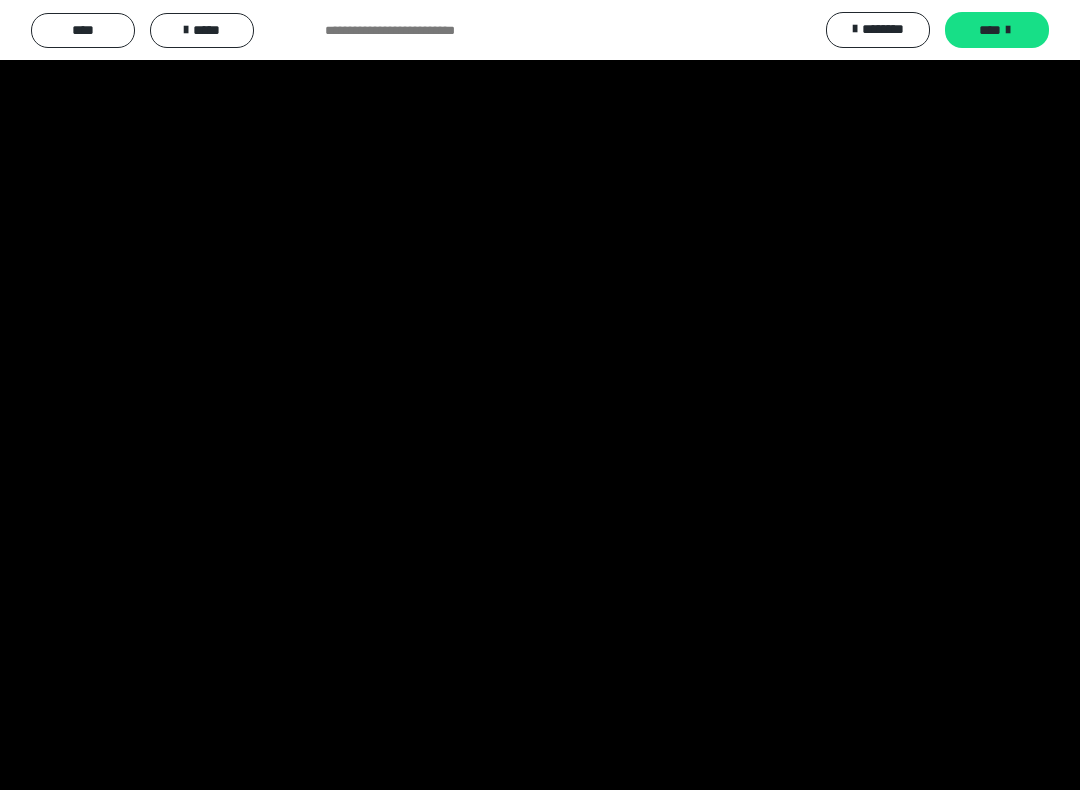 click at bounding box center [540, 395] 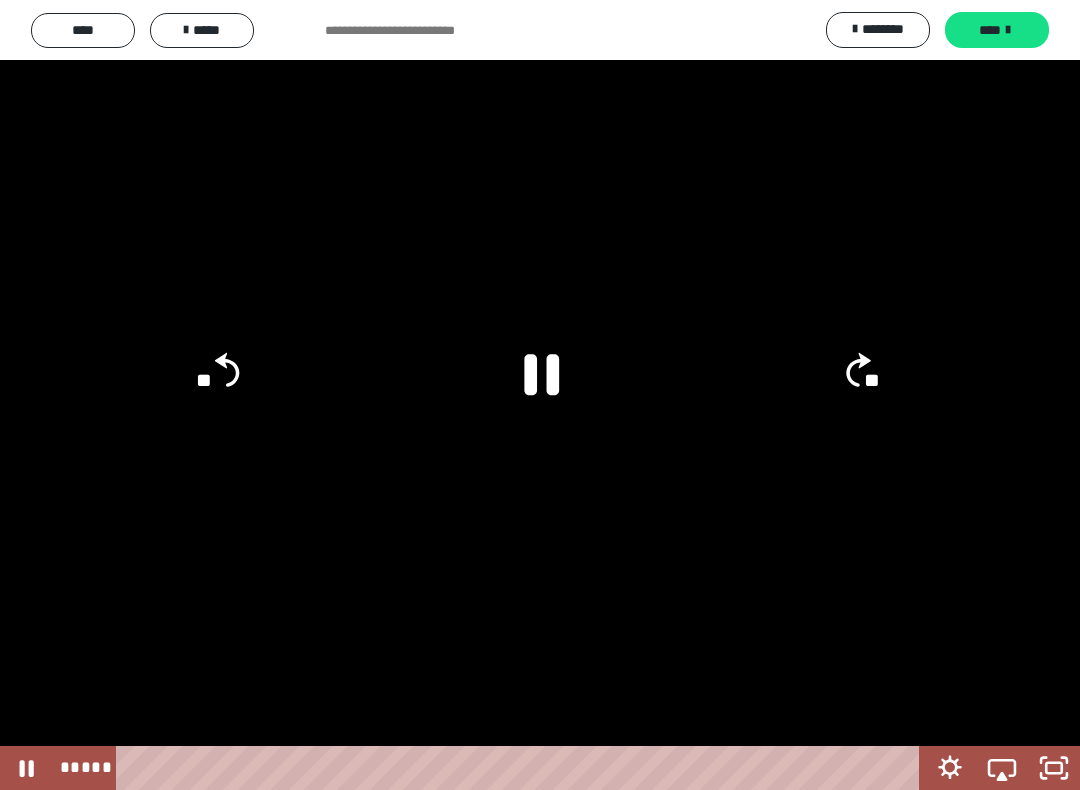 click on "**" 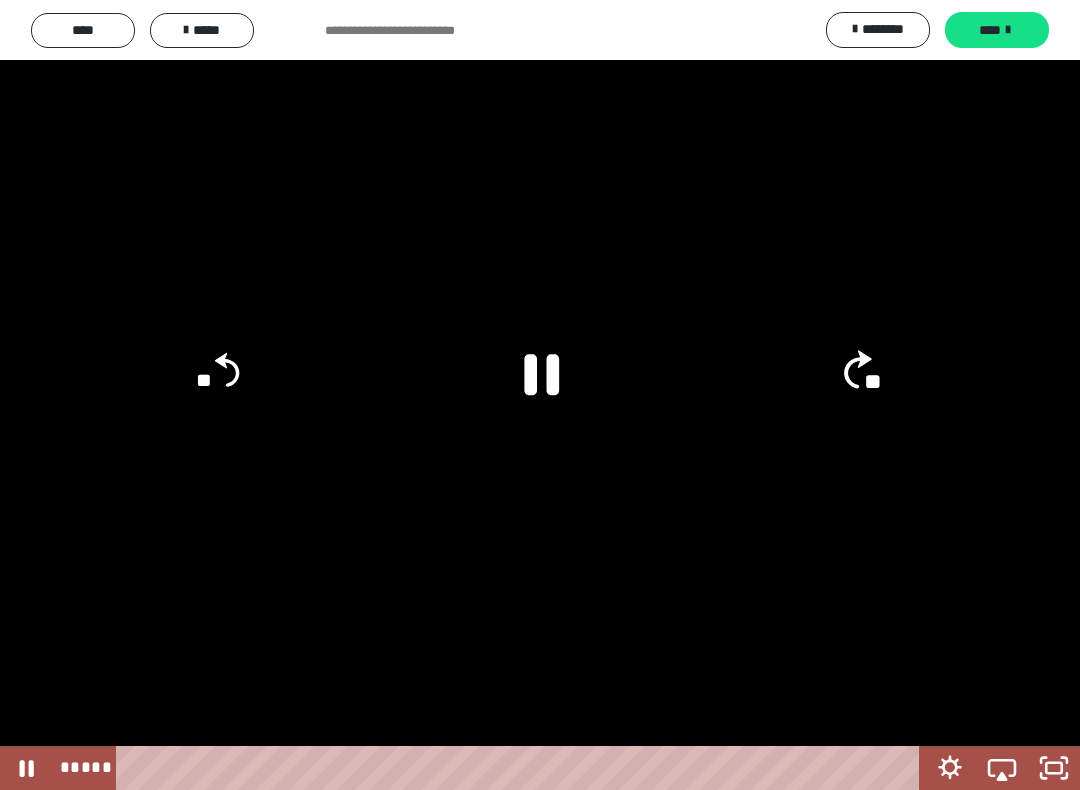 click on "**" 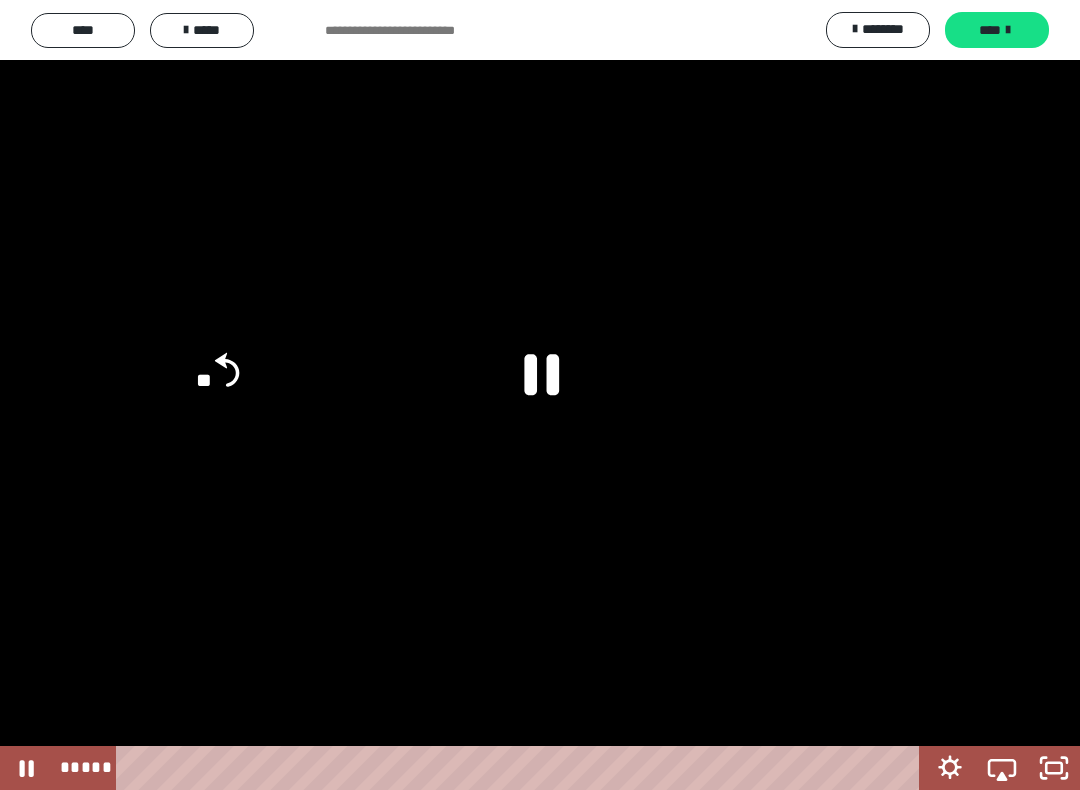 click on "**" 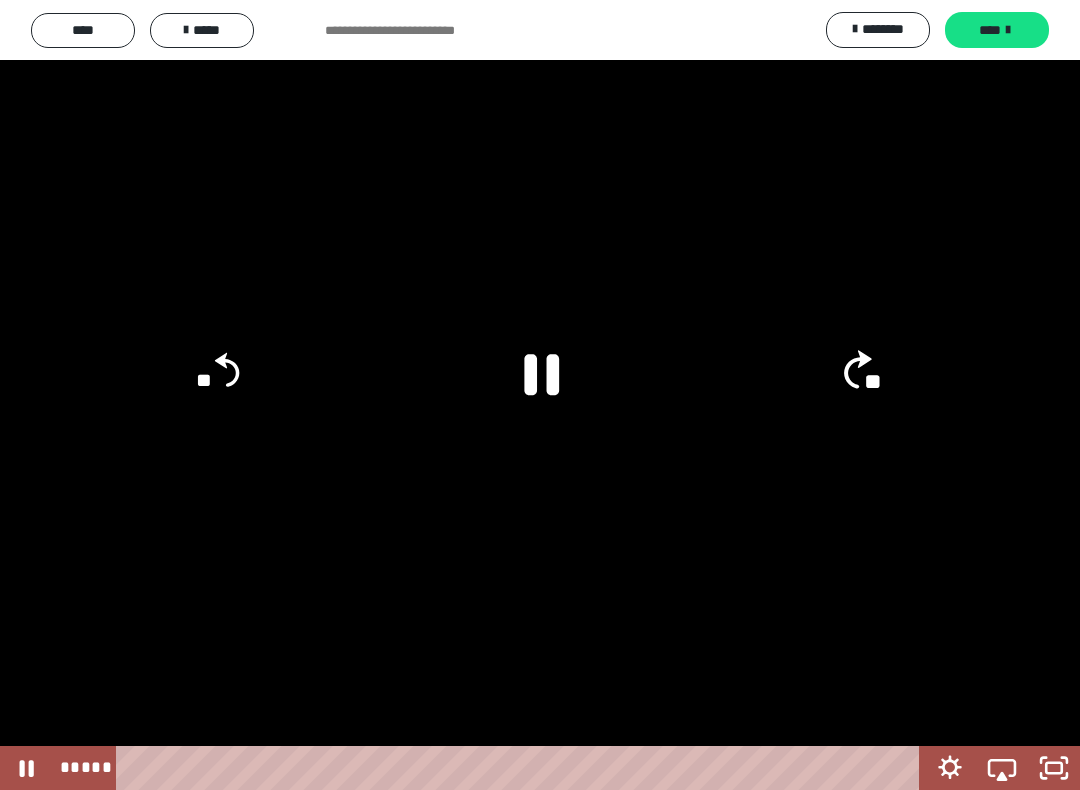 click on "**" 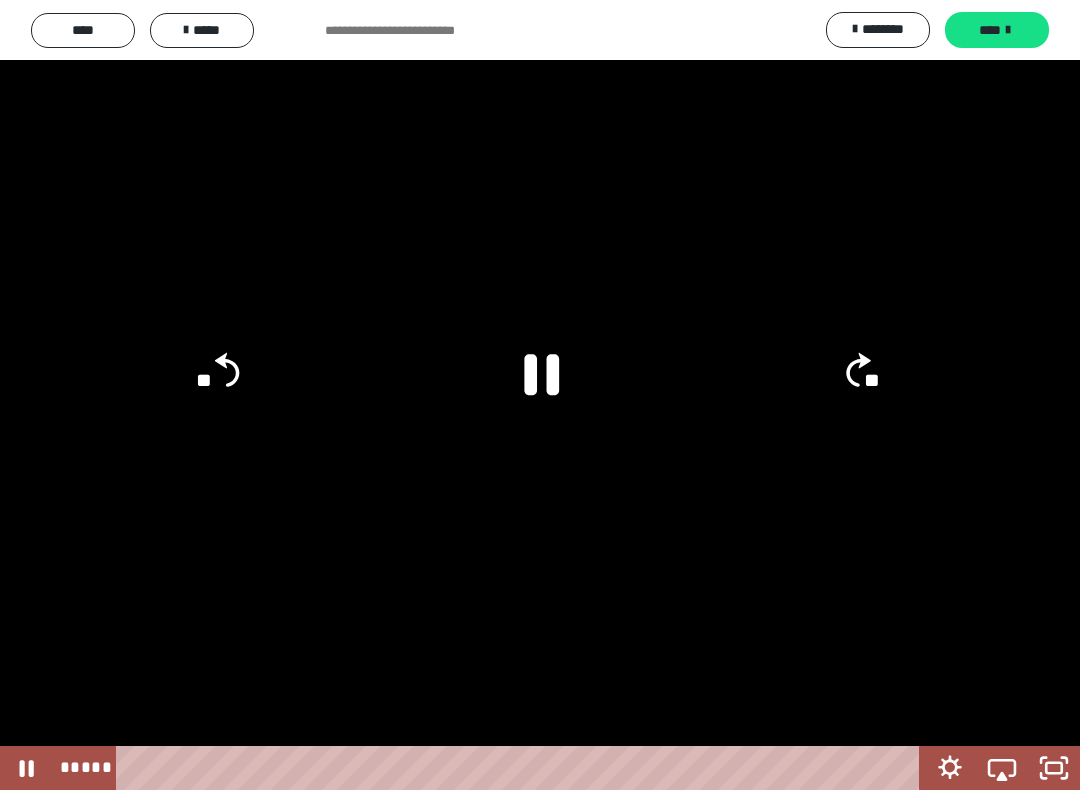 click on "**" 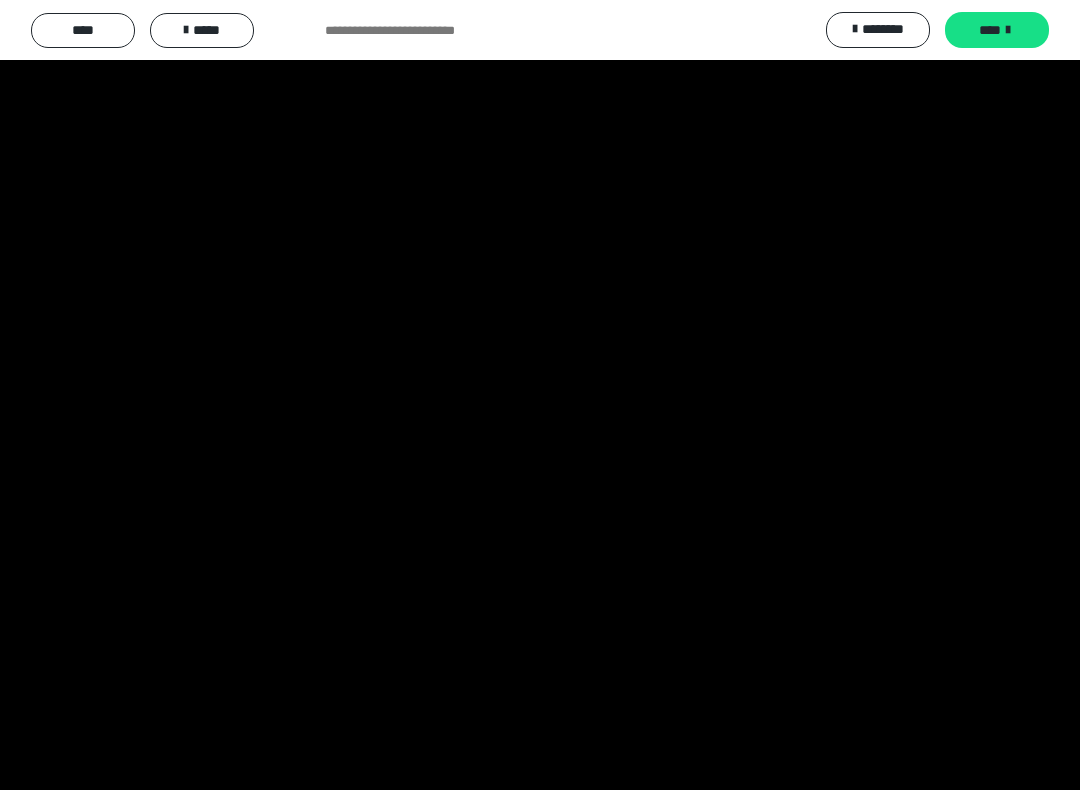 click at bounding box center [540, 395] 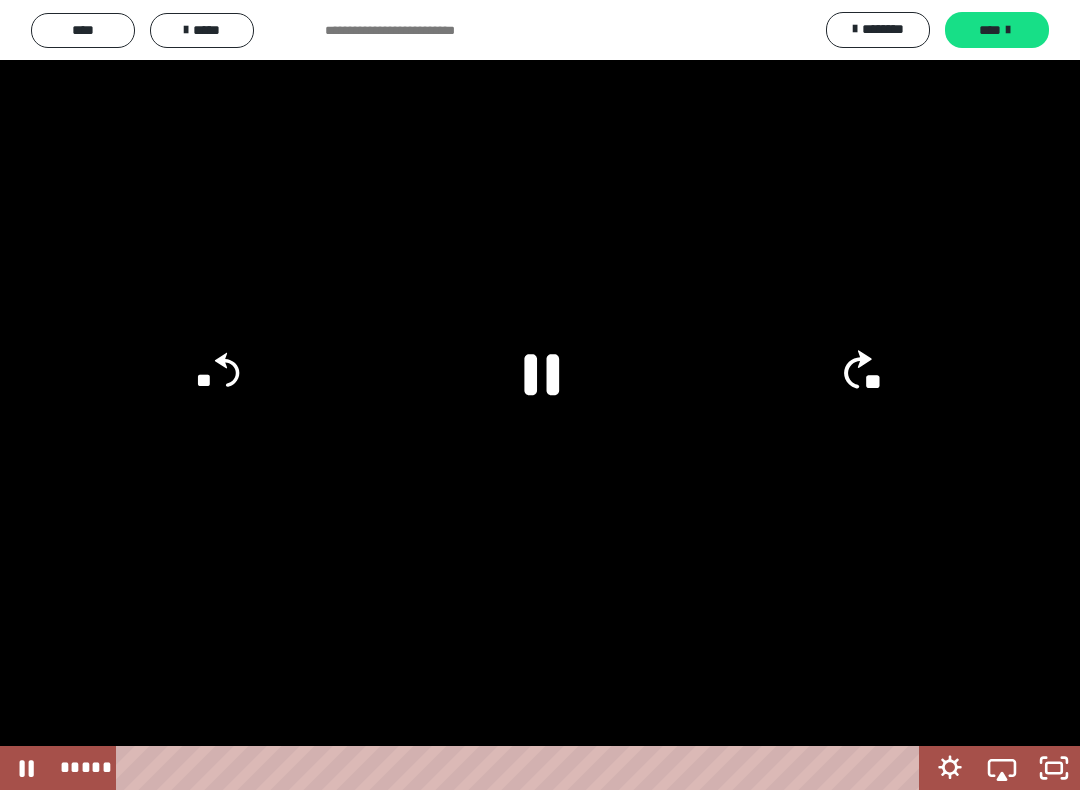 click on "**" 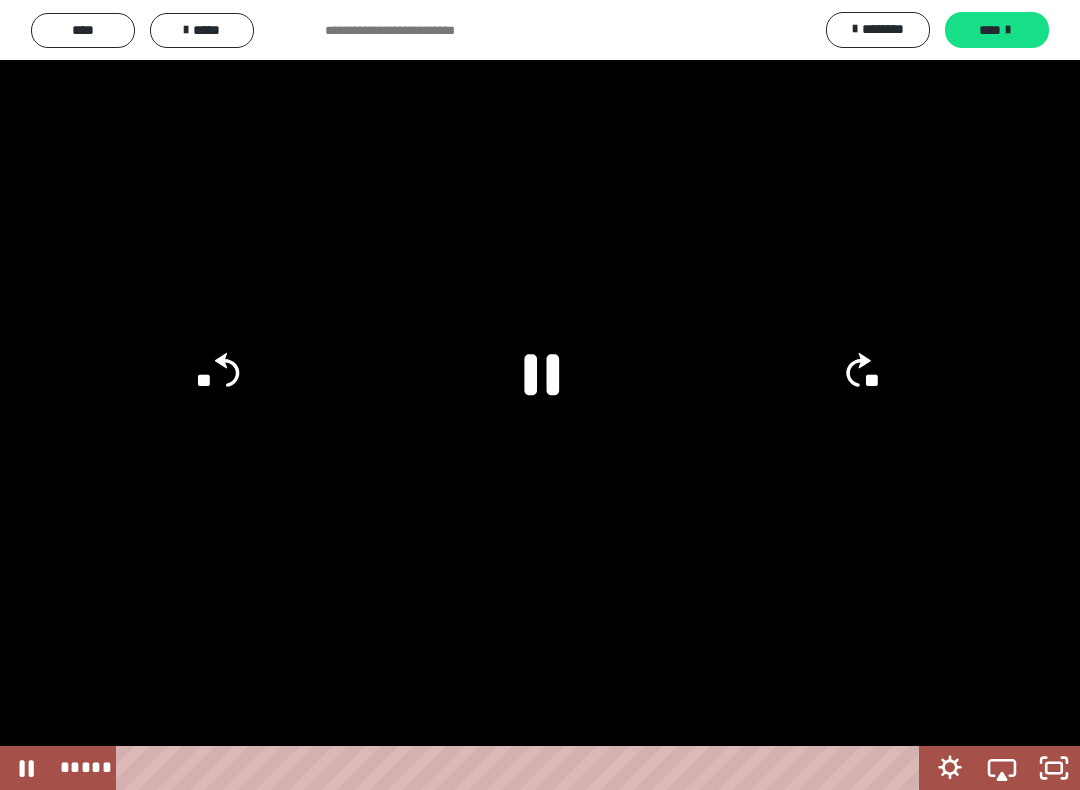 click on "**" 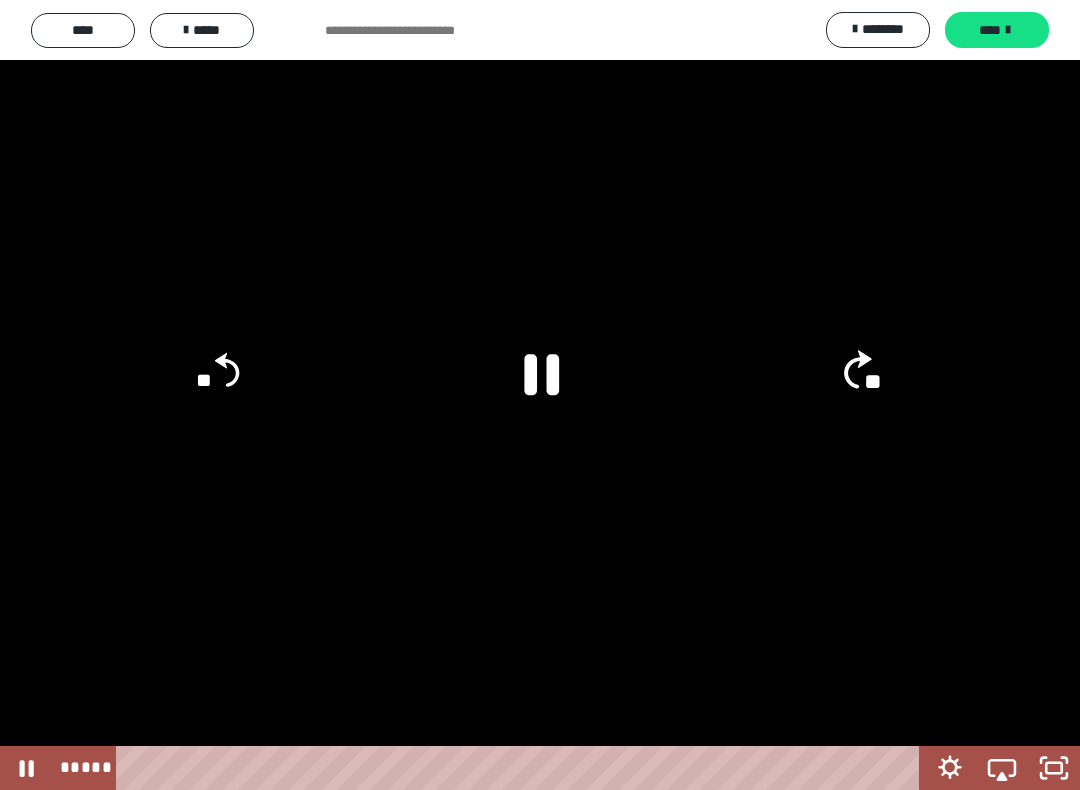 click on "**" 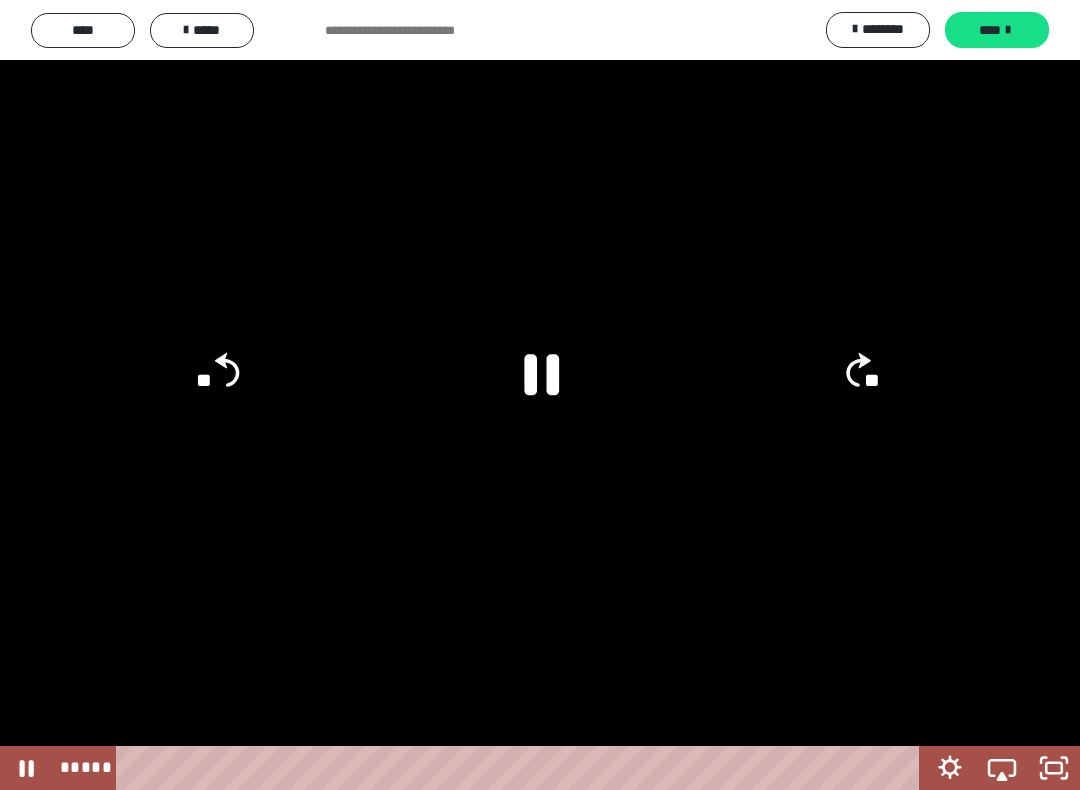 click on "**" 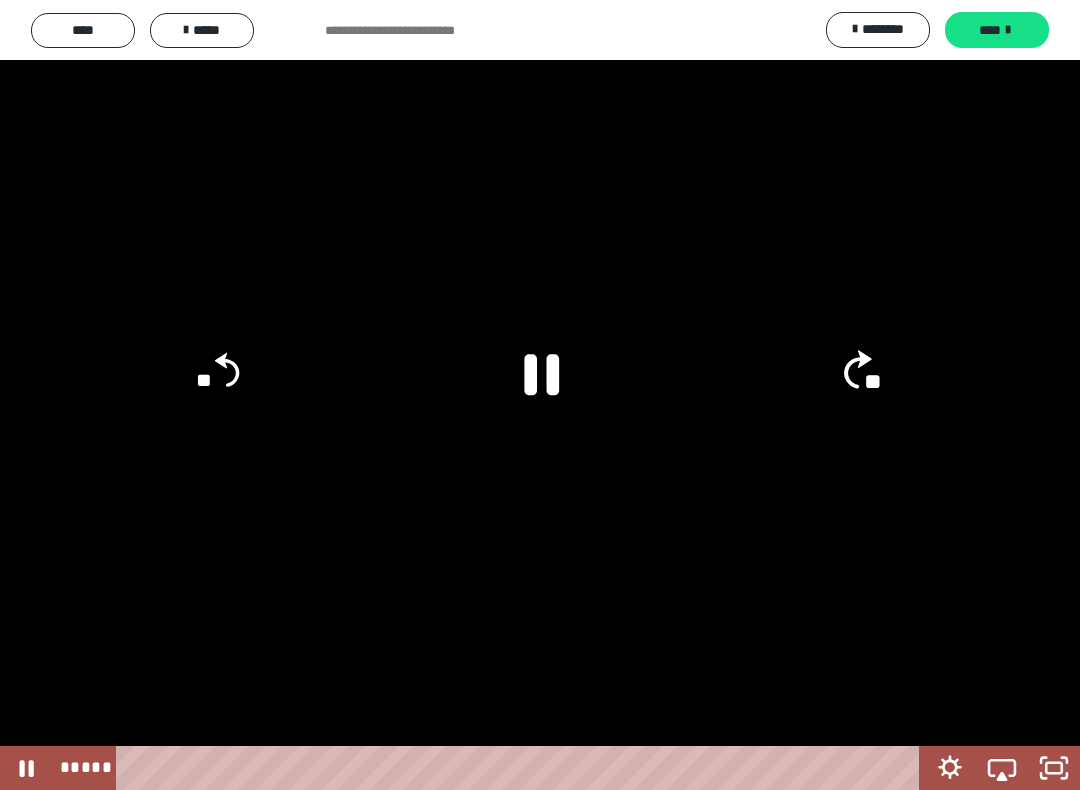 click on "**" 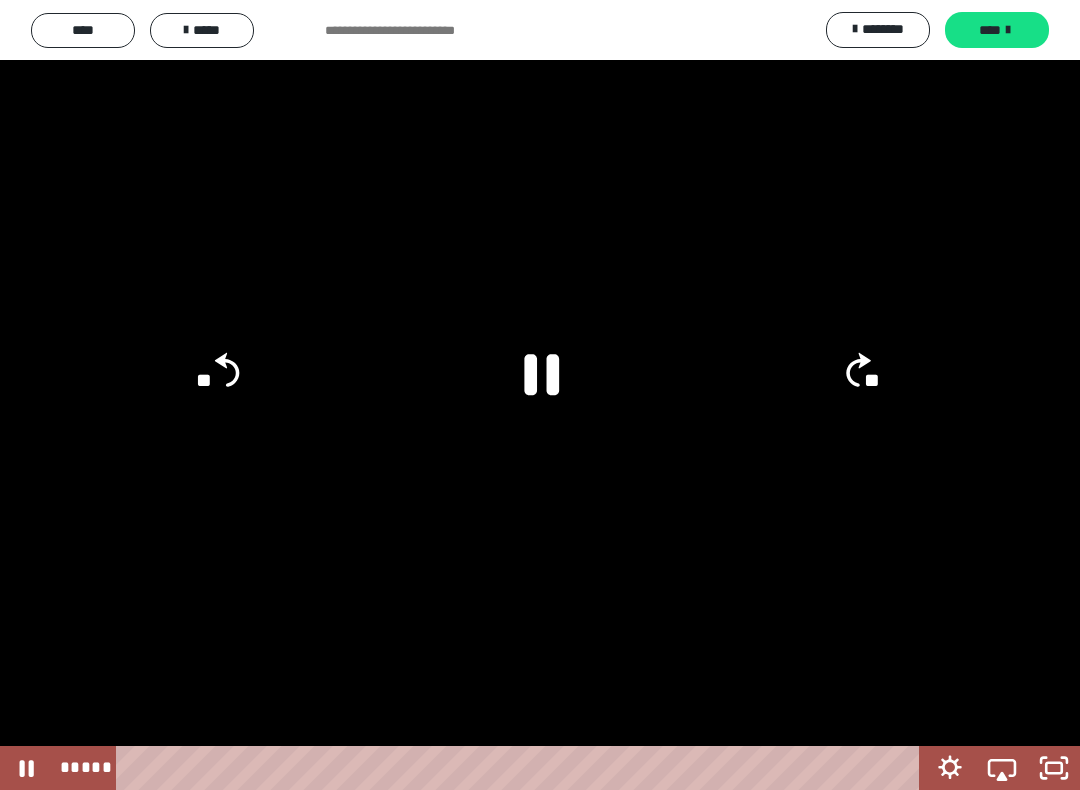 click on "**" 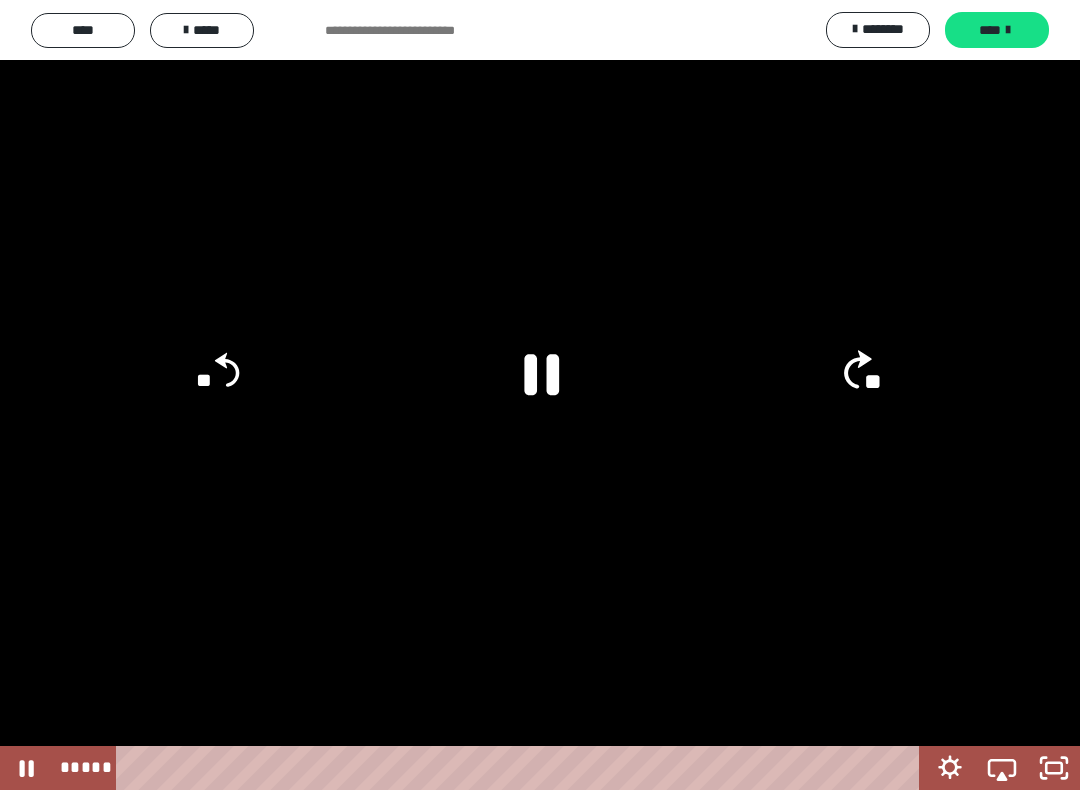 click on "**" 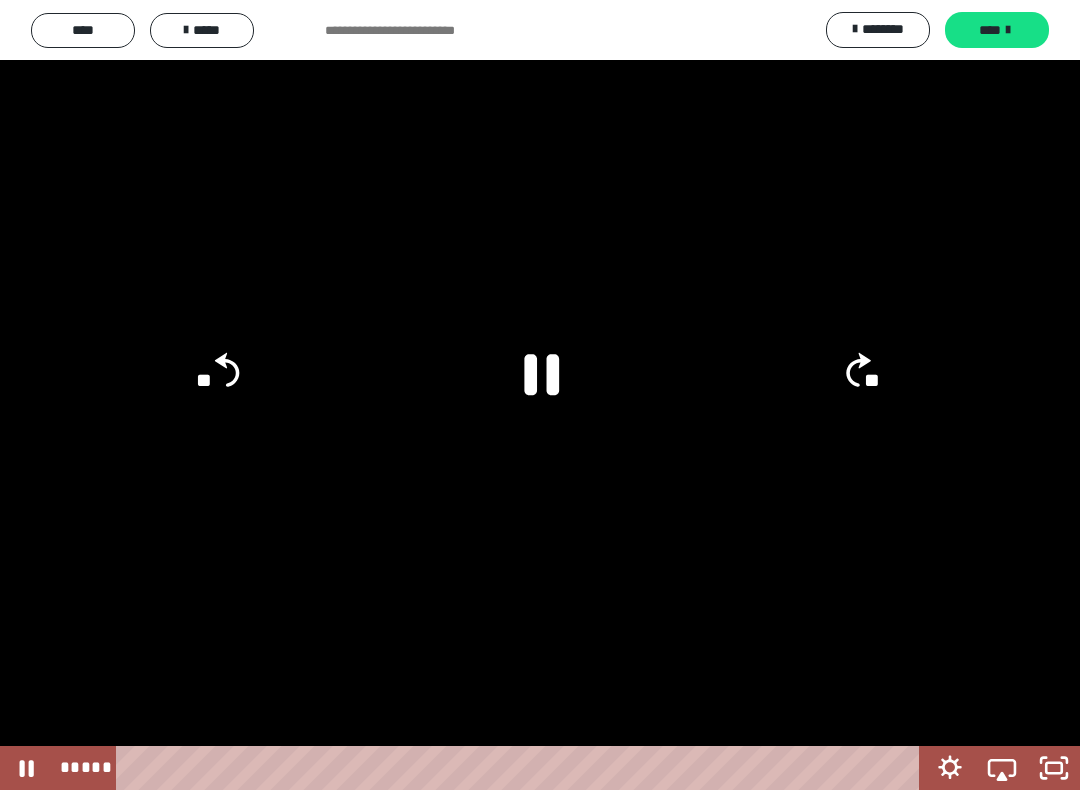 click on "**" 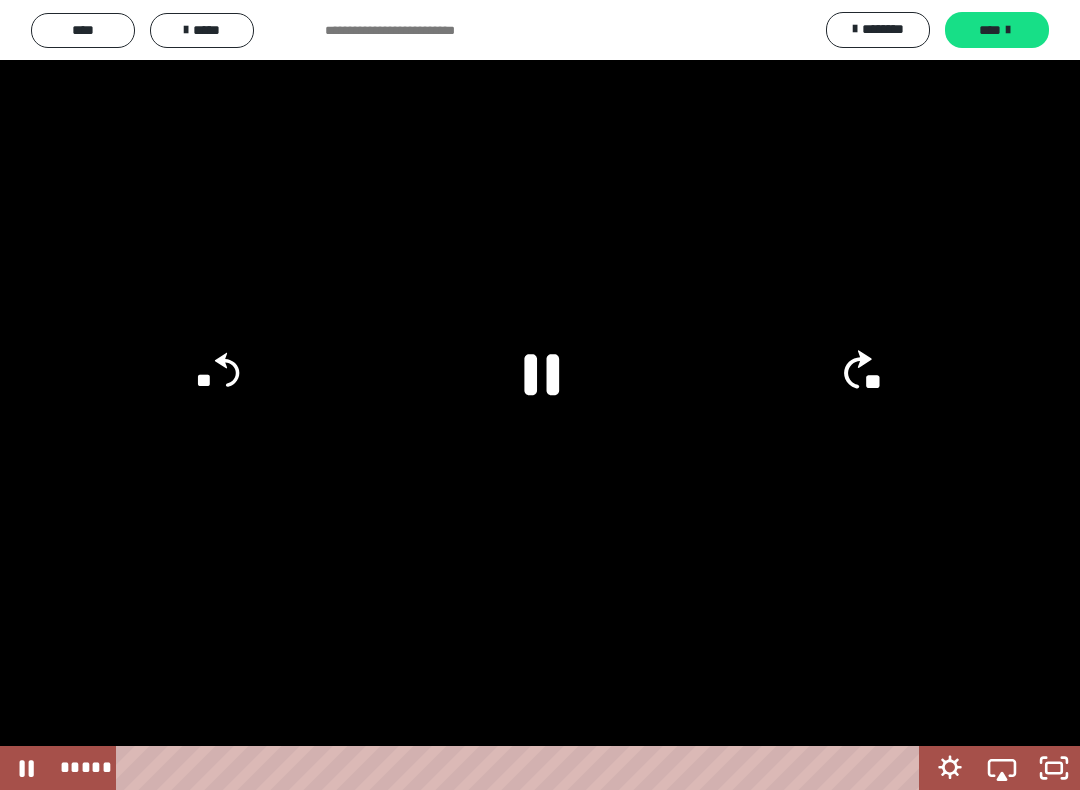 click on "**" 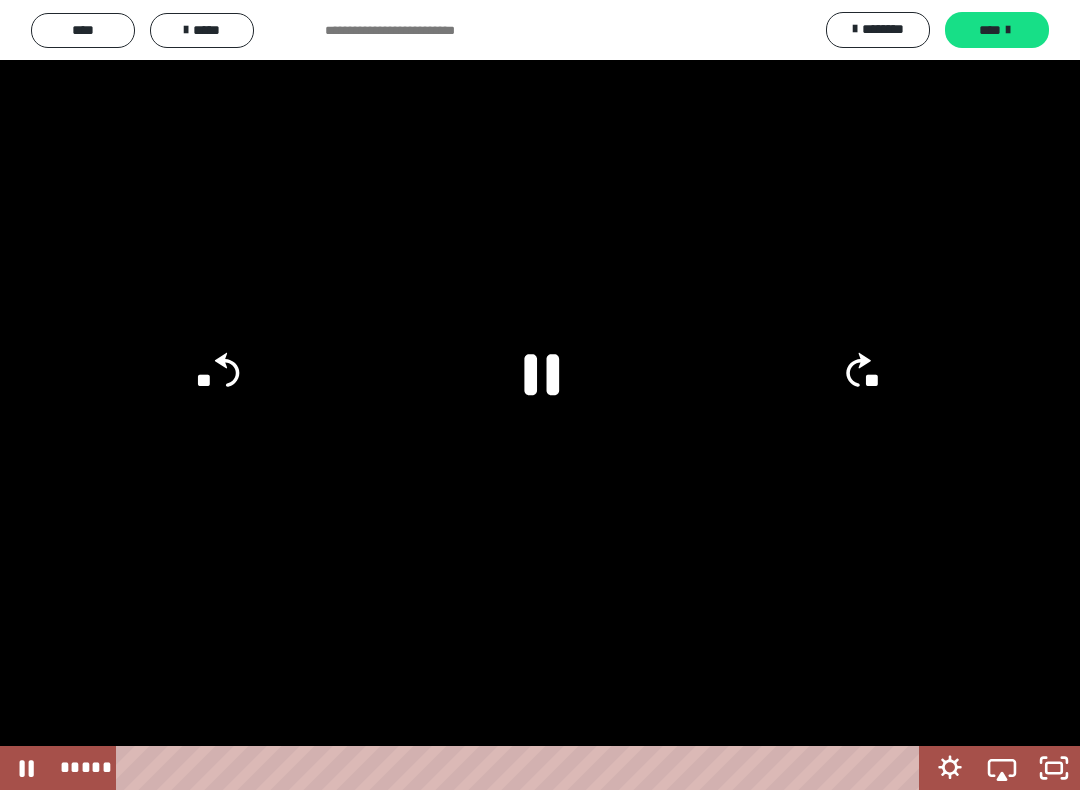 click on "**" 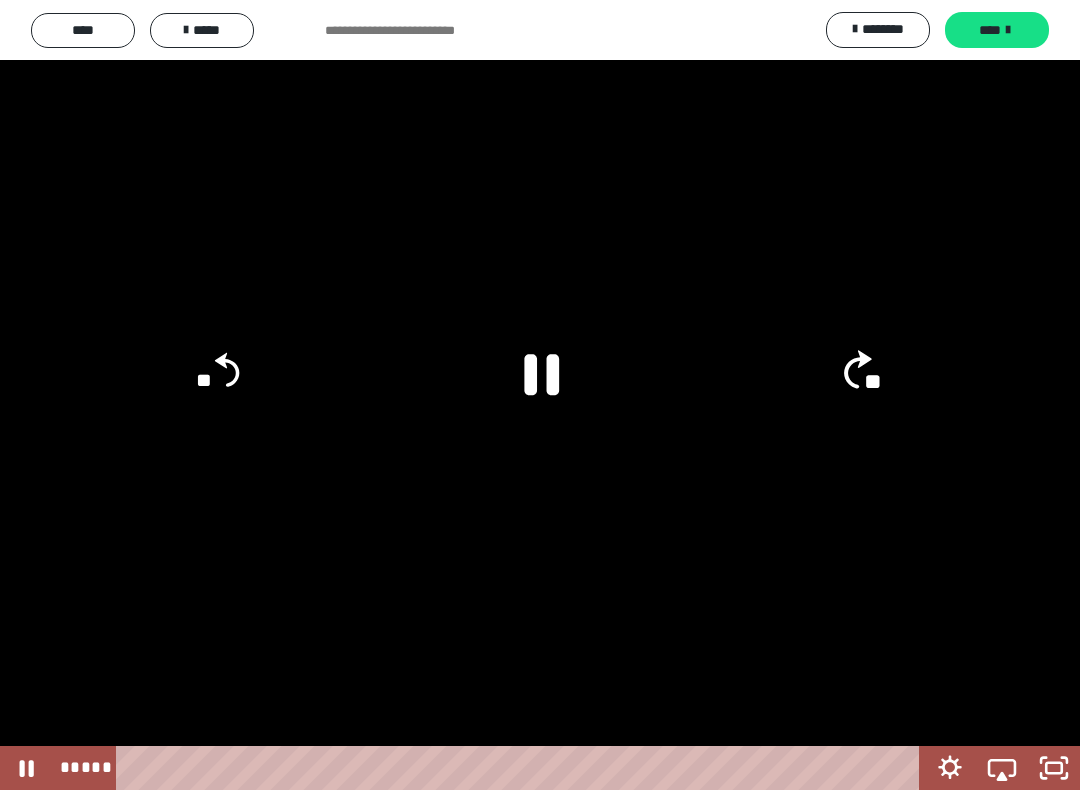 click 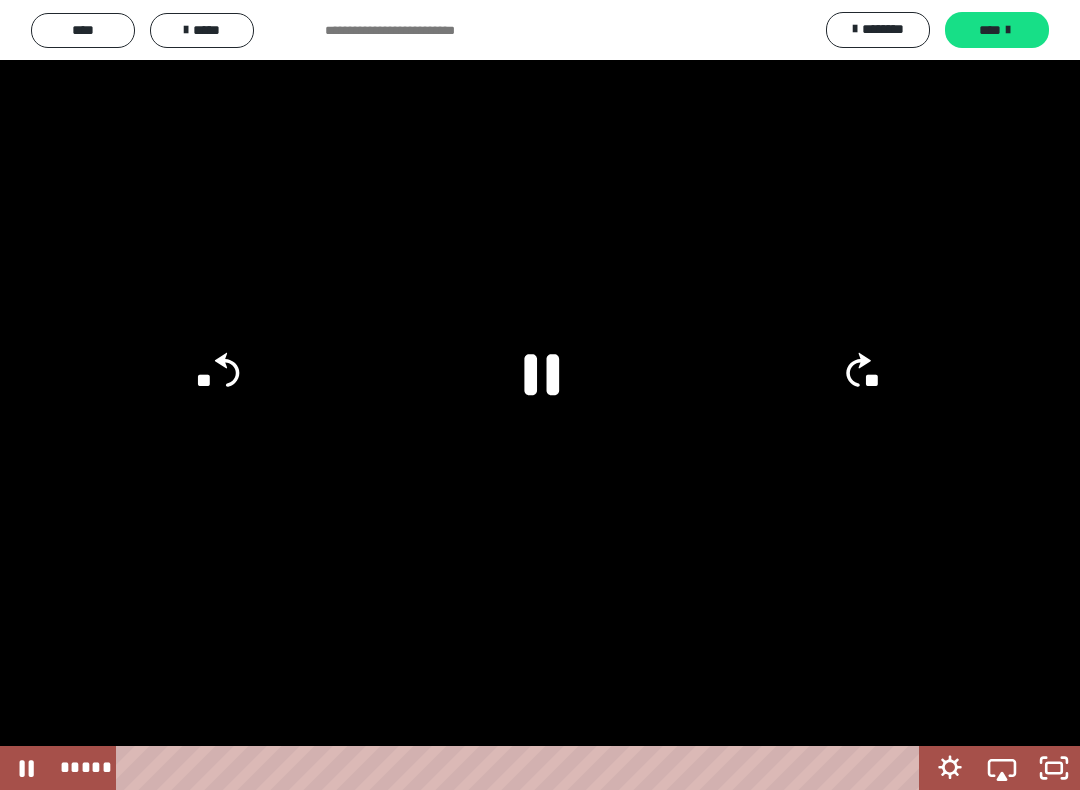 click on "**" 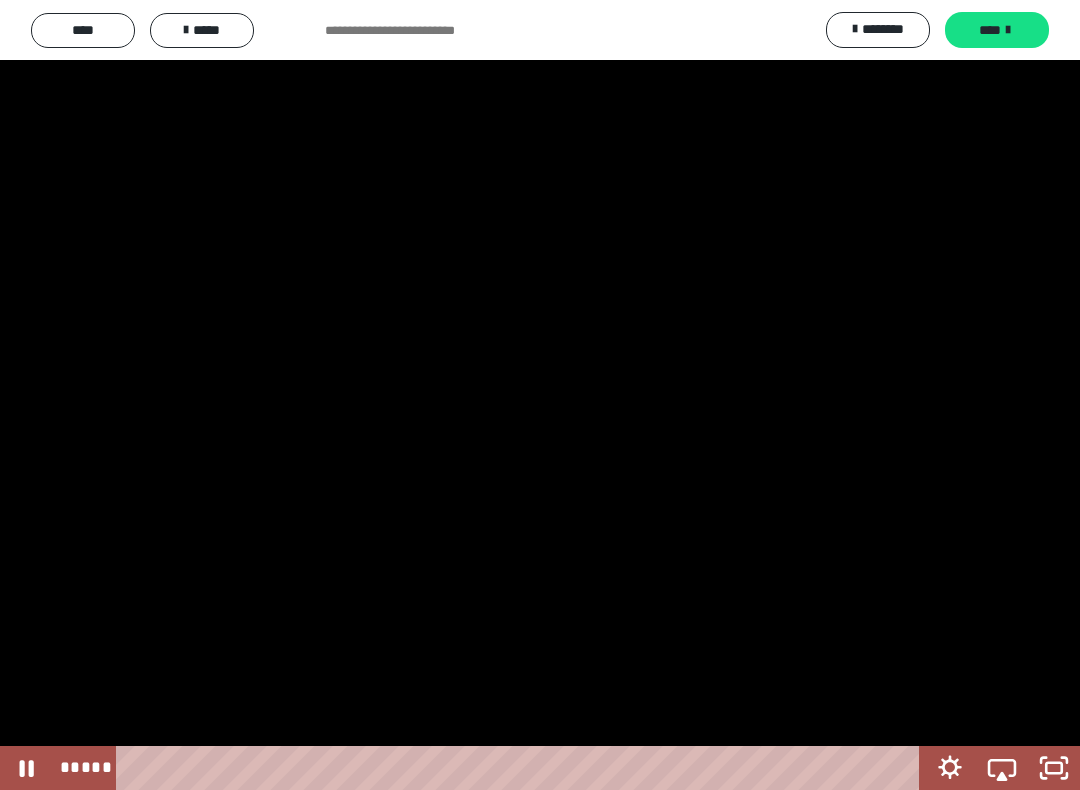 click at bounding box center [540, 395] 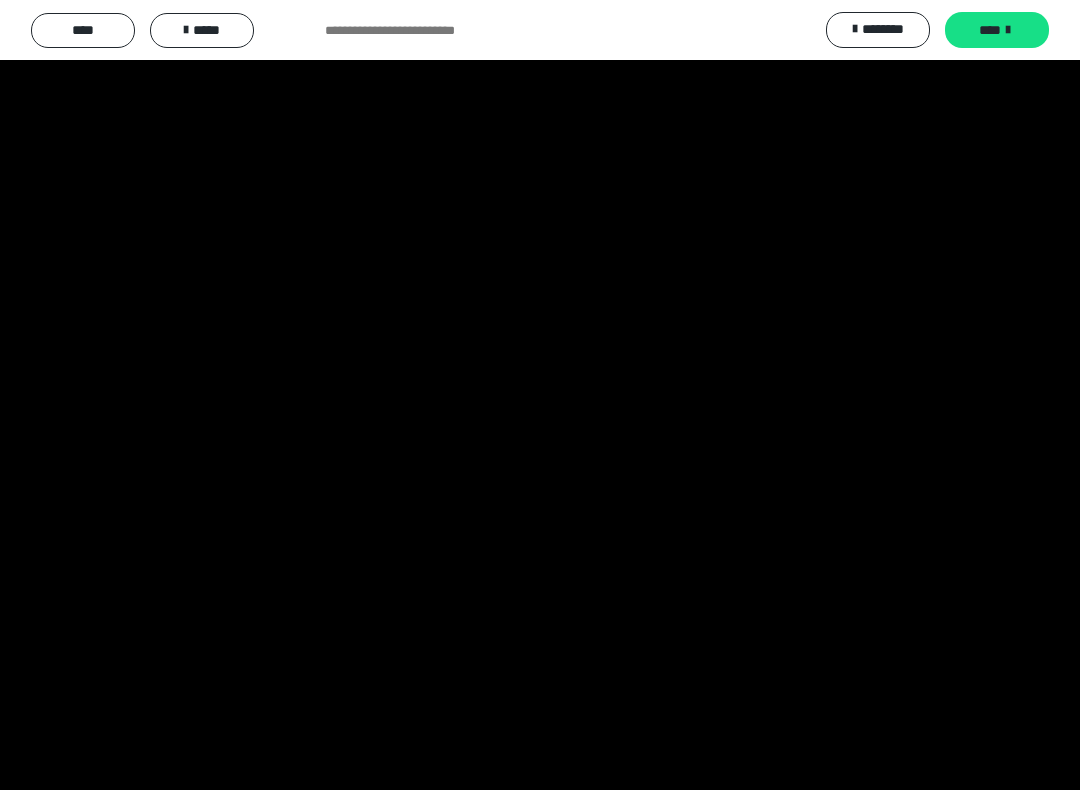 click at bounding box center [540, 395] 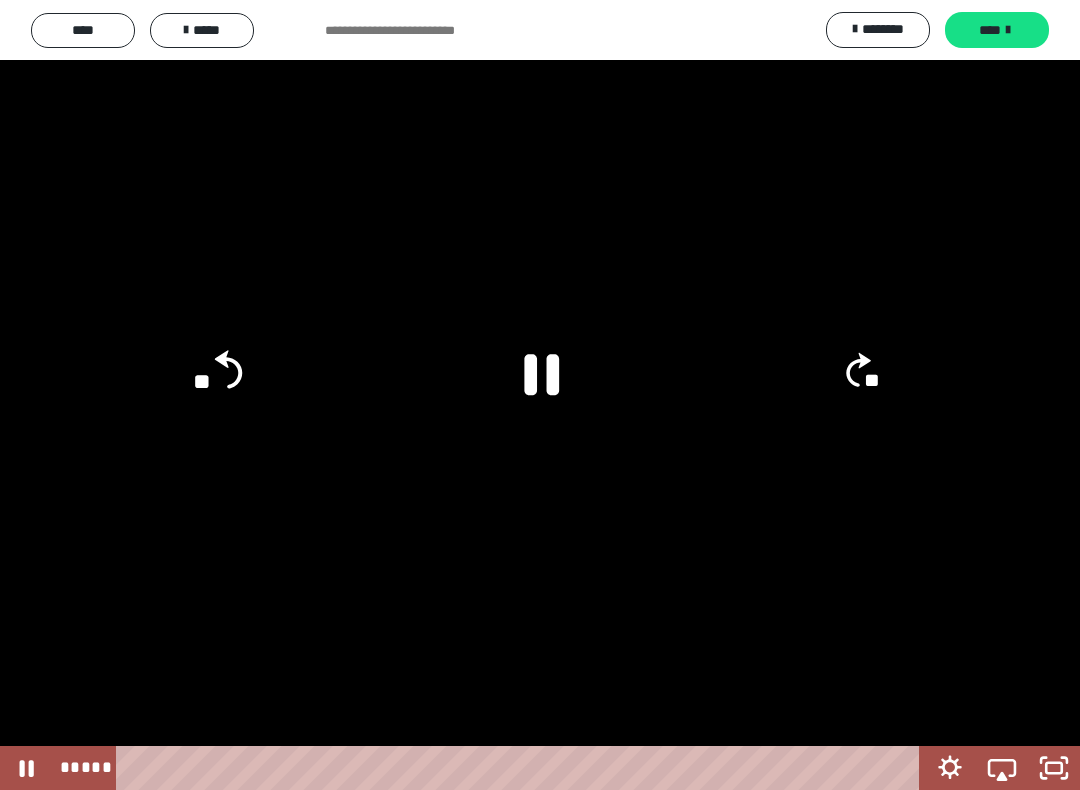 click on "**" 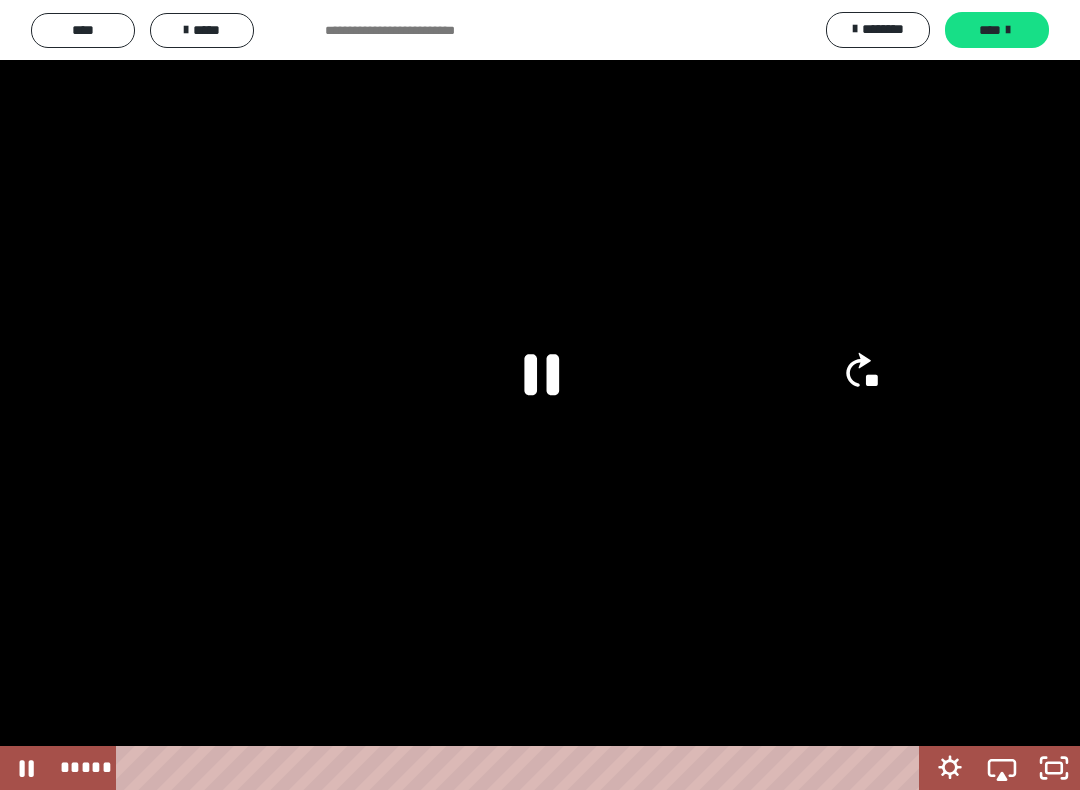 click 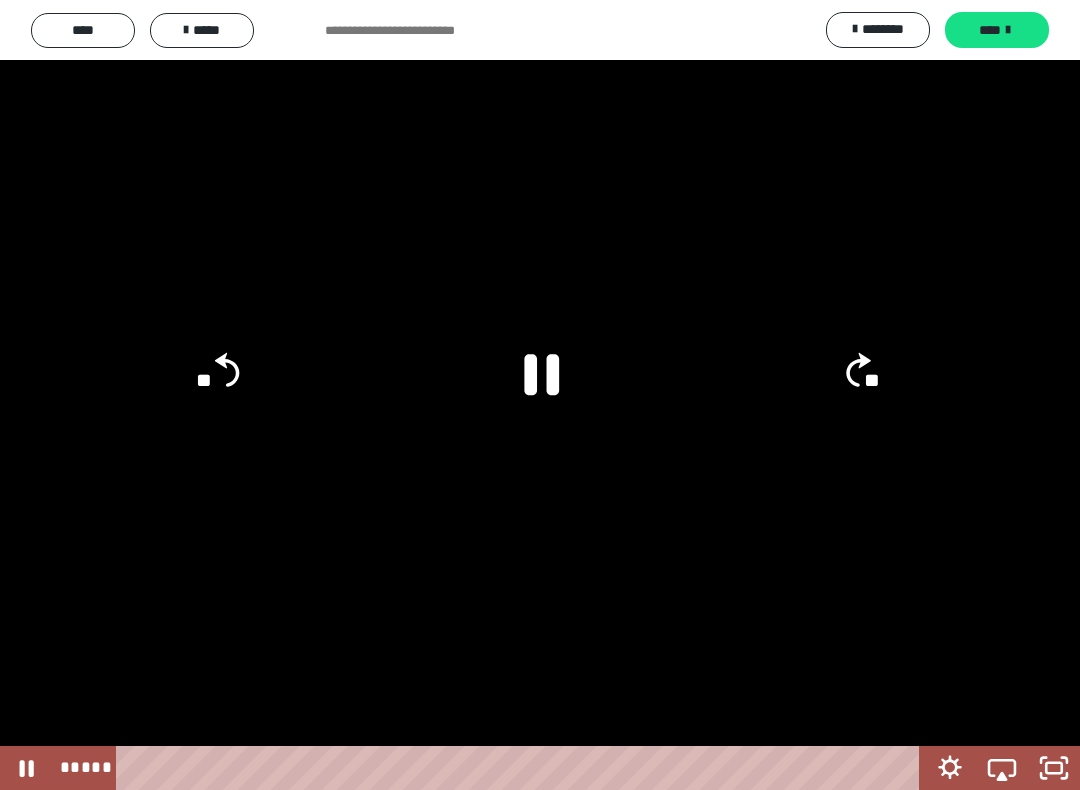 click on "**" 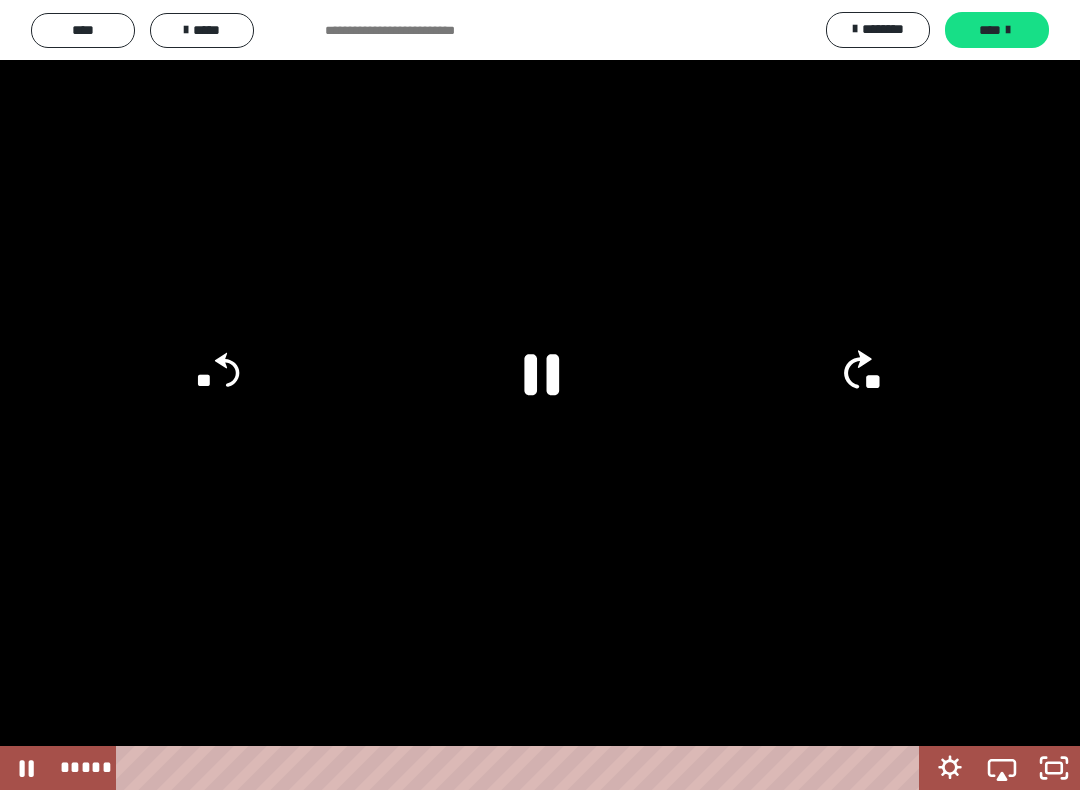 click on "**" 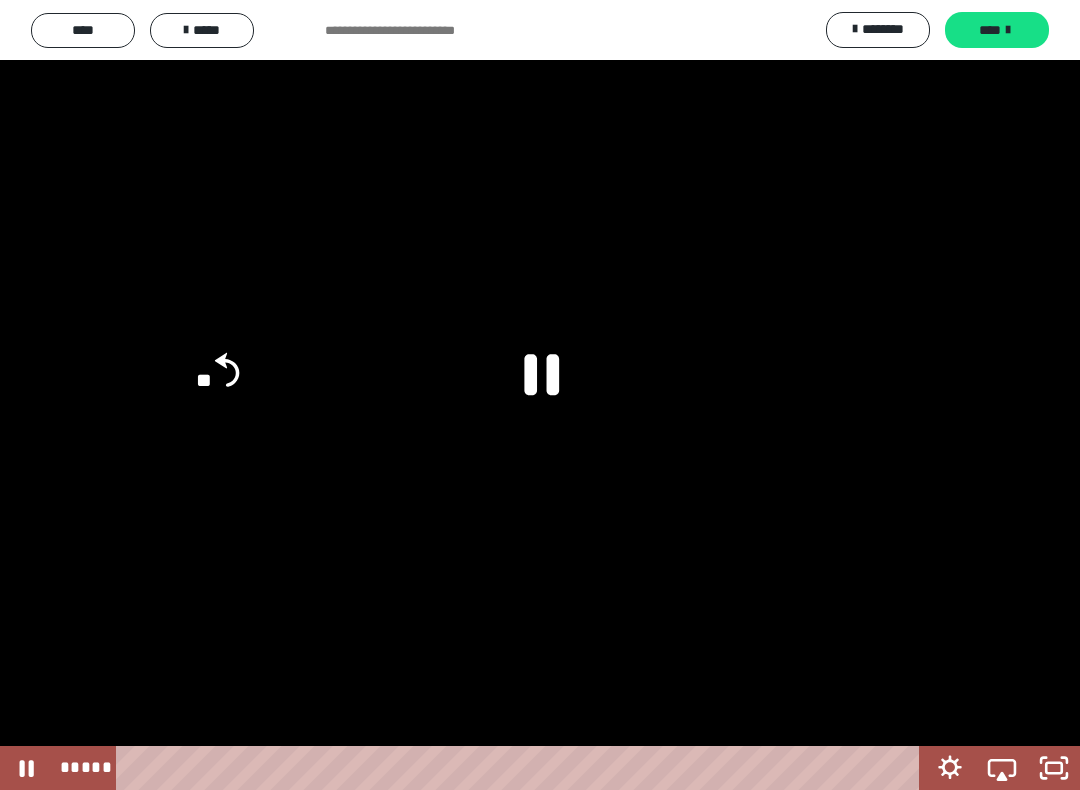 click on "**" 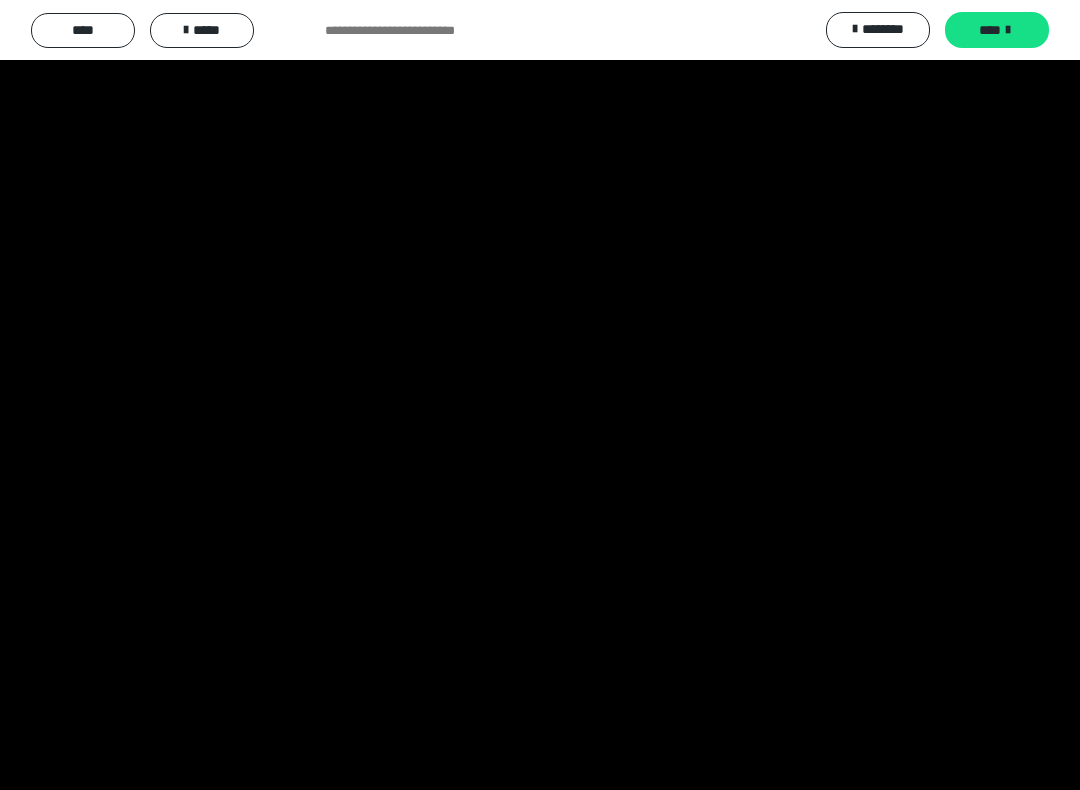 click at bounding box center [540, 395] 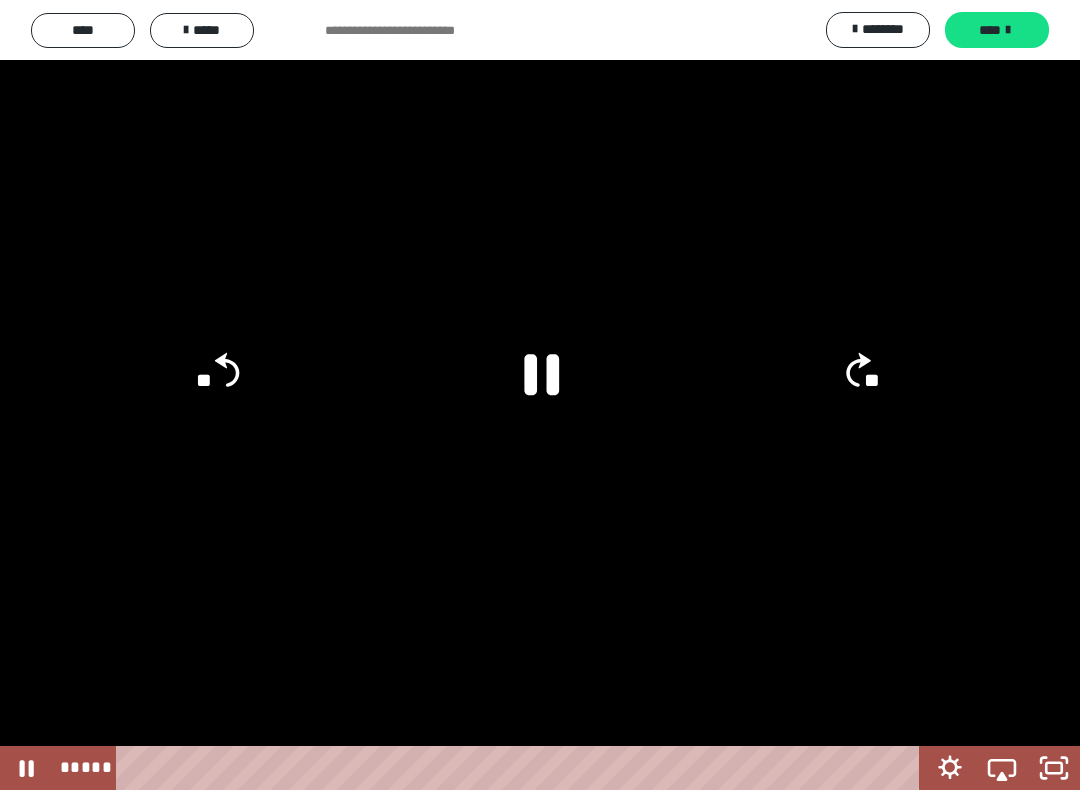 click on "**" 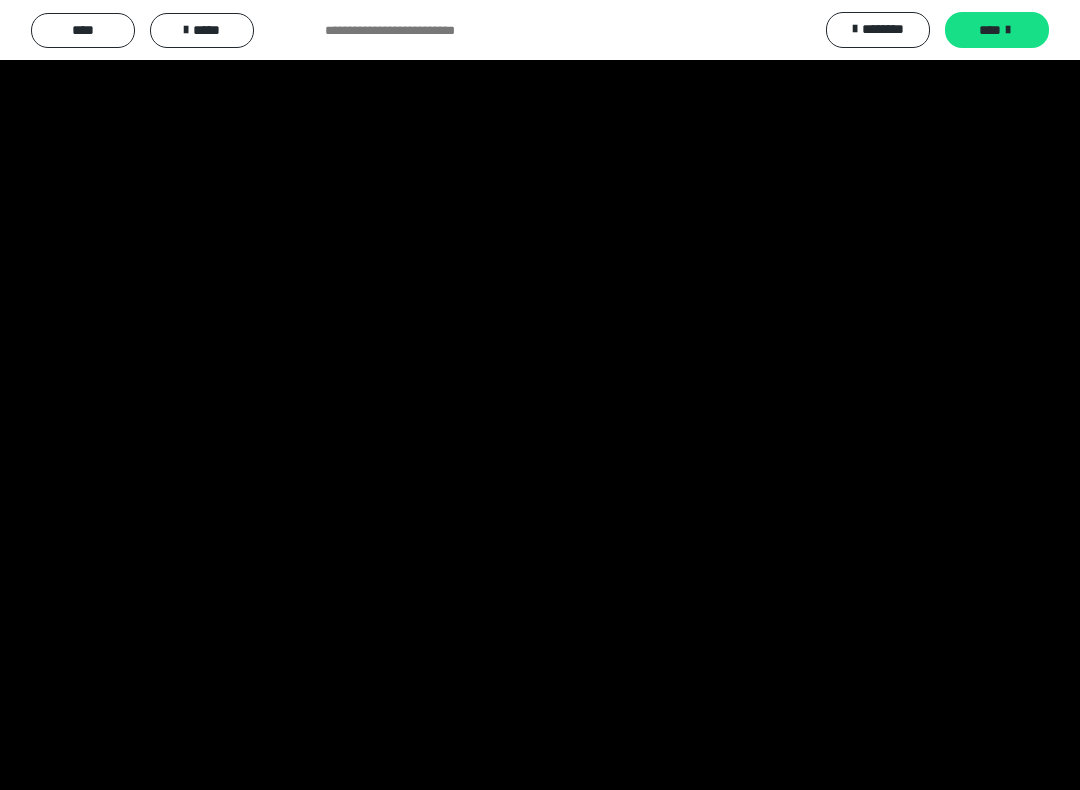 click at bounding box center (540, 395) 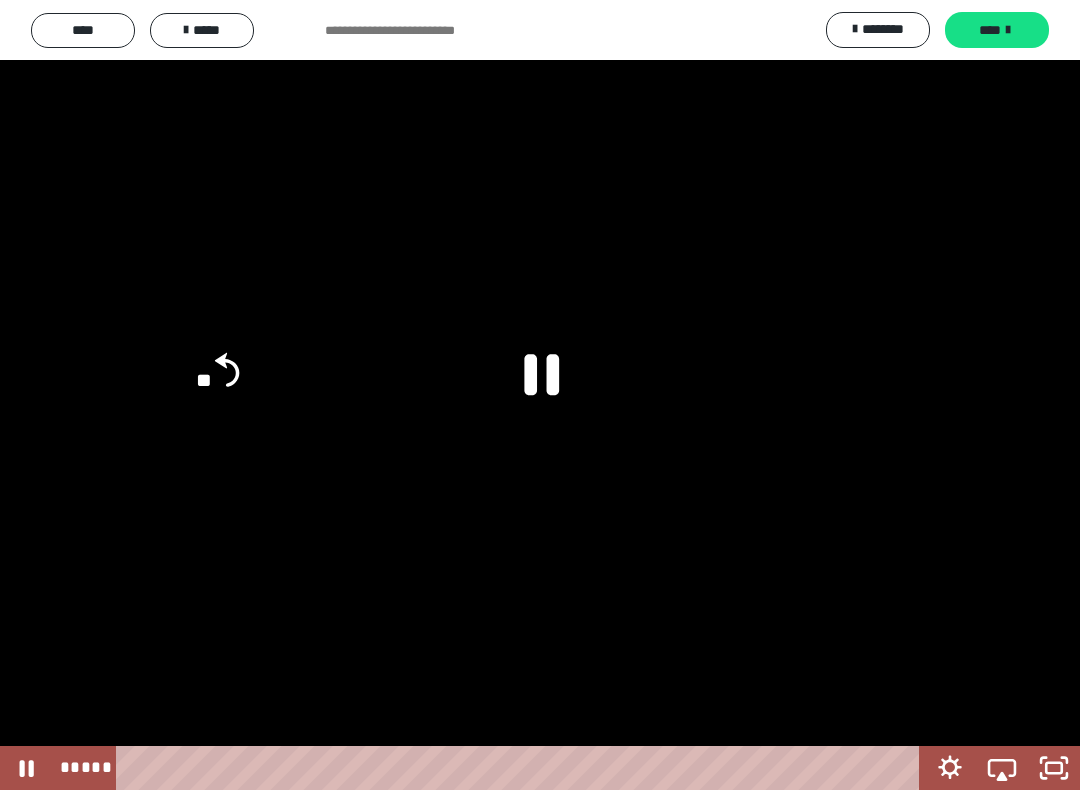 click on "**" 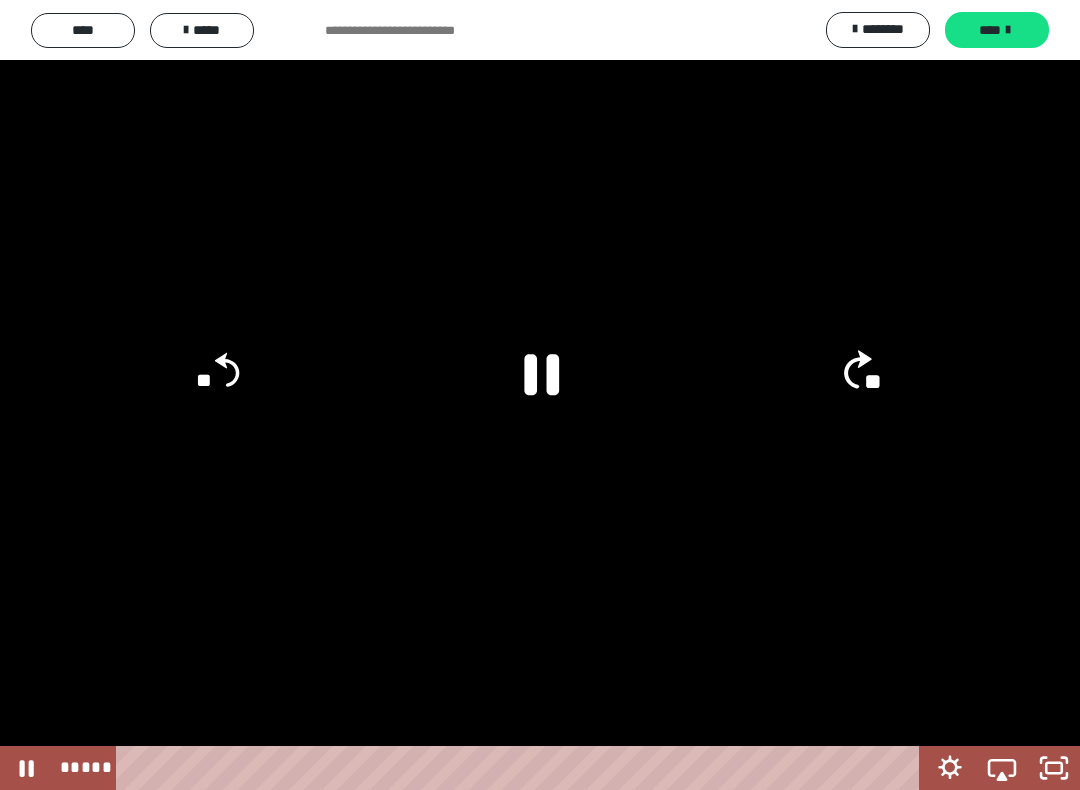 click on "**" 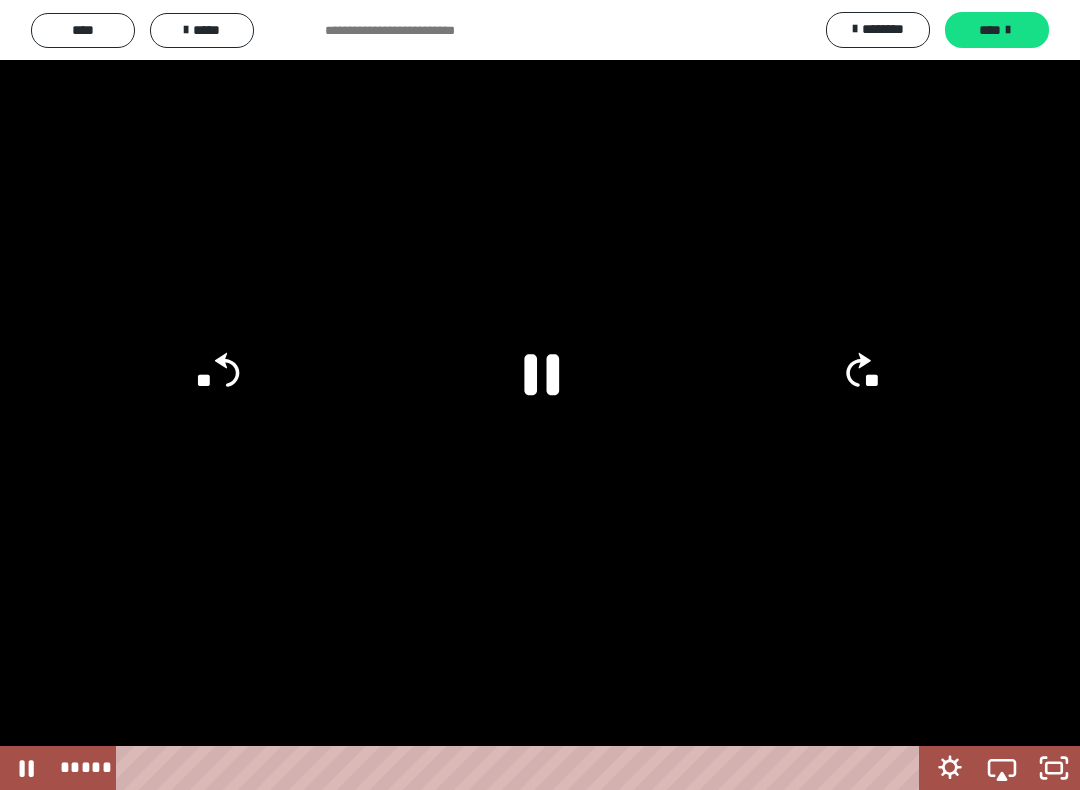 click on "**" 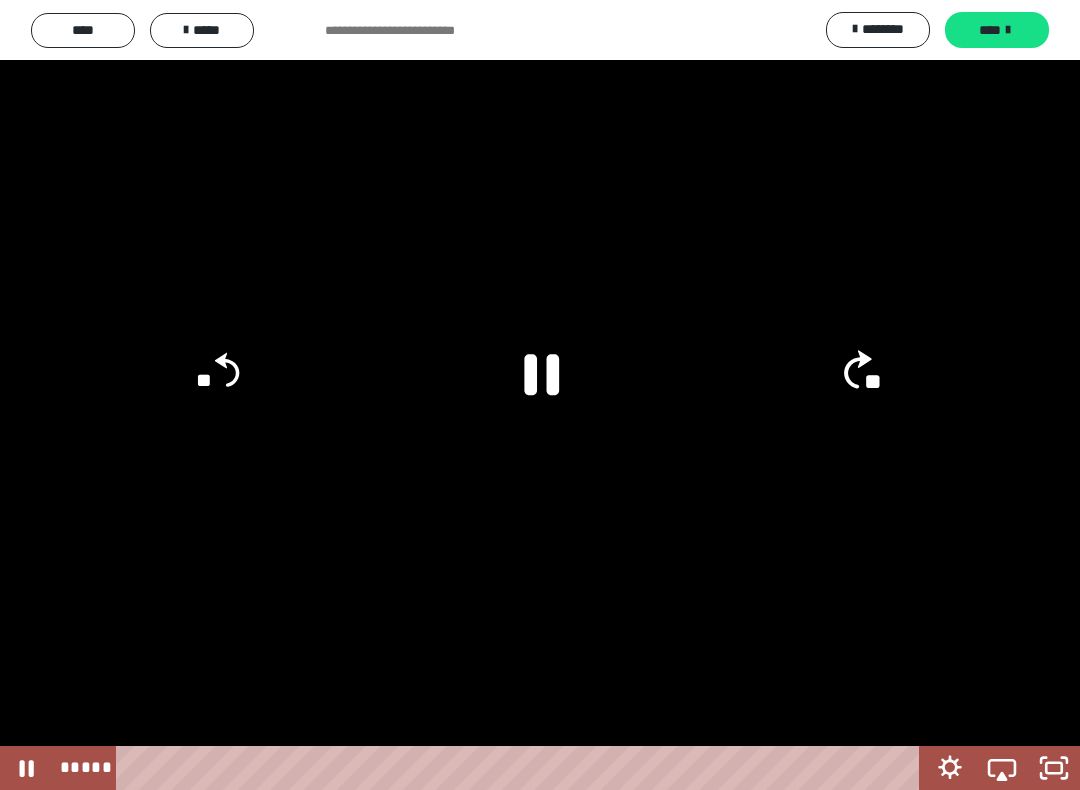 click on "**" 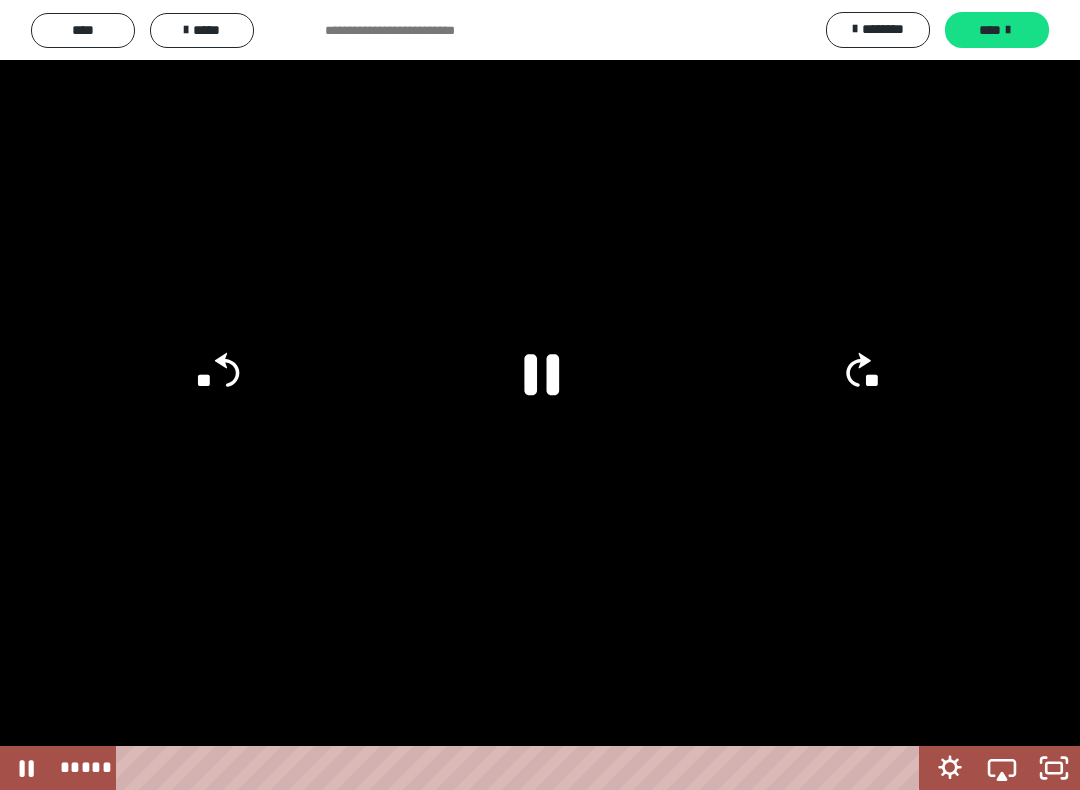 click on "**" 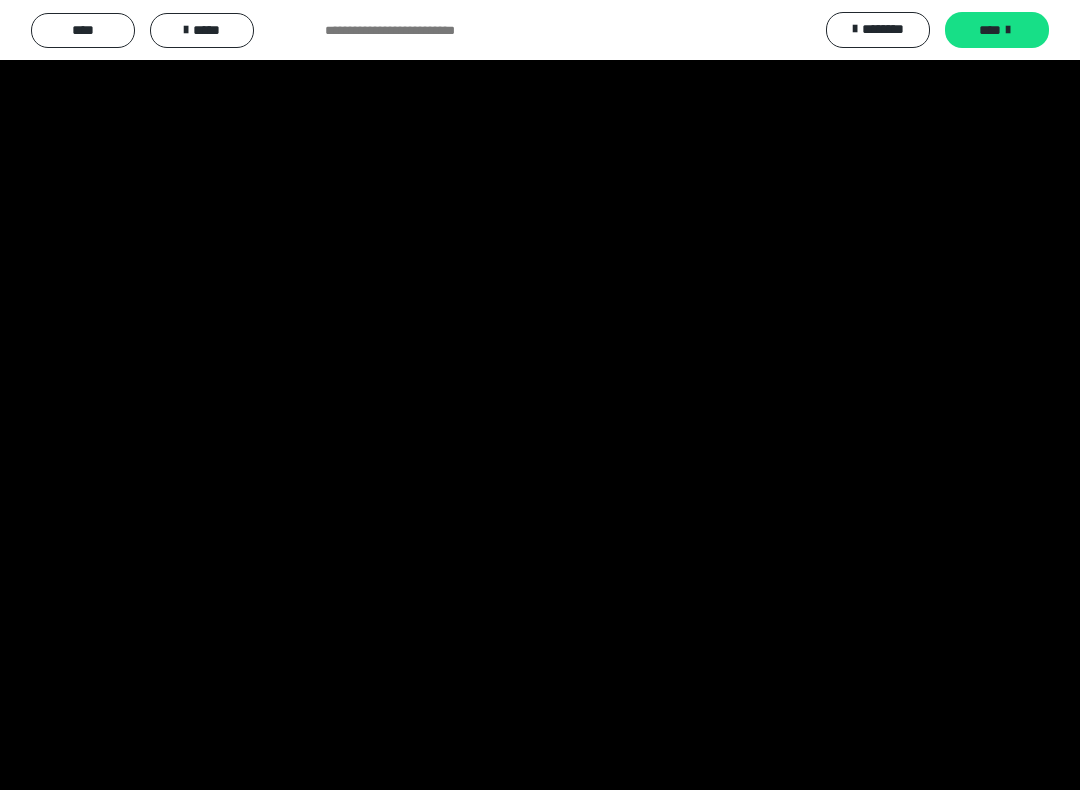 click at bounding box center (540, 395) 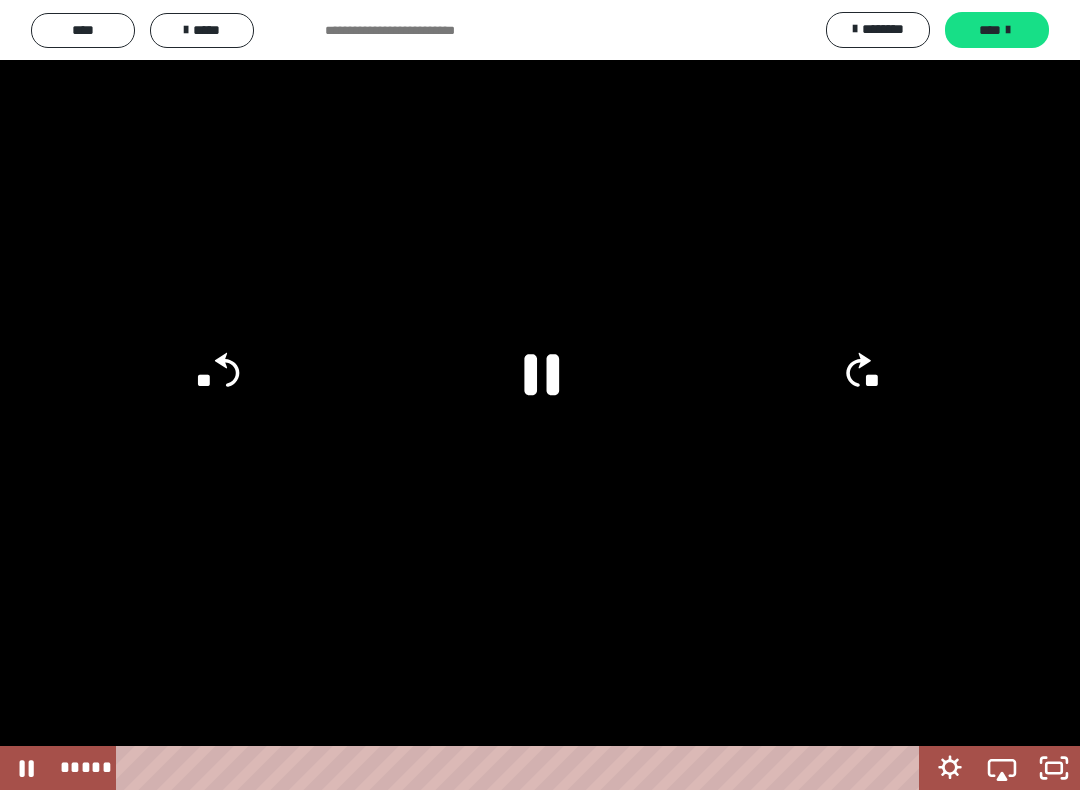 click 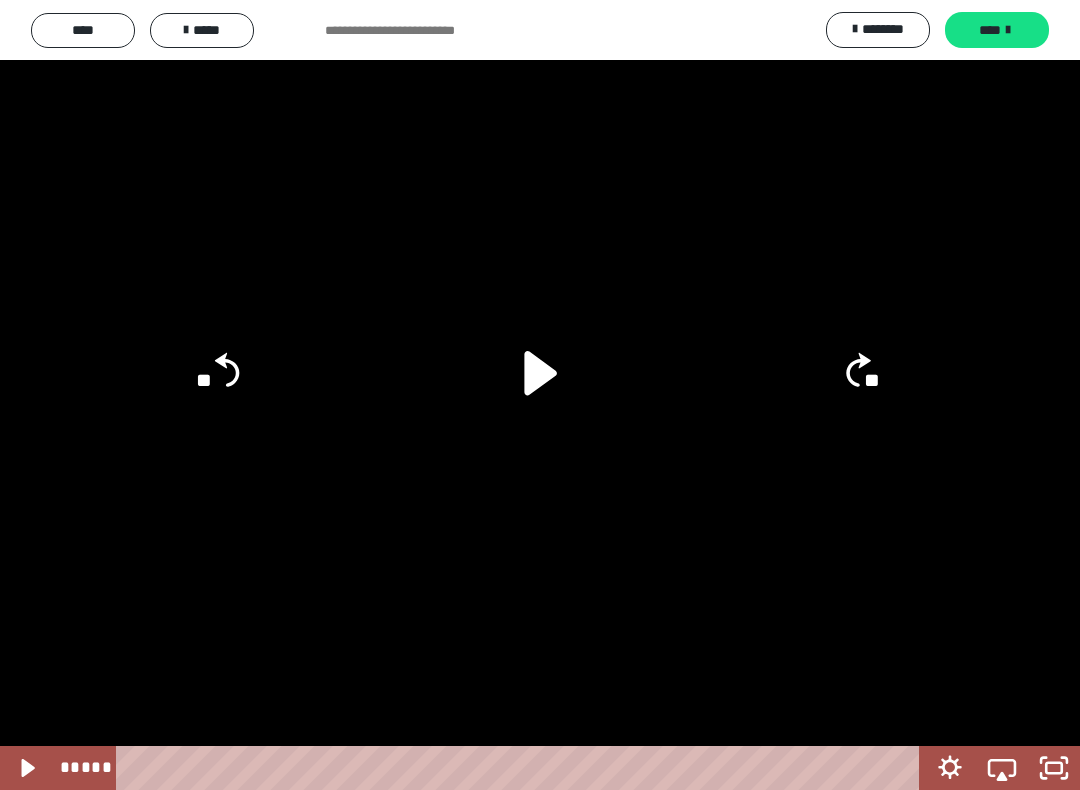 click on "**" 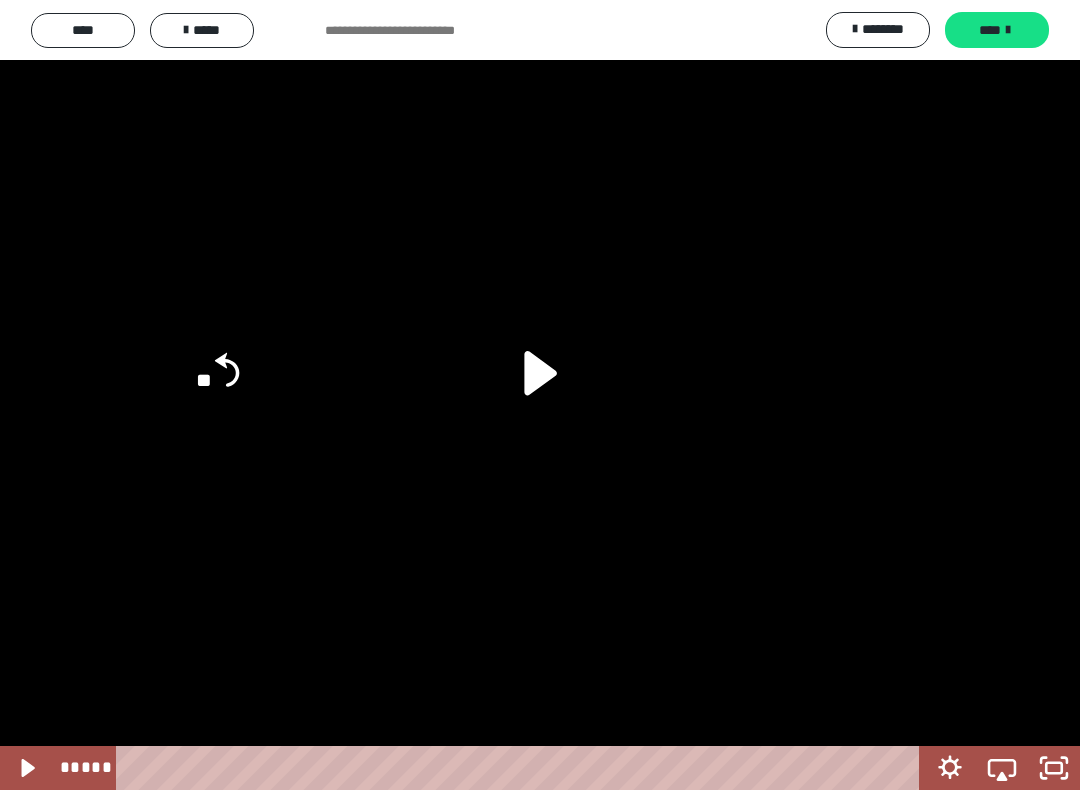 click on "**" 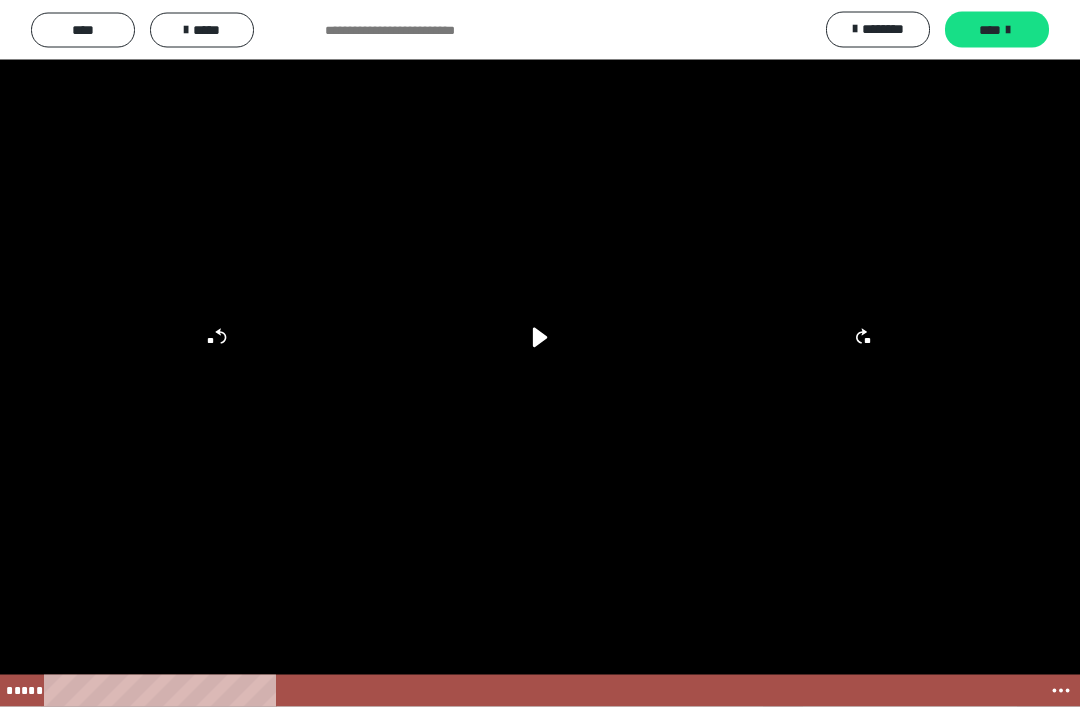 scroll, scrollTop: 2914, scrollLeft: 0, axis: vertical 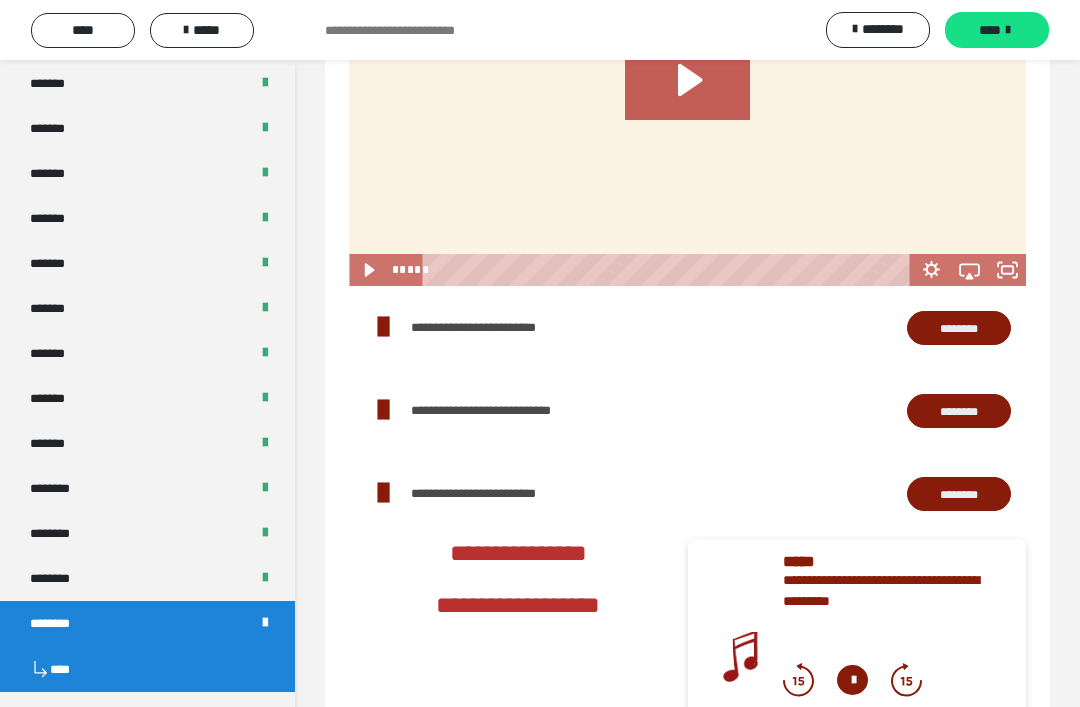 click on "********" at bounding box center (959, 494) 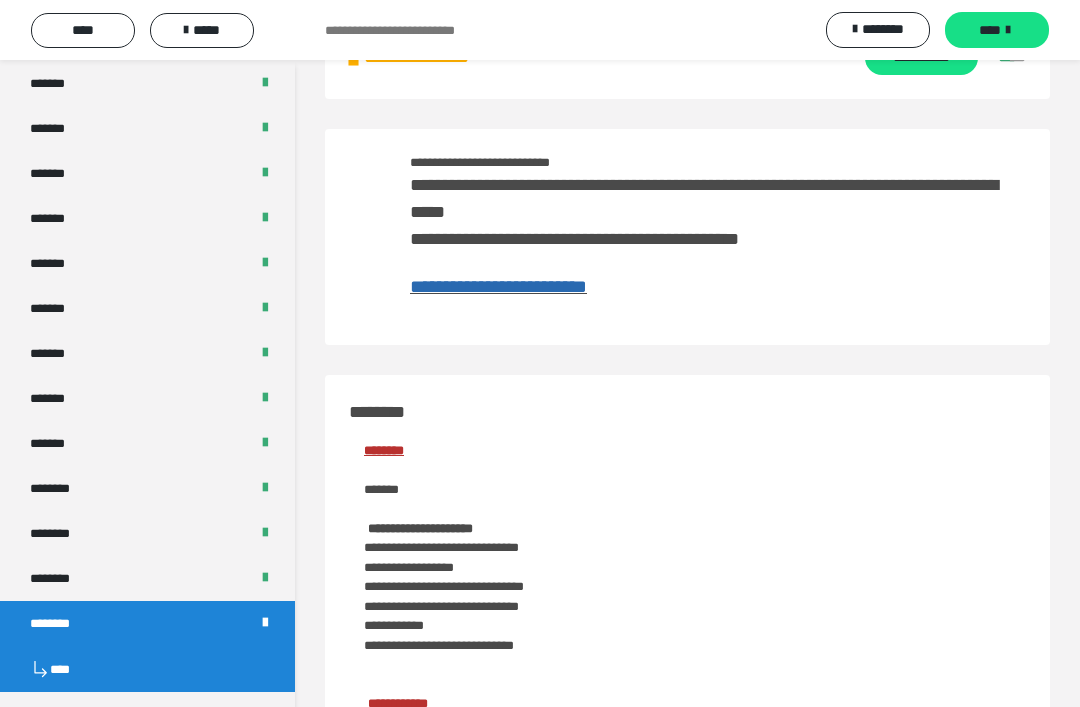 scroll, scrollTop: 0, scrollLeft: 0, axis: both 